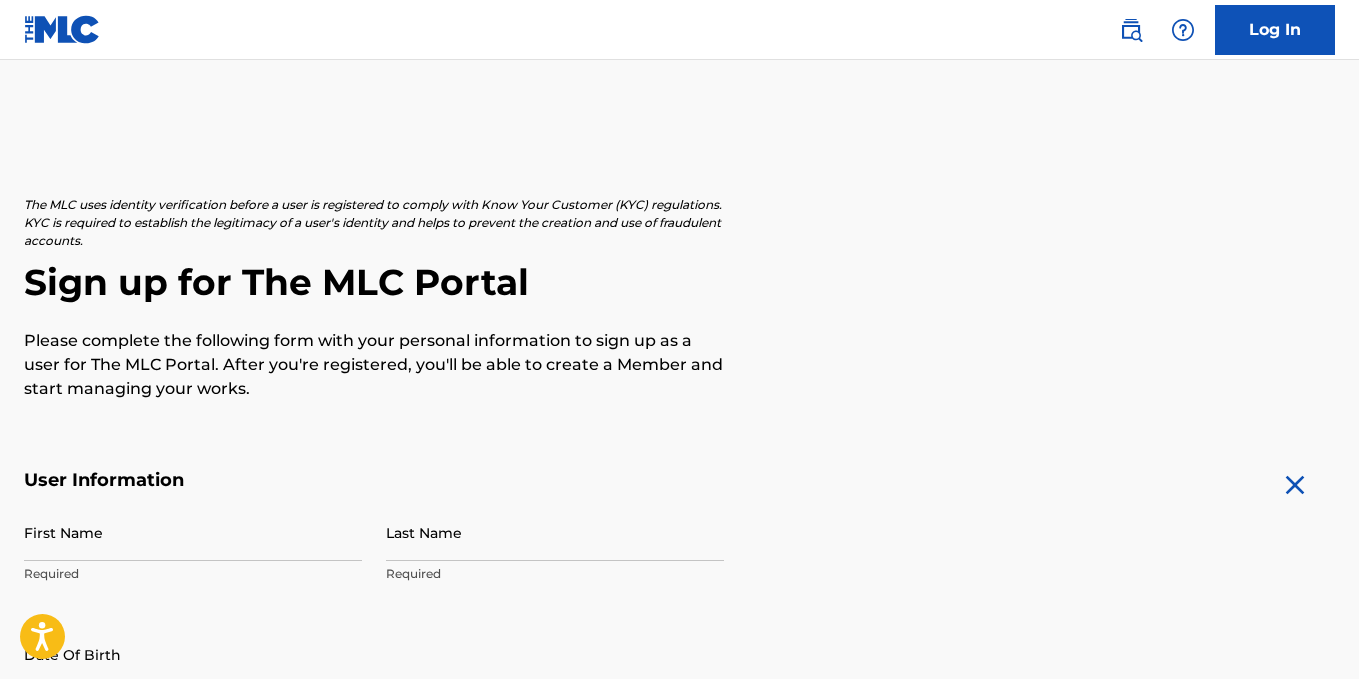 scroll, scrollTop: 200, scrollLeft: 0, axis: vertical 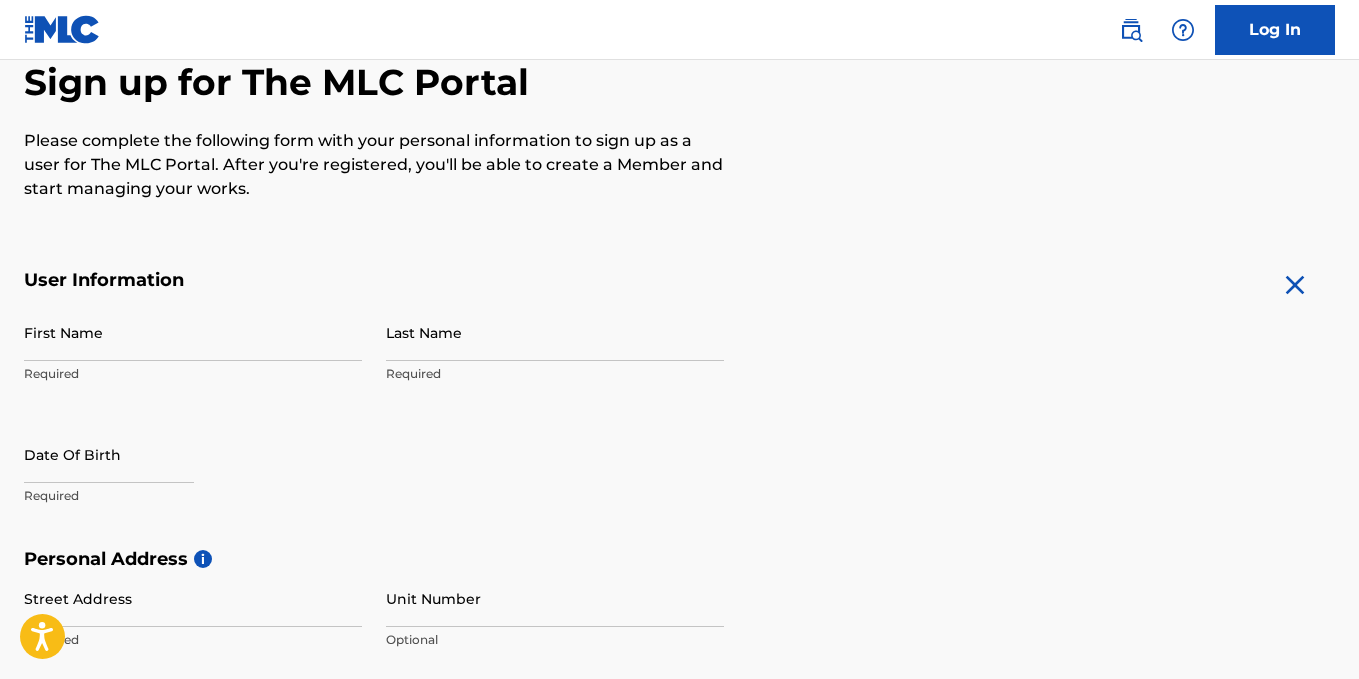 click on "First Name" at bounding box center (193, 332) 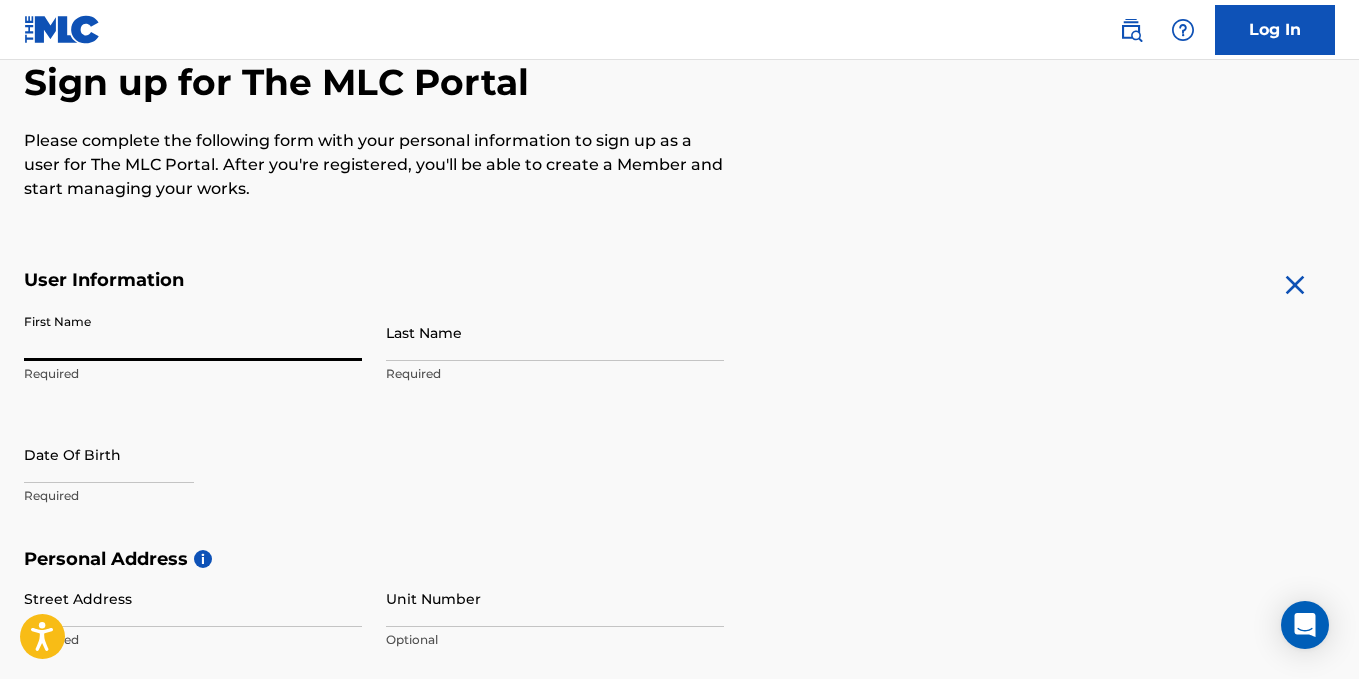 type on "[PERSON_NAME]" 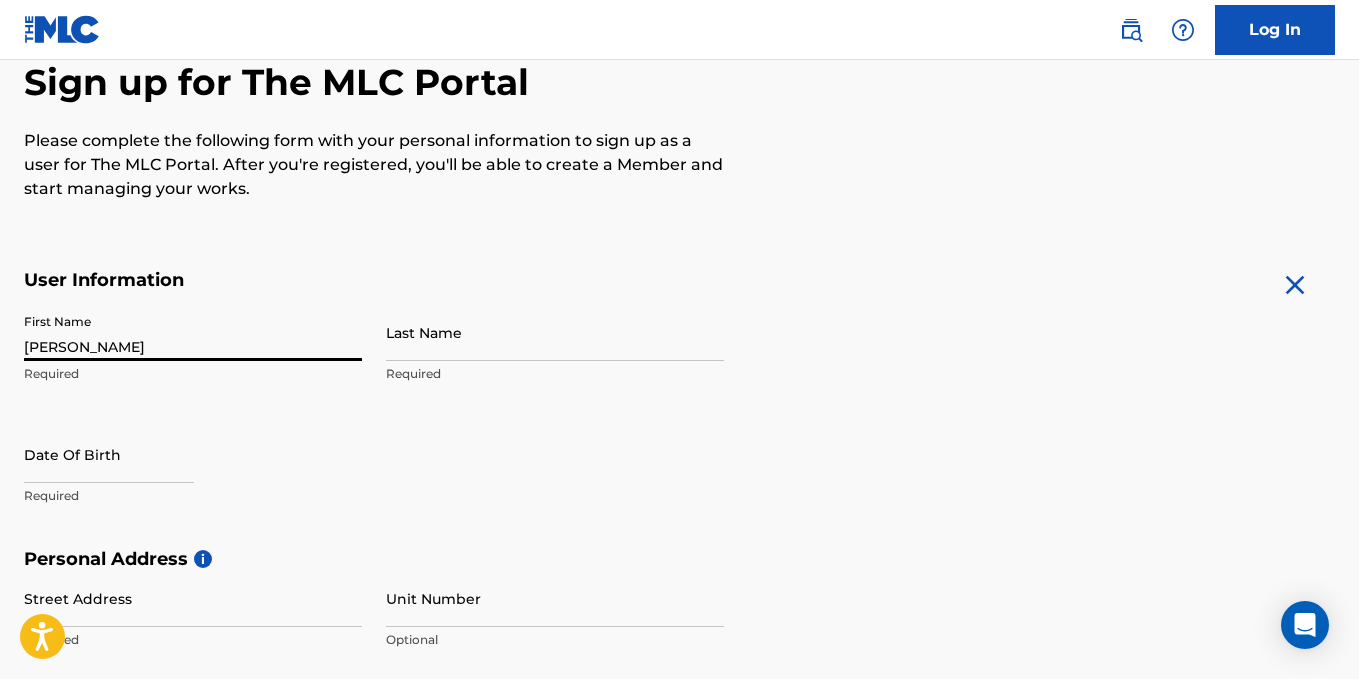type on "[PERSON_NAME]" 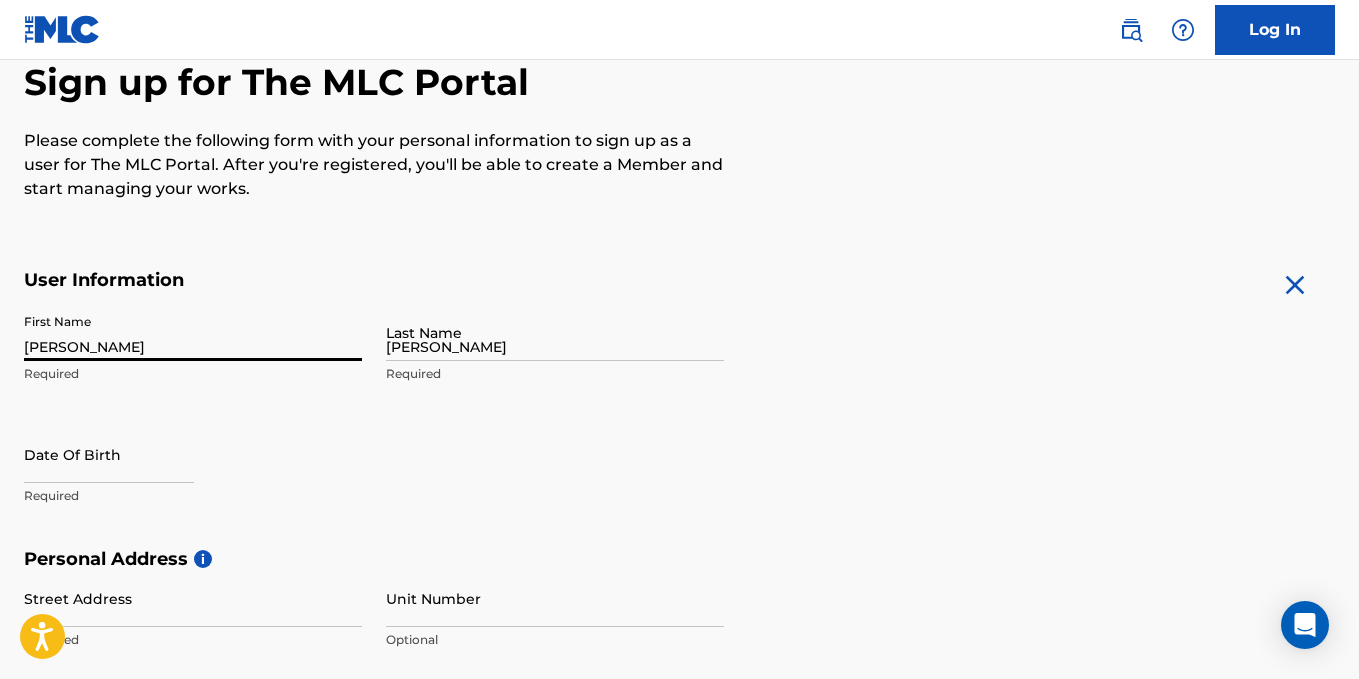 type on "[GEOGRAPHIC_DATA]" 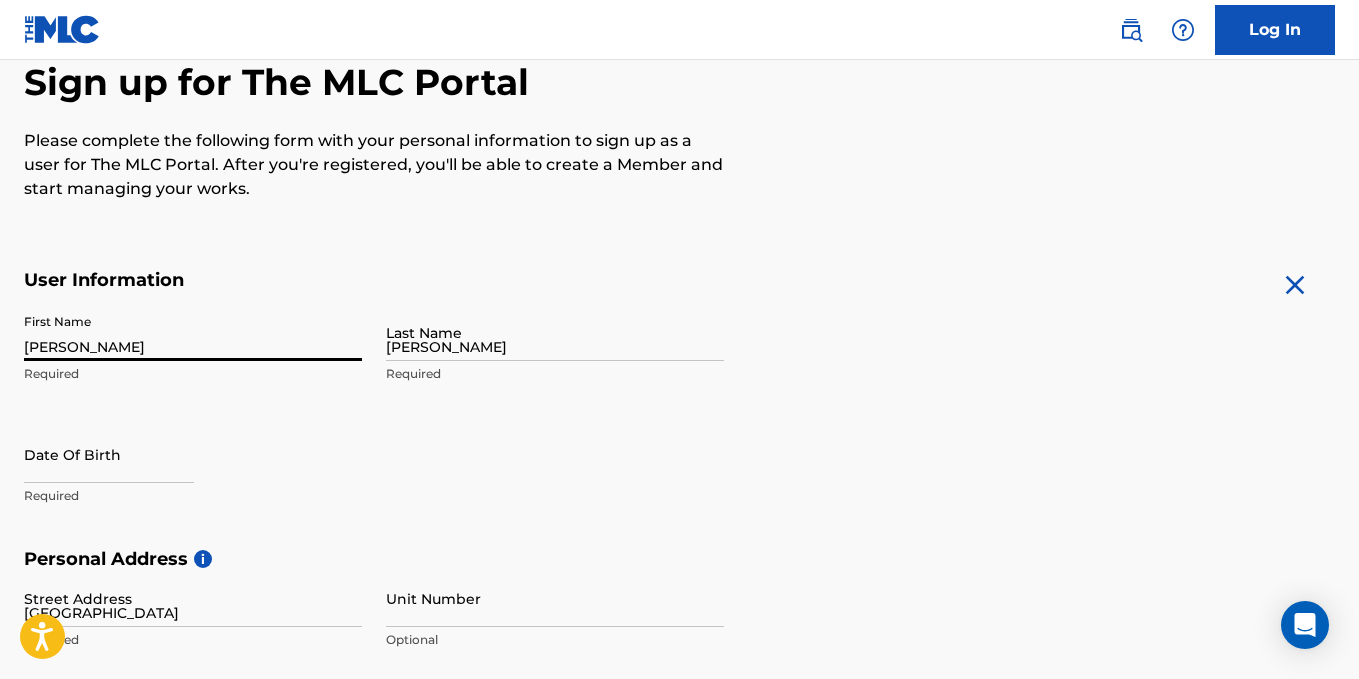 type on "Rooihuiskraal north" 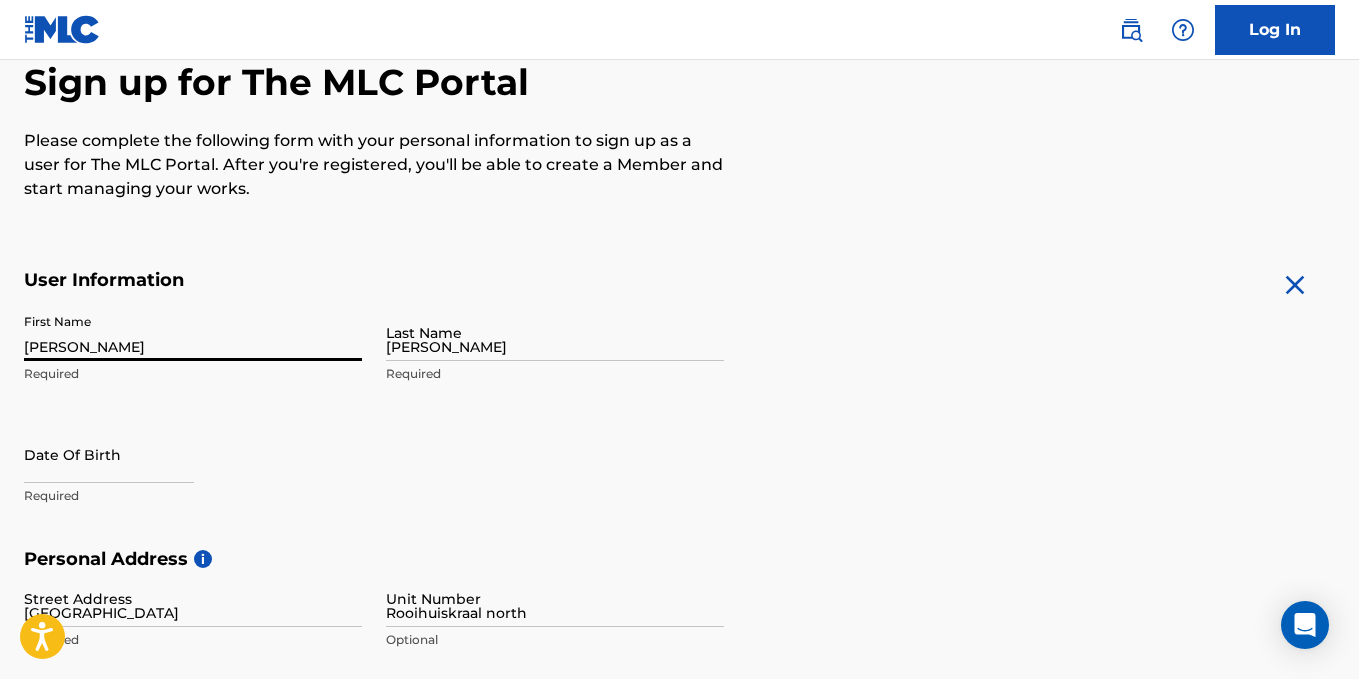 type on "Centurion" 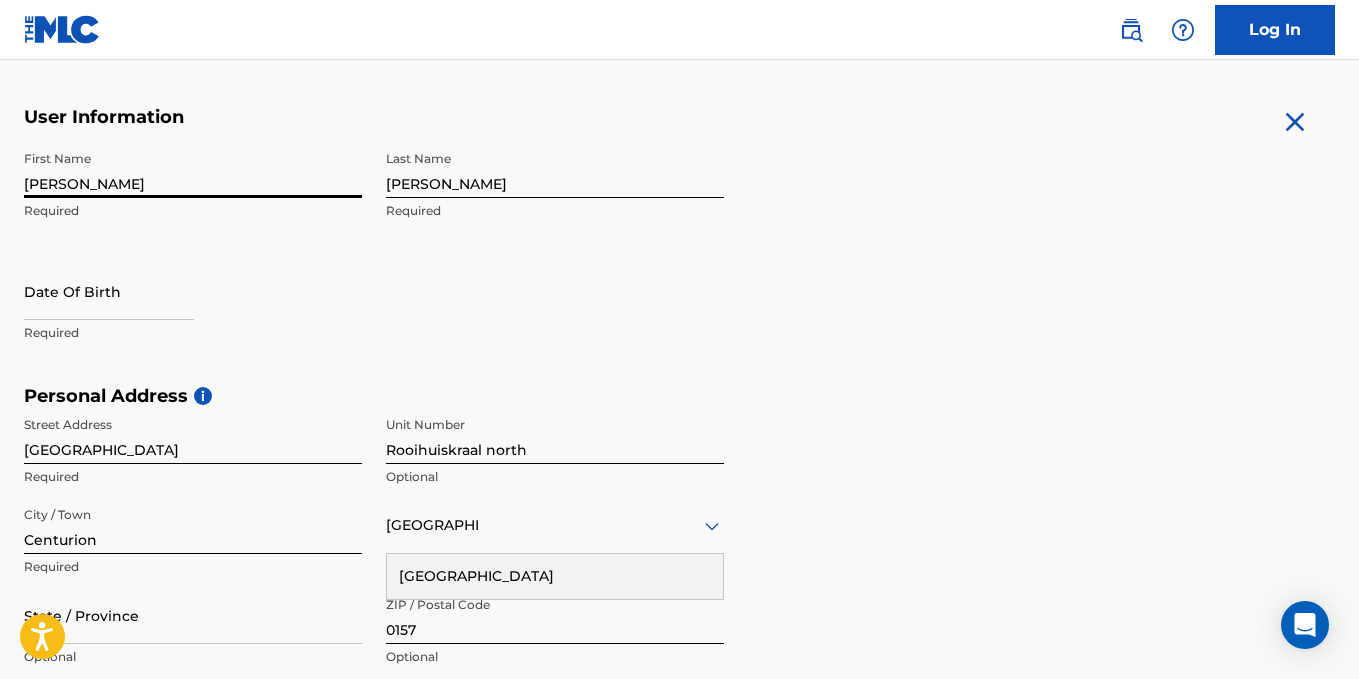 scroll, scrollTop: 384, scrollLeft: 0, axis: vertical 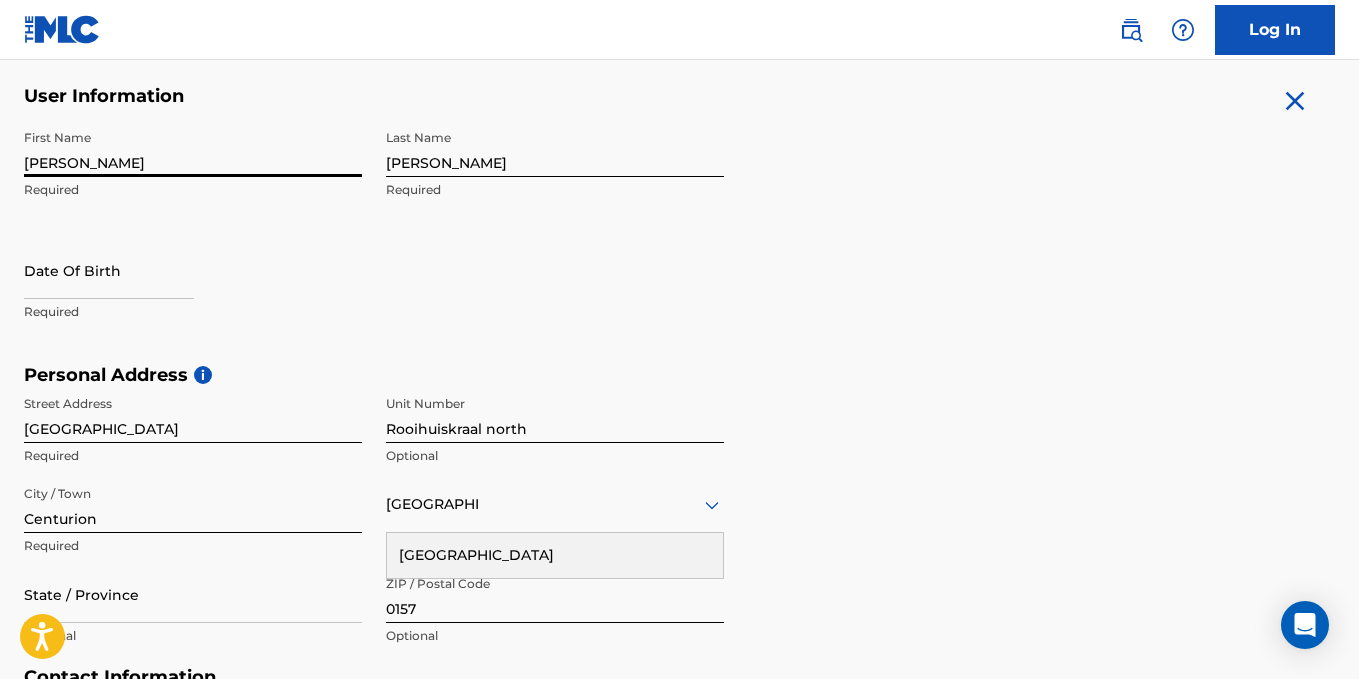 click at bounding box center (109, 270) 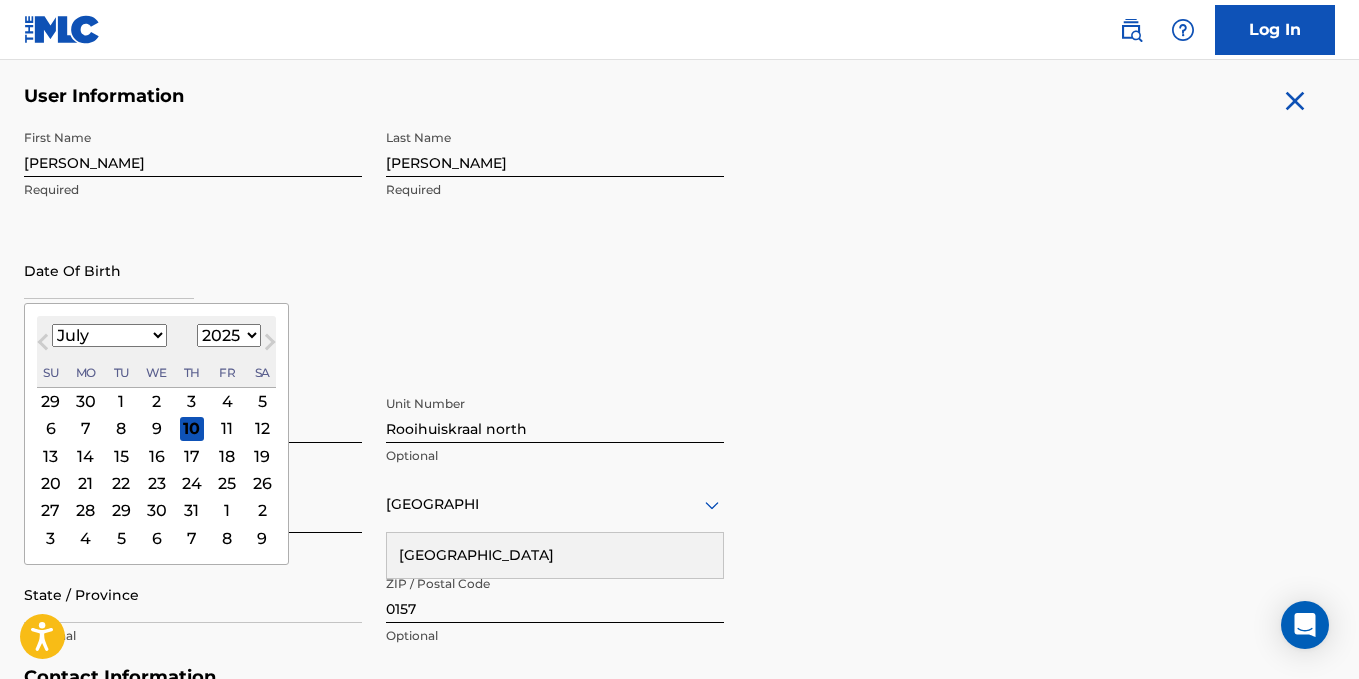 click on "1900 1901 1902 1903 1904 1905 1906 1907 1908 1909 1910 1911 1912 1913 1914 1915 1916 1917 1918 1919 1920 1921 1922 1923 1924 1925 1926 1927 1928 1929 1930 1931 1932 1933 1934 1935 1936 1937 1938 1939 1940 1941 1942 1943 1944 1945 1946 1947 1948 1949 1950 1951 1952 1953 1954 1955 1956 1957 1958 1959 1960 1961 1962 1963 1964 1965 1966 1967 1968 1969 1970 1971 1972 1973 1974 1975 1976 1977 1978 1979 1980 1981 1982 1983 1984 1985 1986 1987 1988 1989 1990 1991 1992 1993 1994 1995 1996 1997 1998 1999 2000 2001 2002 2003 2004 2005 2006 2007 2008 2009 2010 2011 2012 2013 2014 2015 2016 2017 2018 2019 2020 2021 2022 2023 2024 2025 2026 2027 2028 2029 2030 2031 2032 2033 2034 2035 2036 2037 2038 2039 2040 2041 2042 2043 2044 2045 2046 2047 2048 2049 2050 2051 2052 2053 2054 2055 2056 2057 2058 2059 2060 2061 2062 2063 2064 2065 2066 2067 2068 2069 2070 2071 2072 2073 2074 2075 2076 2077 2078 2079 2080 2081 2082 2083 2084 2085 2086 2087 2088 2089 2090 2091 2092 2093 2094 2095 2096 2097 2098 2099 2100" at bounding box center (229, 335) 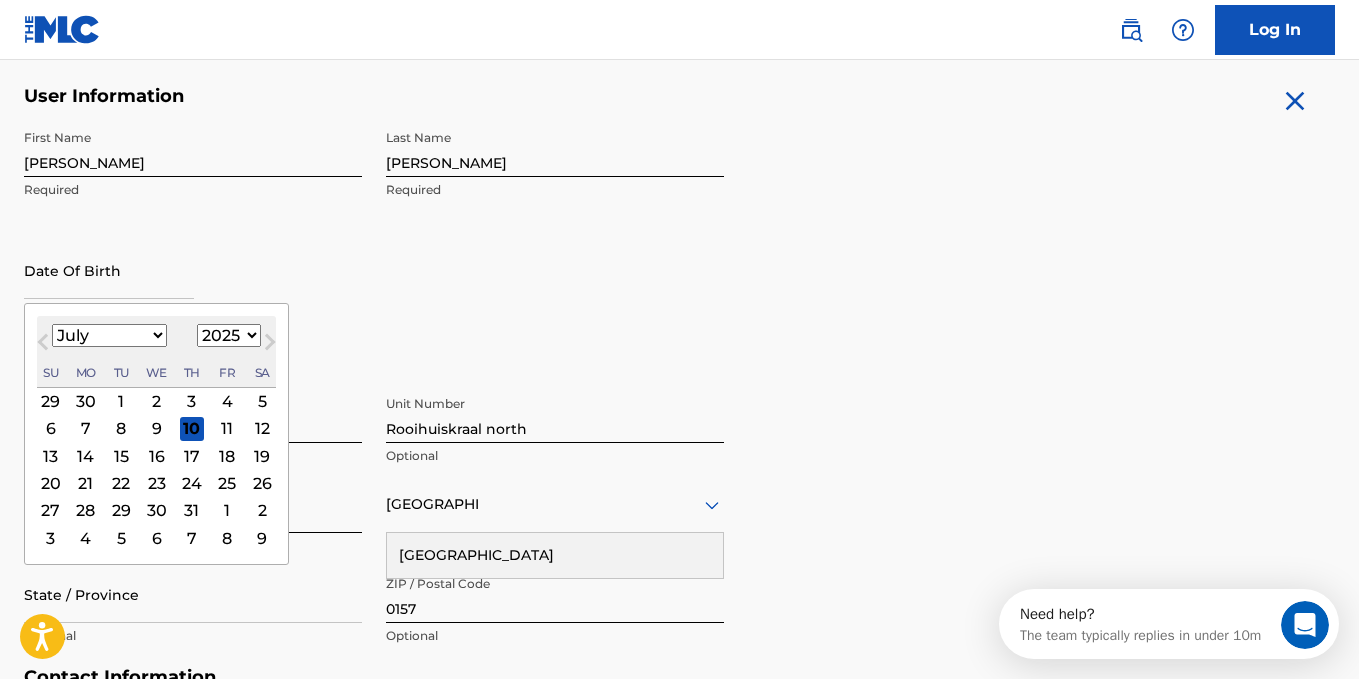 scroll, scrollTop: 0, scrollLeft: 0, axis: both 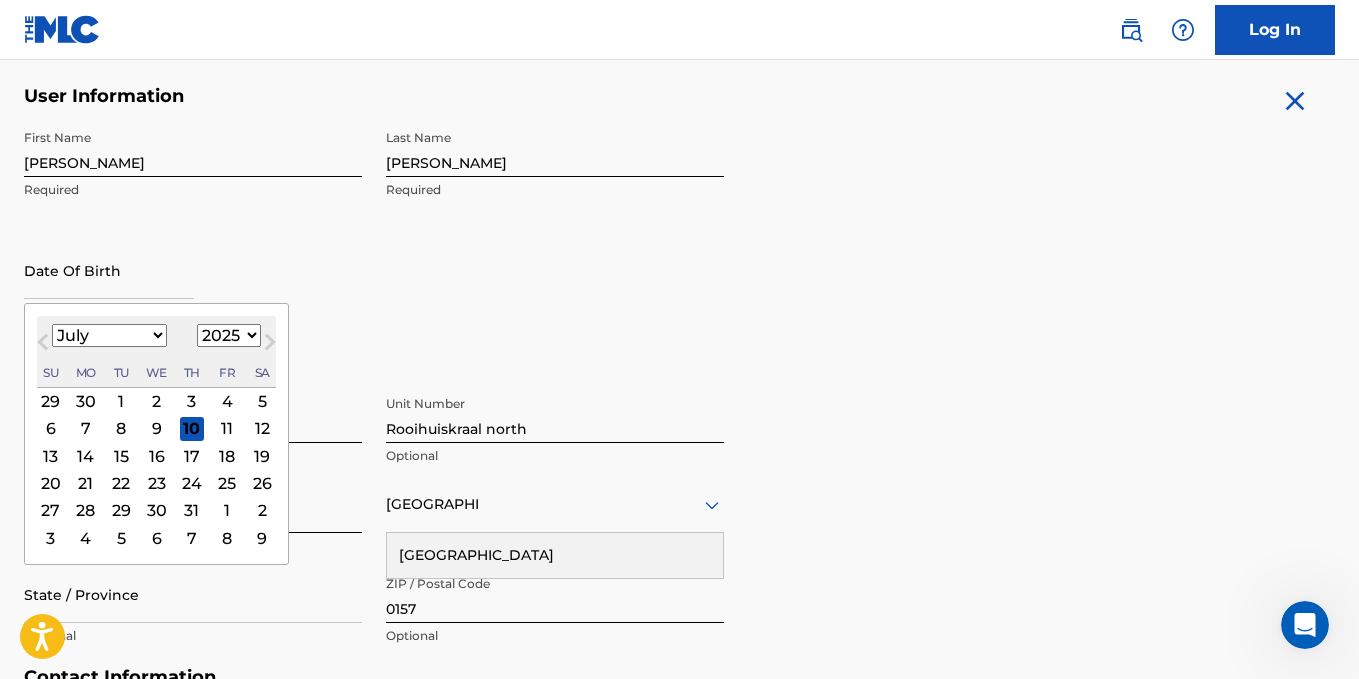select on "1989" 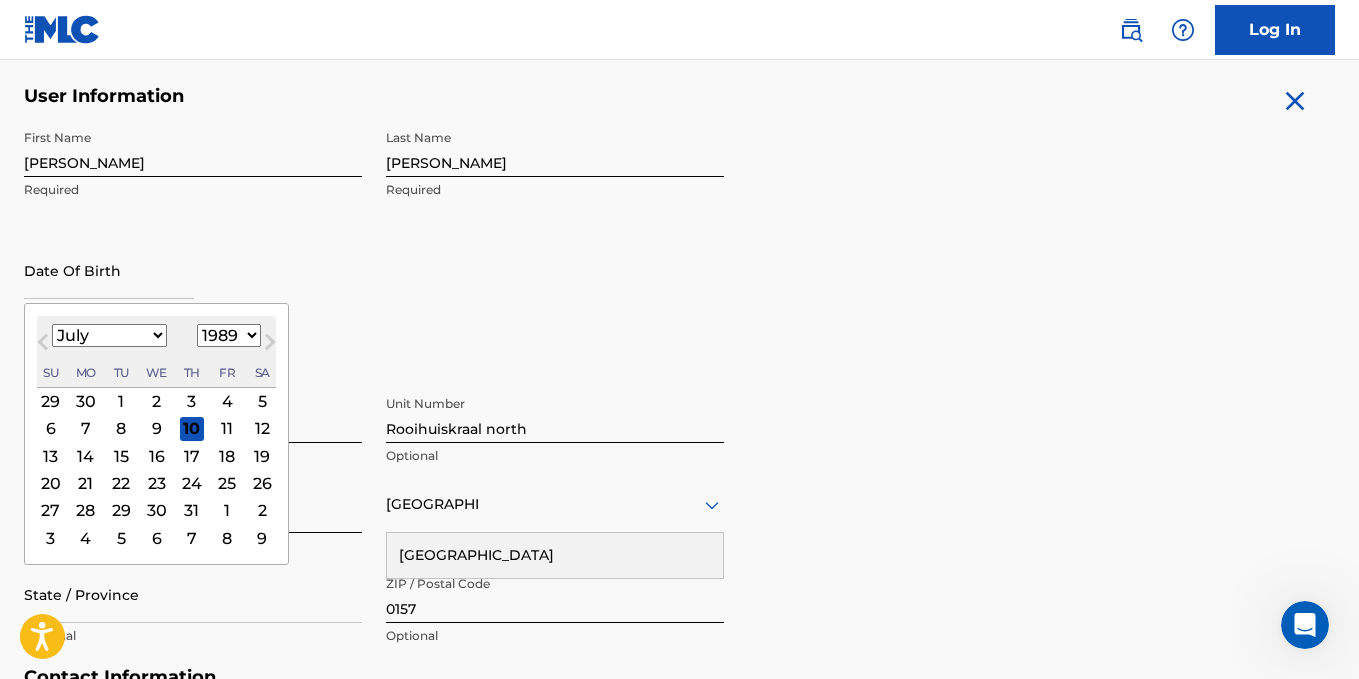 click on "1900 1901 1902 1903 1904 1905 1906 1907 1908 1909 1910 1911 1912 1913 1914 1915 1916 1917 1918 1919 1920 1921 1922 1923 1924 1925 1926 1927 1928 1929 1930 1931 1932 1933 1934 1935 1936 1937 1938 1939 1940 1941 1942 1943 1944 1945 1946 1947 1948 1949 1950 1951 1952 1953 1954 1955 1956 1957 1958 1959 1960 1961 1962 1963 1964 1965 1966 1967 1968 1969 1970 1971 1972 1973 1974 1975 1976 1977 1978 1979 1980 1981 1982 1983 1984 1985 1986 1987 1988 1989 1990 1991 1992 1993 1994 1995 1996 1997 1998 1999 2000 2001 2002 2003 2004 2005 2006 2007 2008 2009 2010 2011 2012 2013 2014 2015 2016 2017 2018 2019 2020 2021 2022 2023 2024 2025 2026 2027 2028 2029 2030 2031 2032 2033 2034 2035 2036 2037 2038 2039 2040 2041 2042 2043 2044 2045 2046 2047 2048 2049 2050 2051 2052 2053 2054 2055 2056 2057 2058 2059 2060 2061 2062 2063 2064 2065 2066 2067 2068 2069 2070 2071 2072 2073 2074 2075 2076 2077 2078 2079 2080 2081 2082 2083 2084 2085 2086 2087 2088 2089 2090 2091 2092 2093 2094 2095 2096 2097 2098 2099 2100" at bounding box center (229, 335) 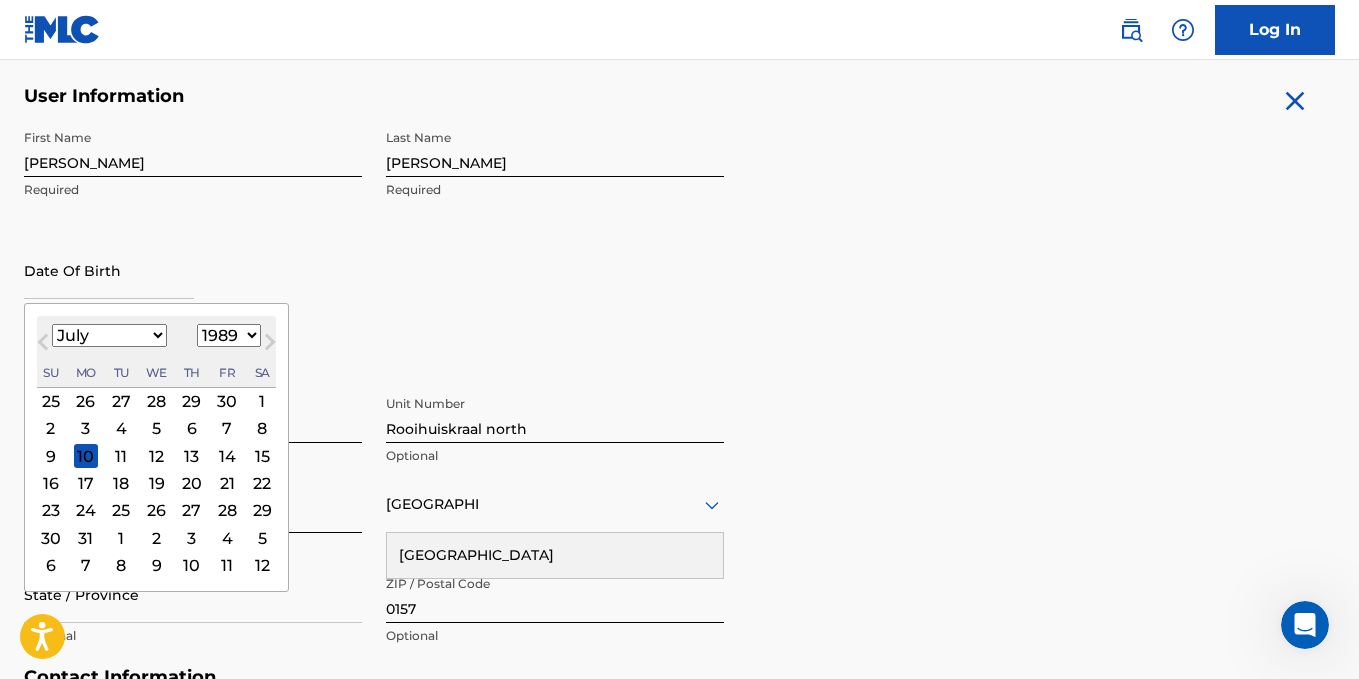 click on "January February March April May June July August September October November December" at bounding box center [109, 335] 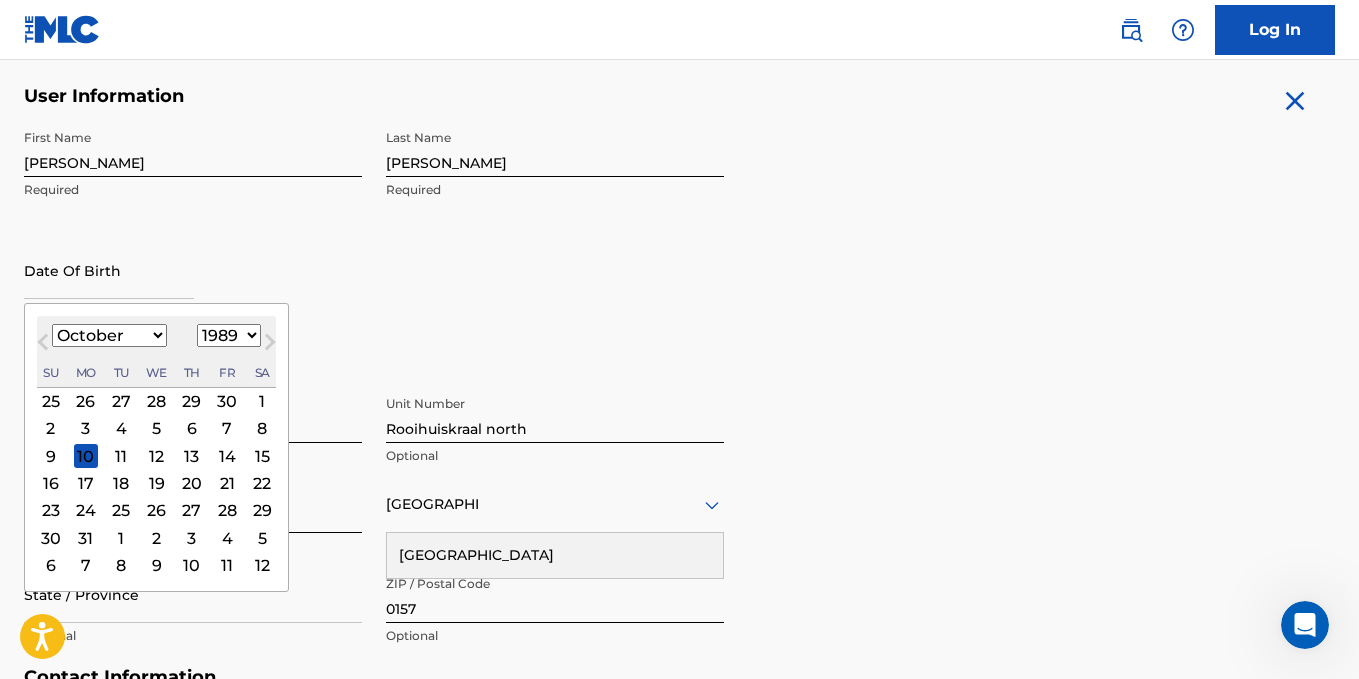 click on "January February March April May June July August September October November December" at bounding box center [109, 335] 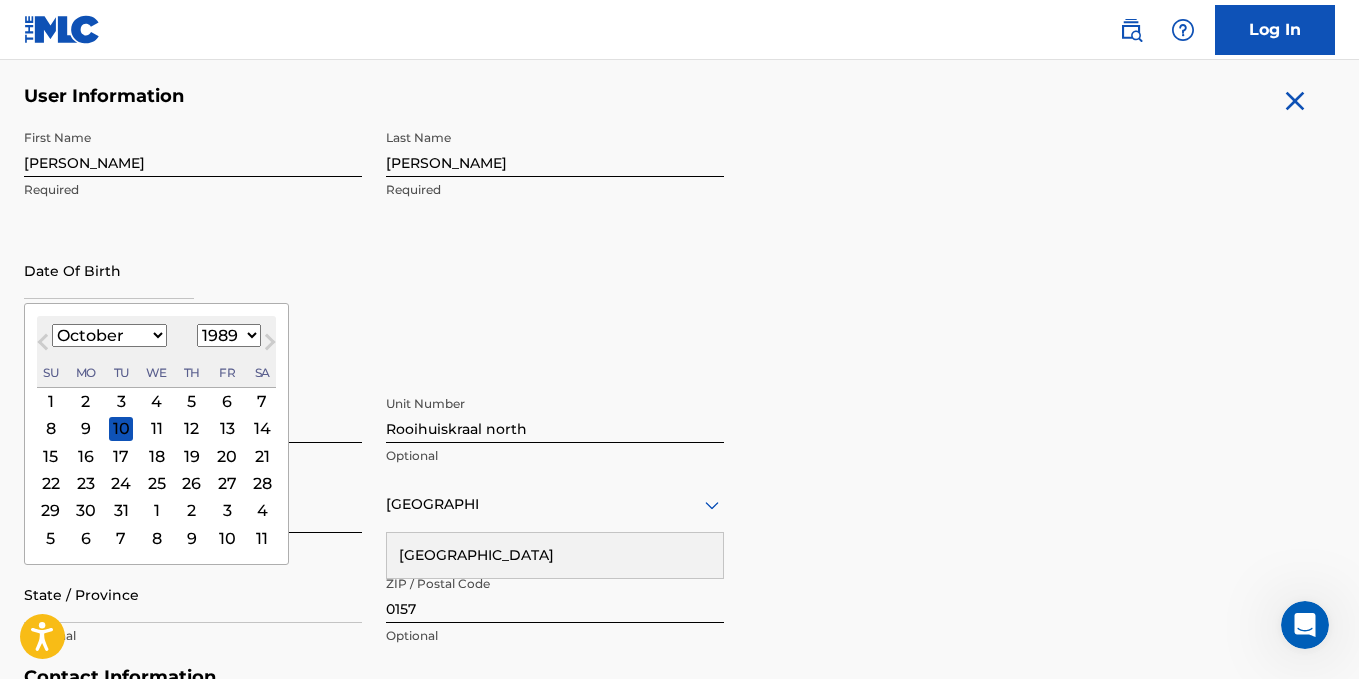 click on "26" at bounding box center (192, 483) 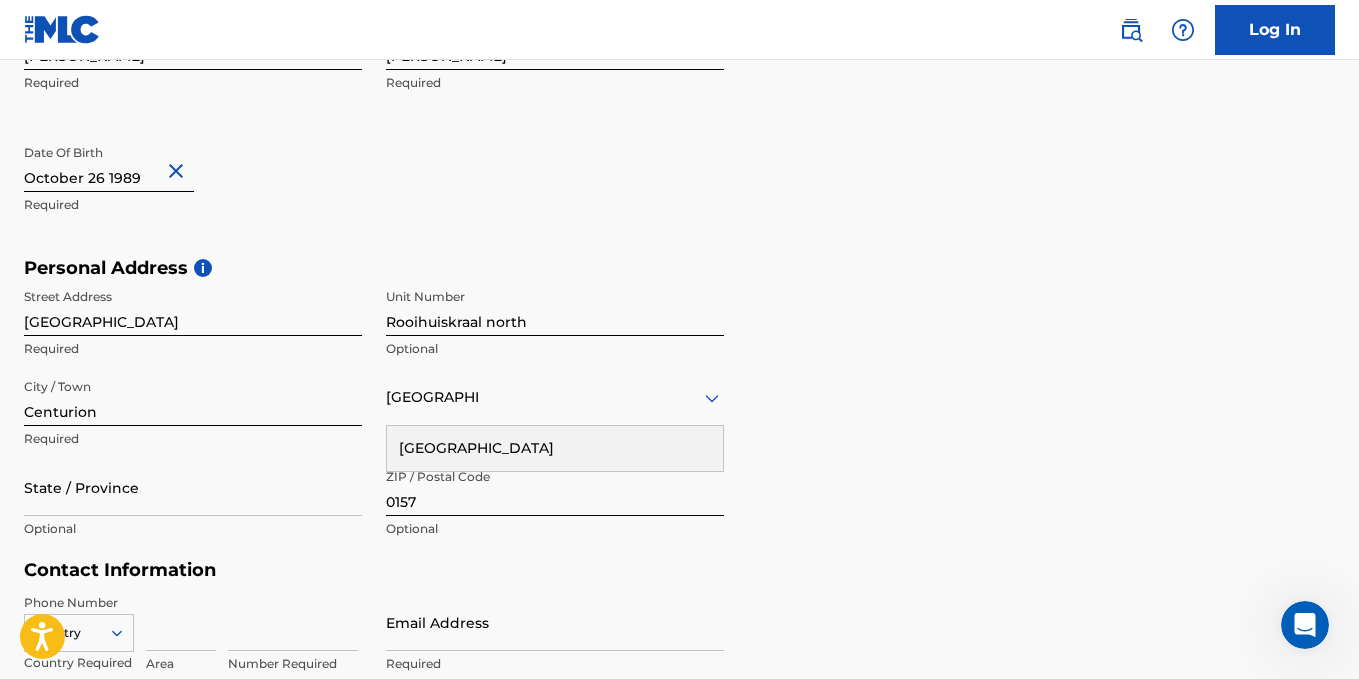 scroll, scrollTop: 684, scrollLeft: 0, axis: vertical 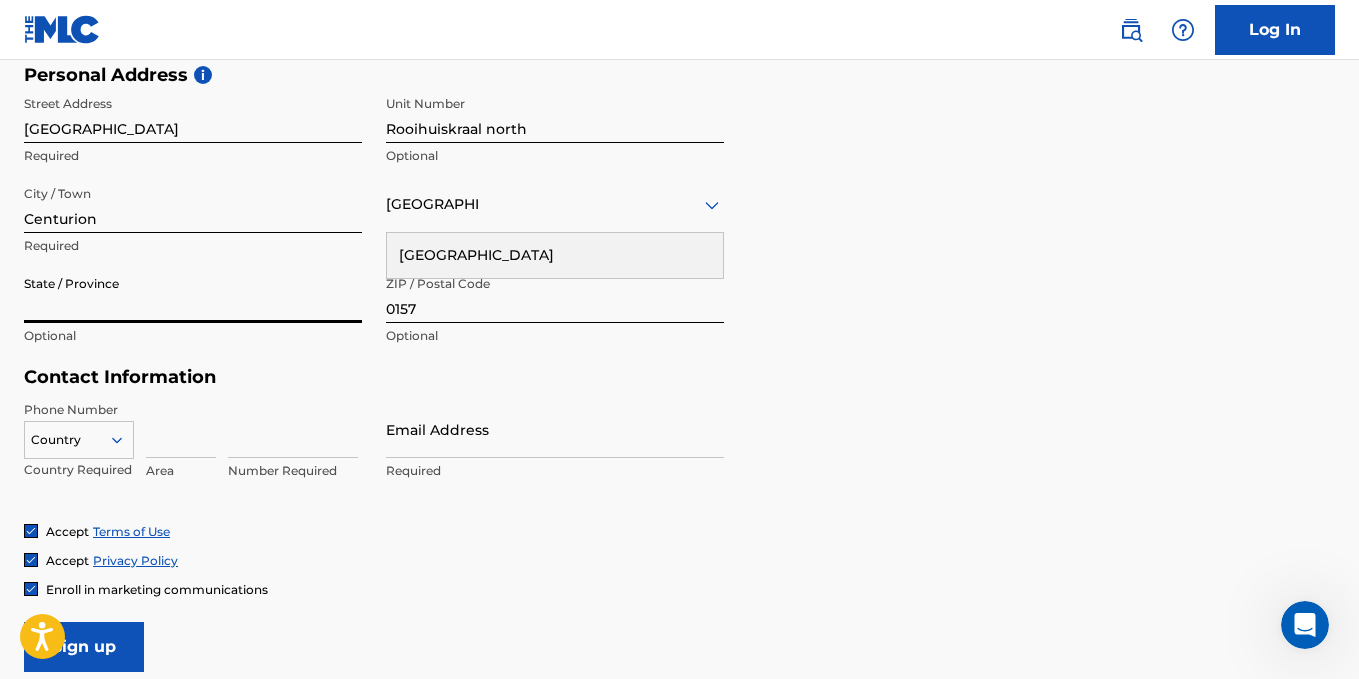 click on "State / Province" at bounding box center [193, 294] 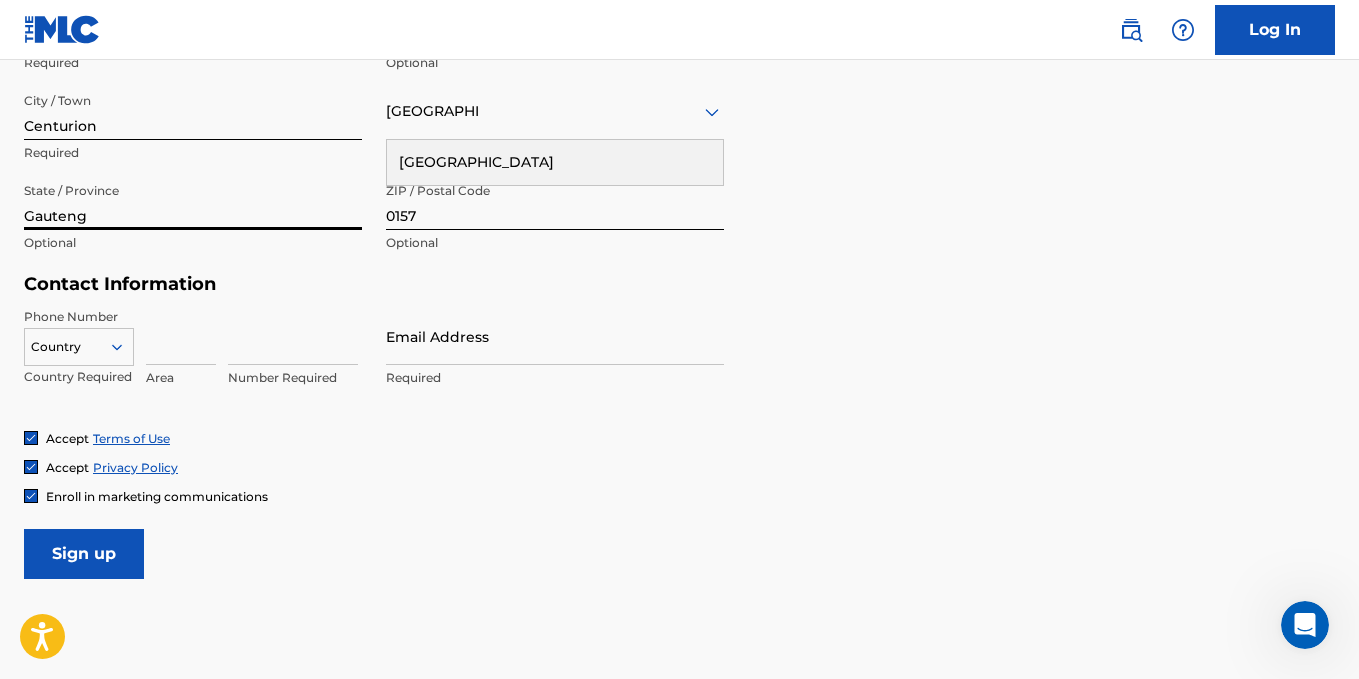 scroll, scrollTop: 784, scrollLeft: 0, axis: vertical 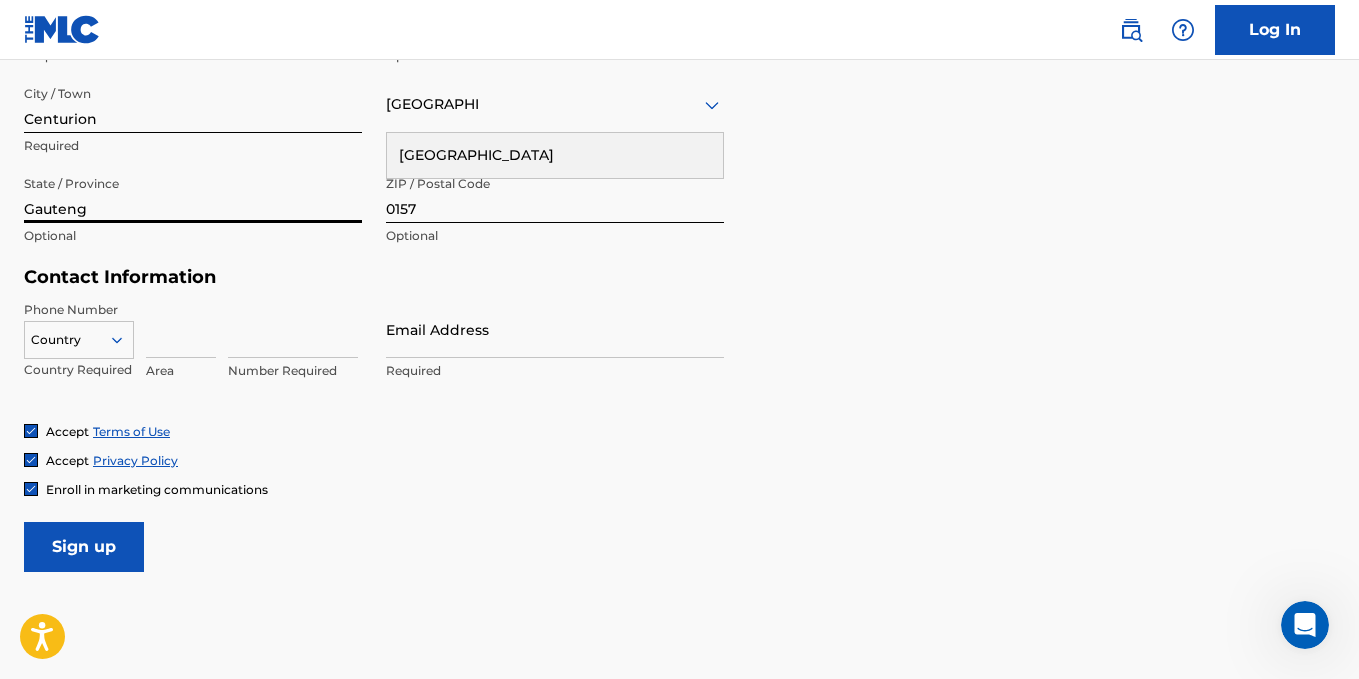 click 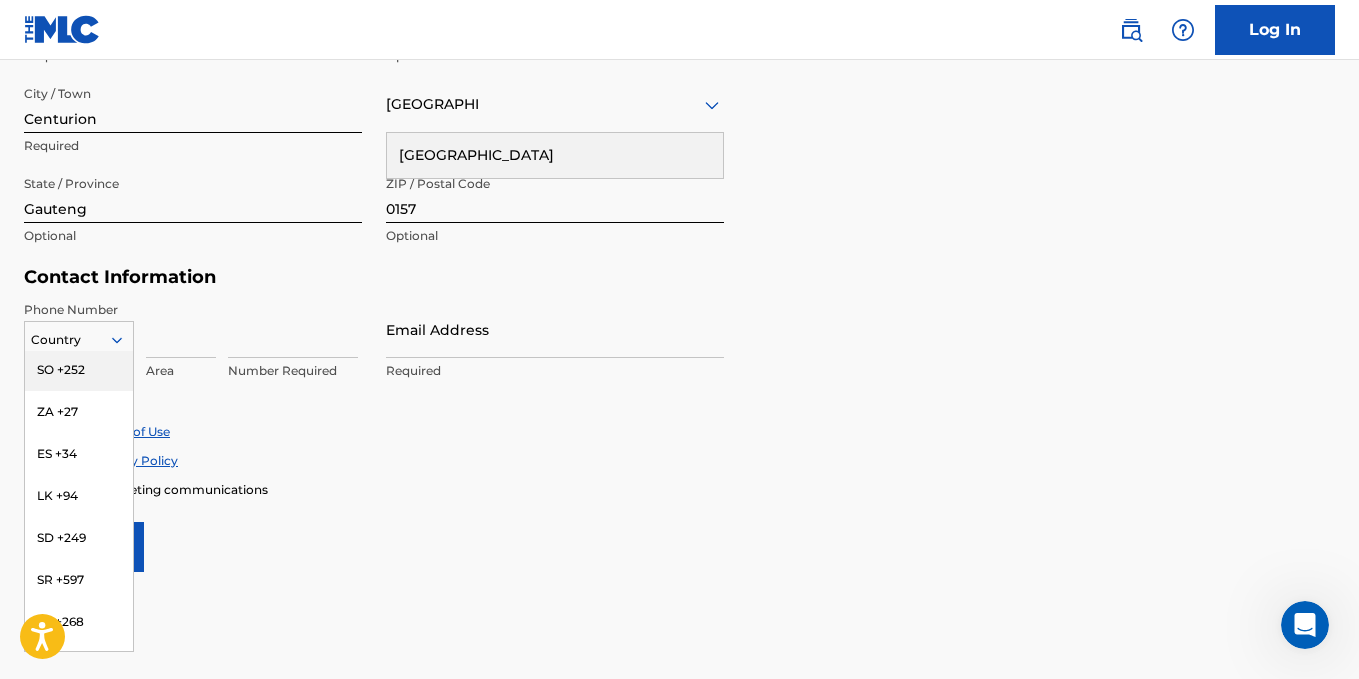 scroll, scrollTop: 7600, scrollLeft: 0, axis: vertical 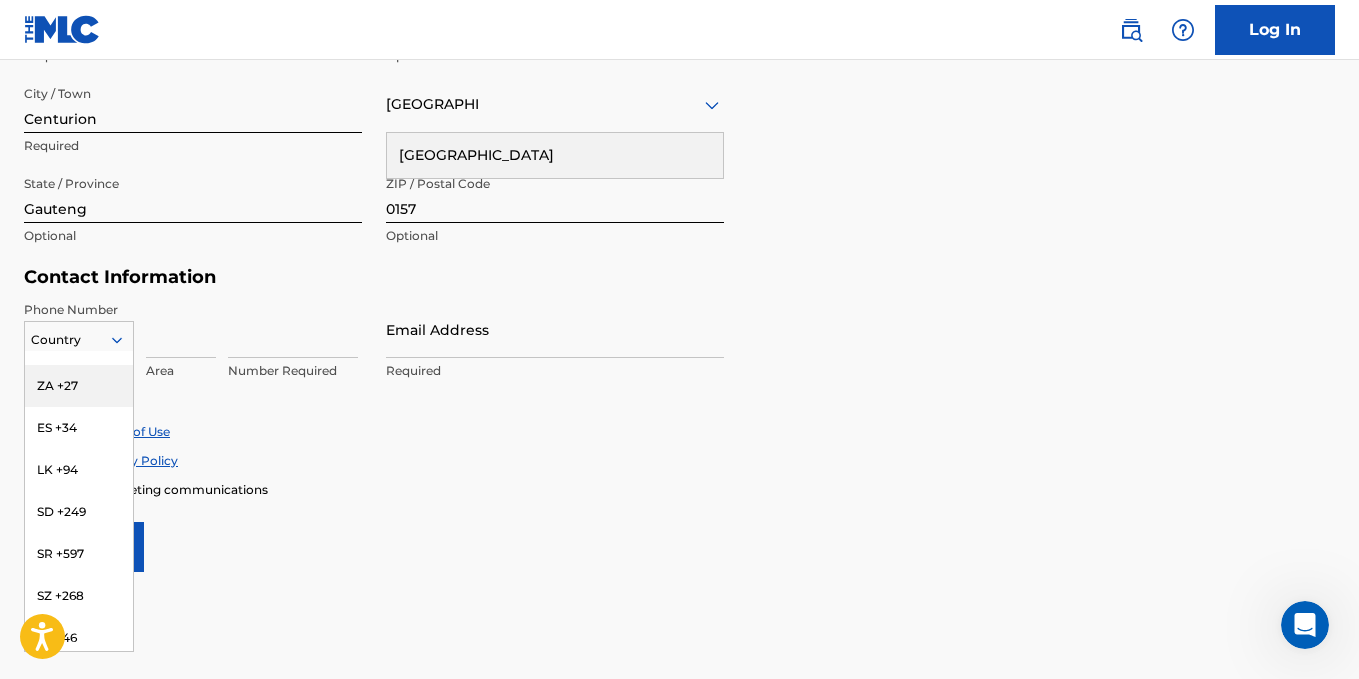 click on "ZA +27" at bounding box center (79, 386) 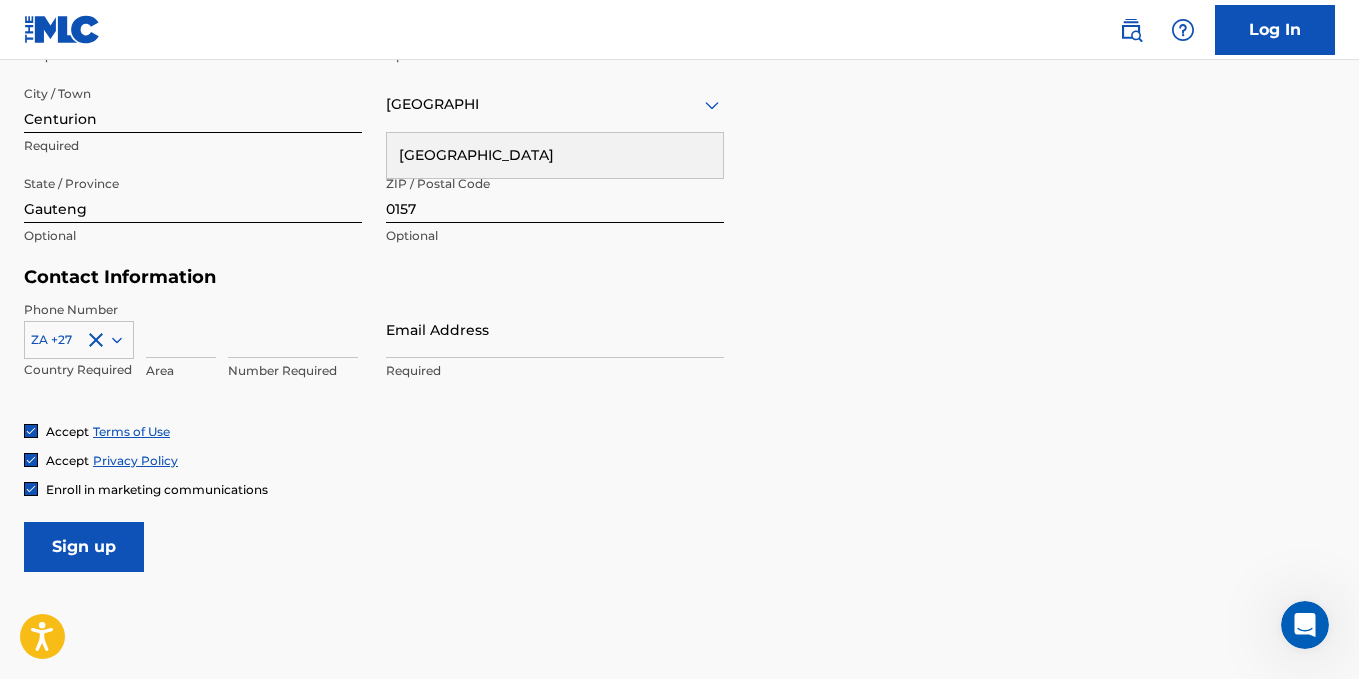 click at bounding box center (181, 329) 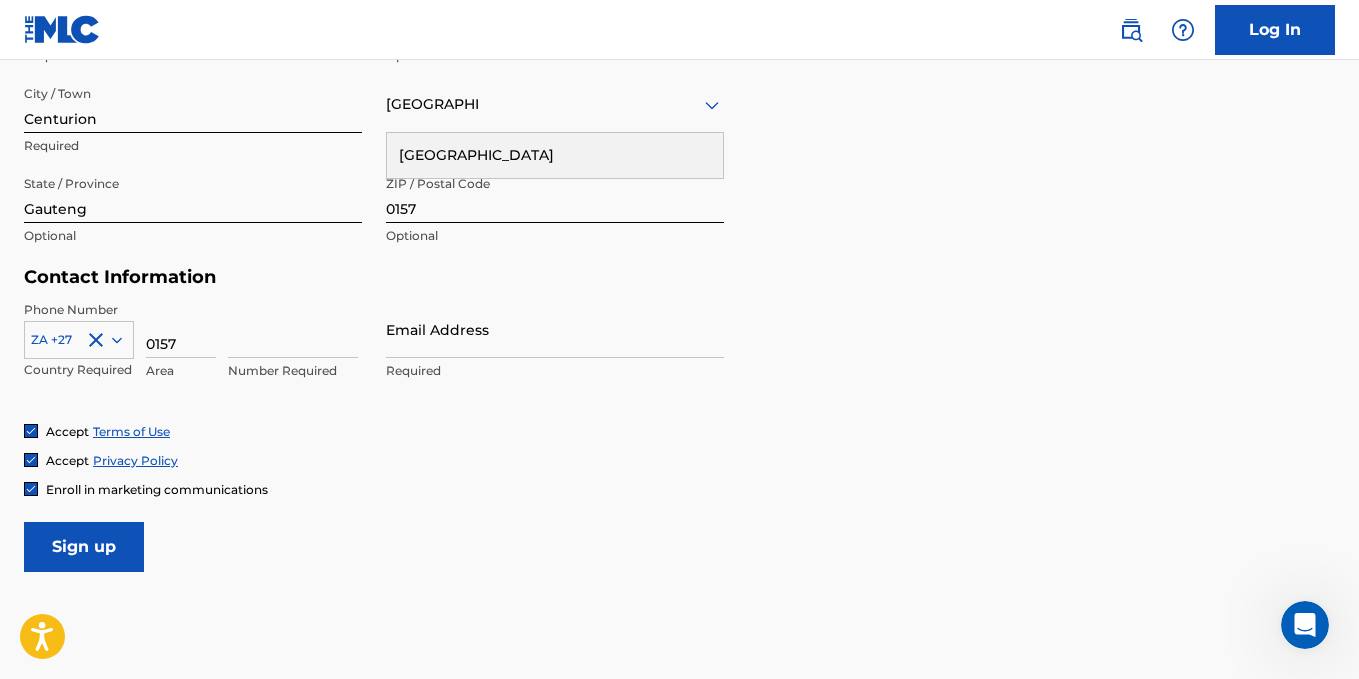 type on "0157" 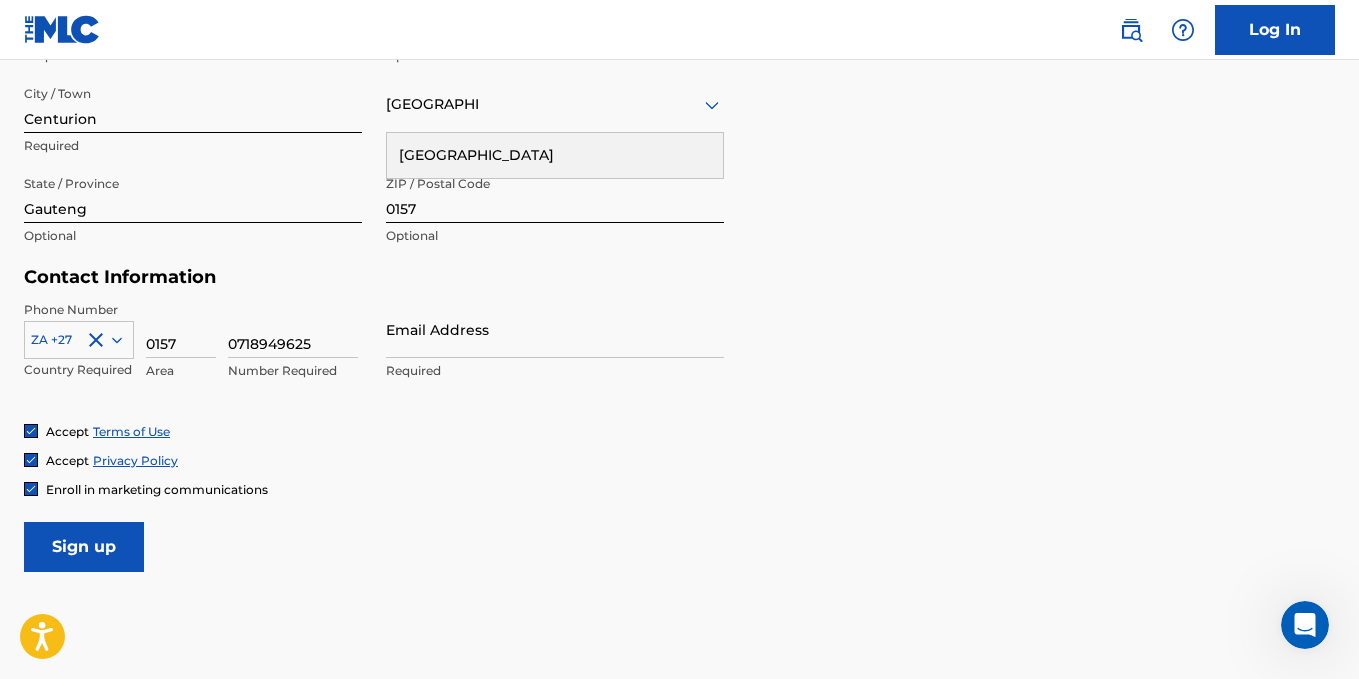 type on "0718949625" 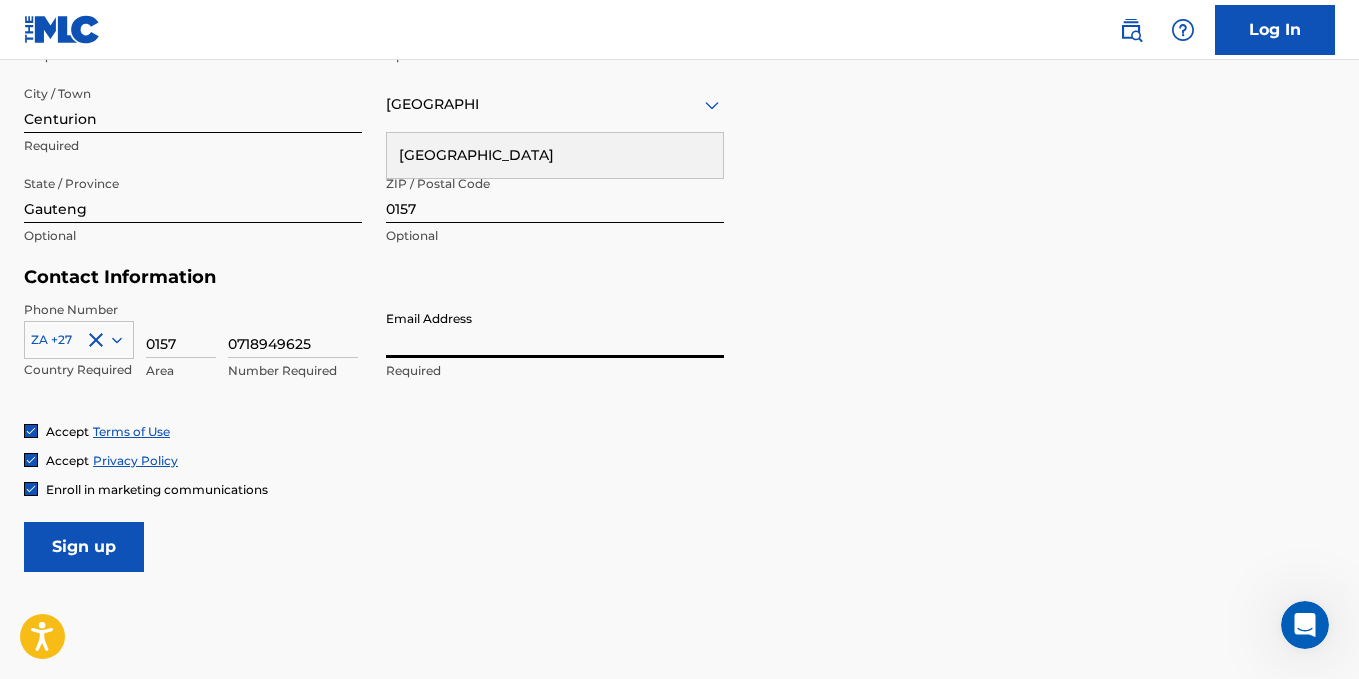 click on "Email Address" at bounding box center (555, 329) 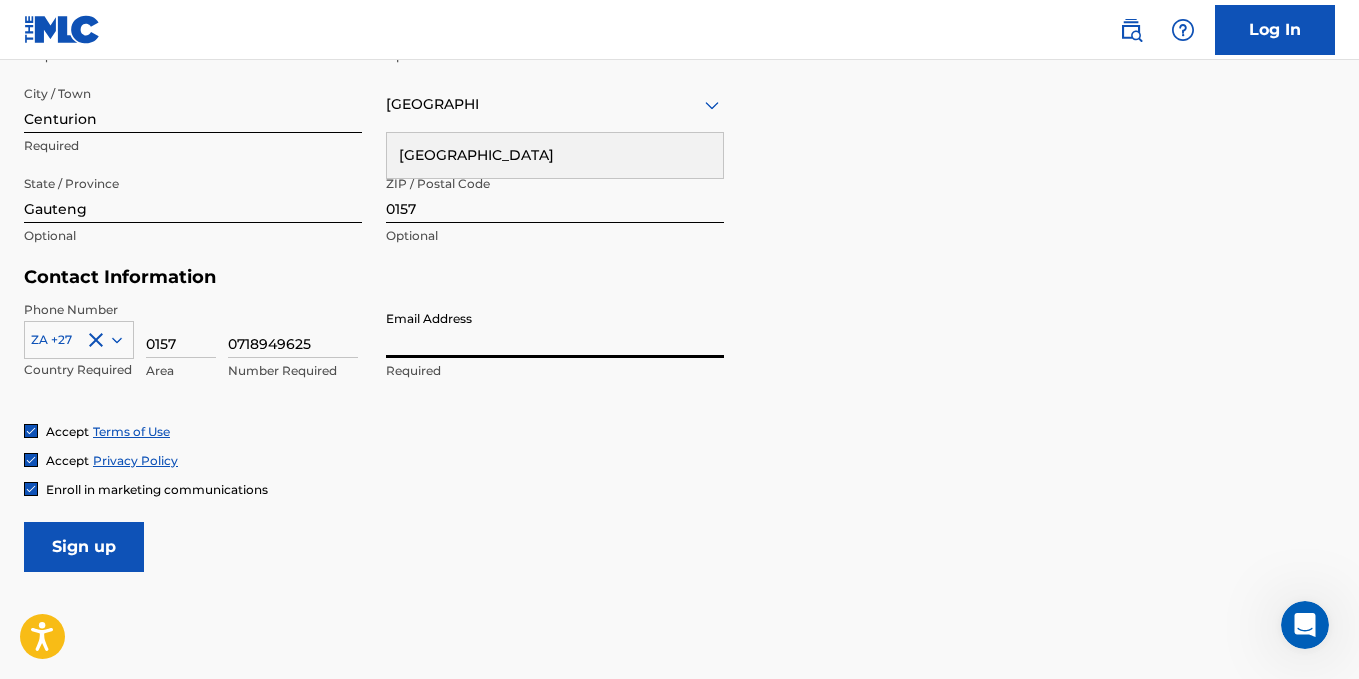 type on "[PERSON_NAME][EMAIL_ADDRESS][DOMAIN_NAME]" 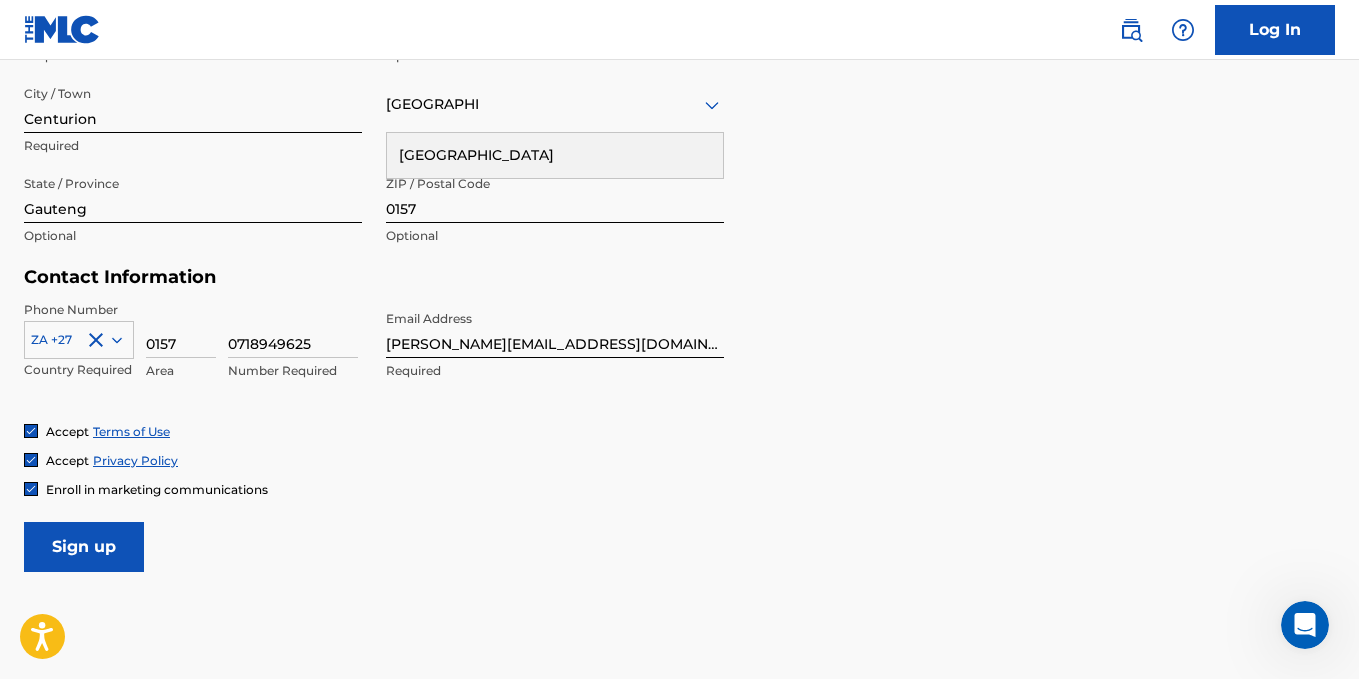 click on "Sign up" at bounding box center [84, 547] 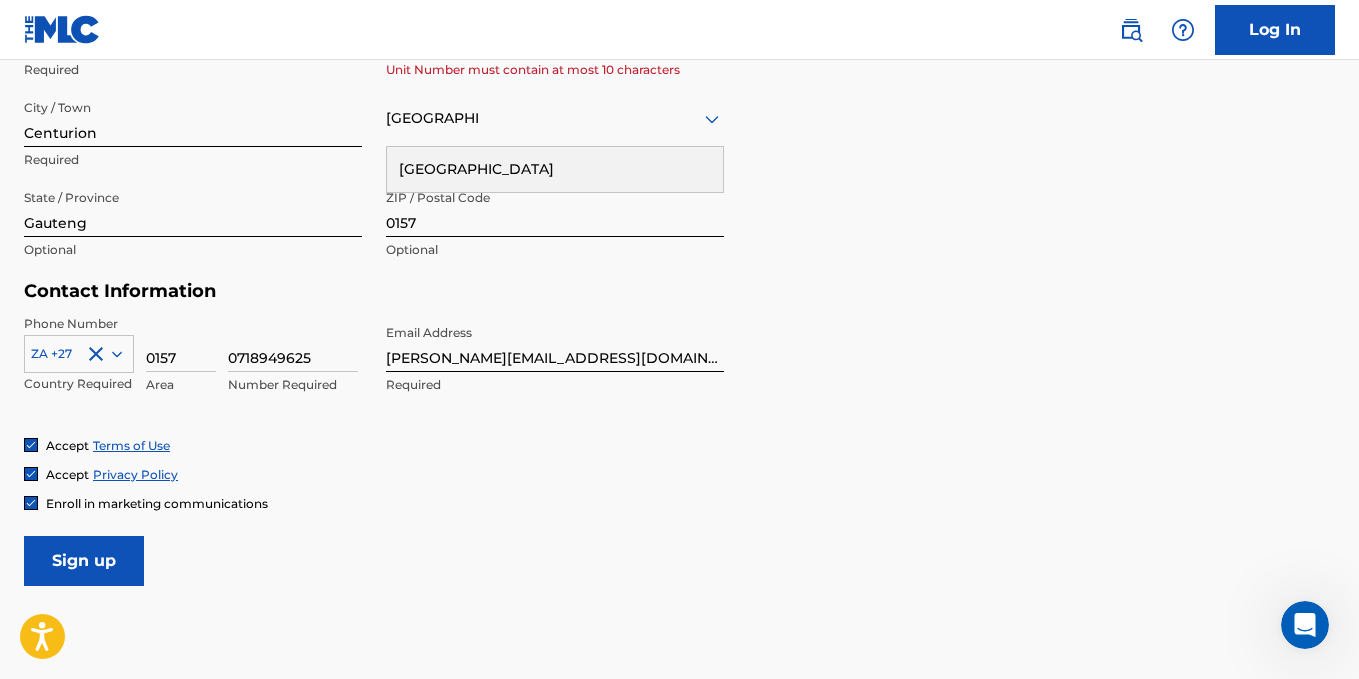 click on "Sign up" at bounding box center (84, 561) 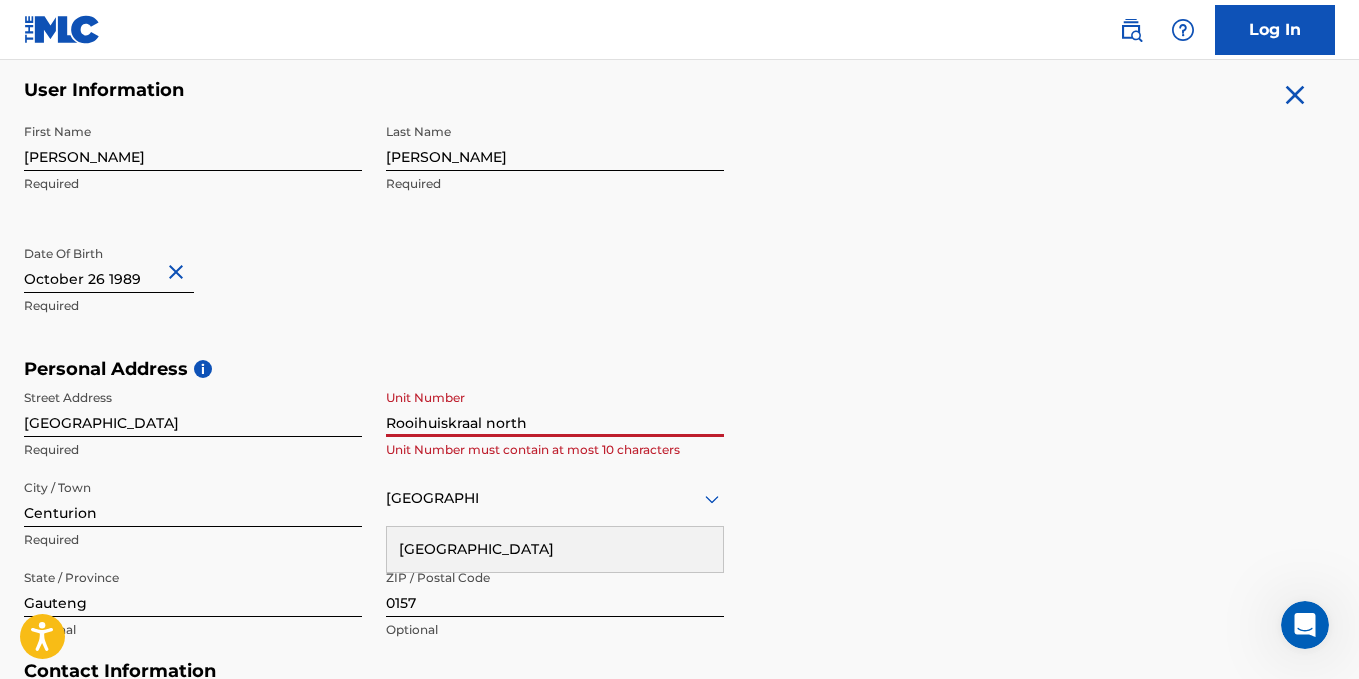 scroll, scrollTop: 370, scrollLeft: 0, axis: vertical 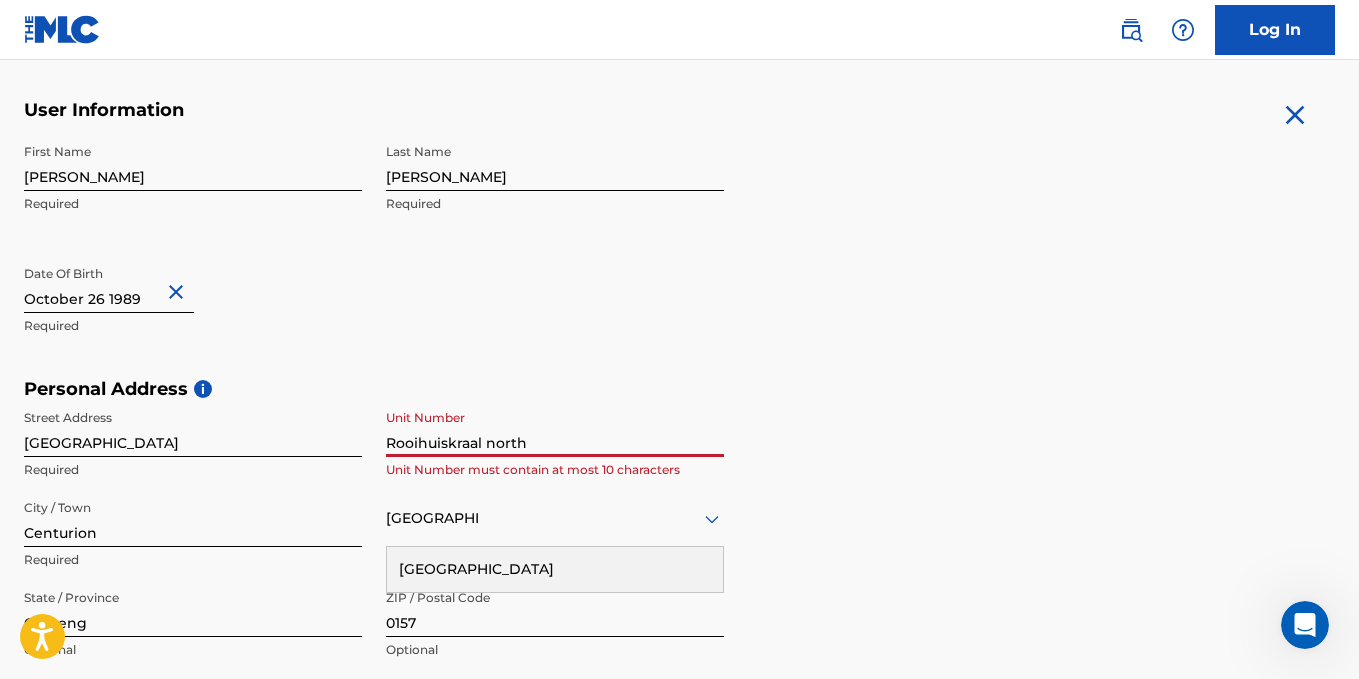 drag, startPoint x: 573, startPoint y: 436, endPoint x: 378, endPoint y: 441, distance: 195.06409 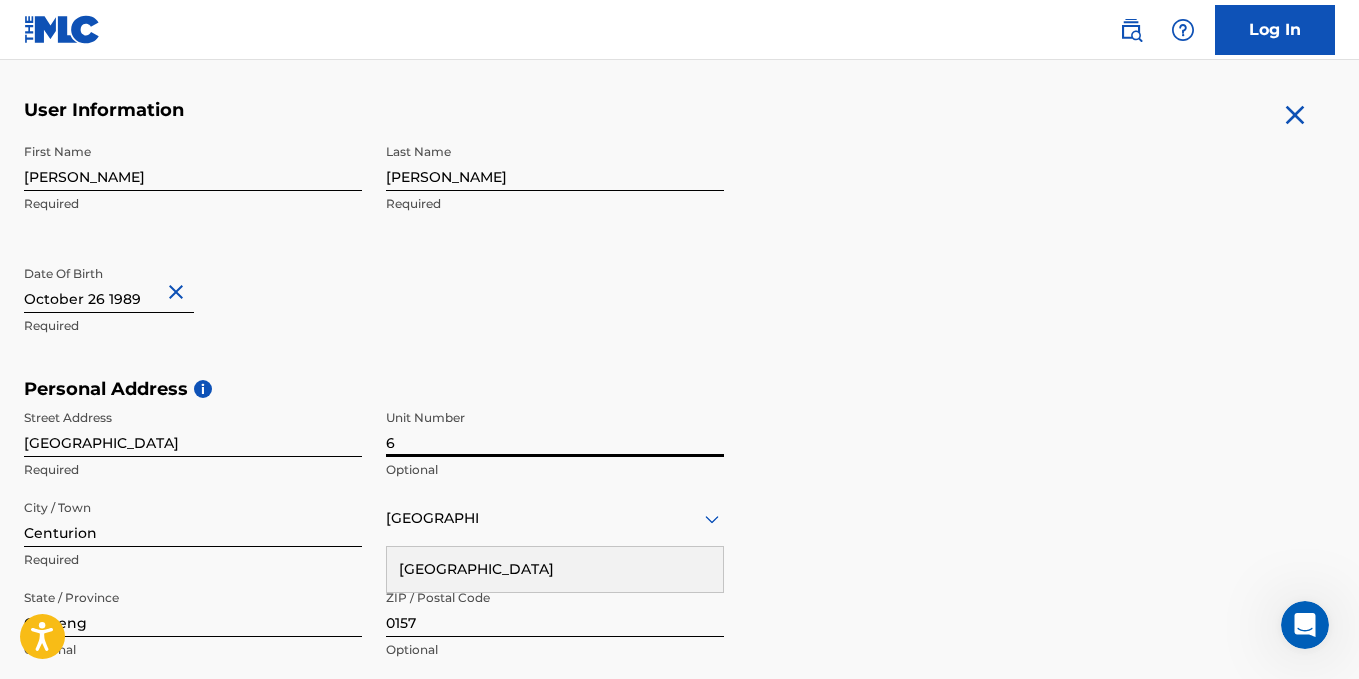 type on "6" 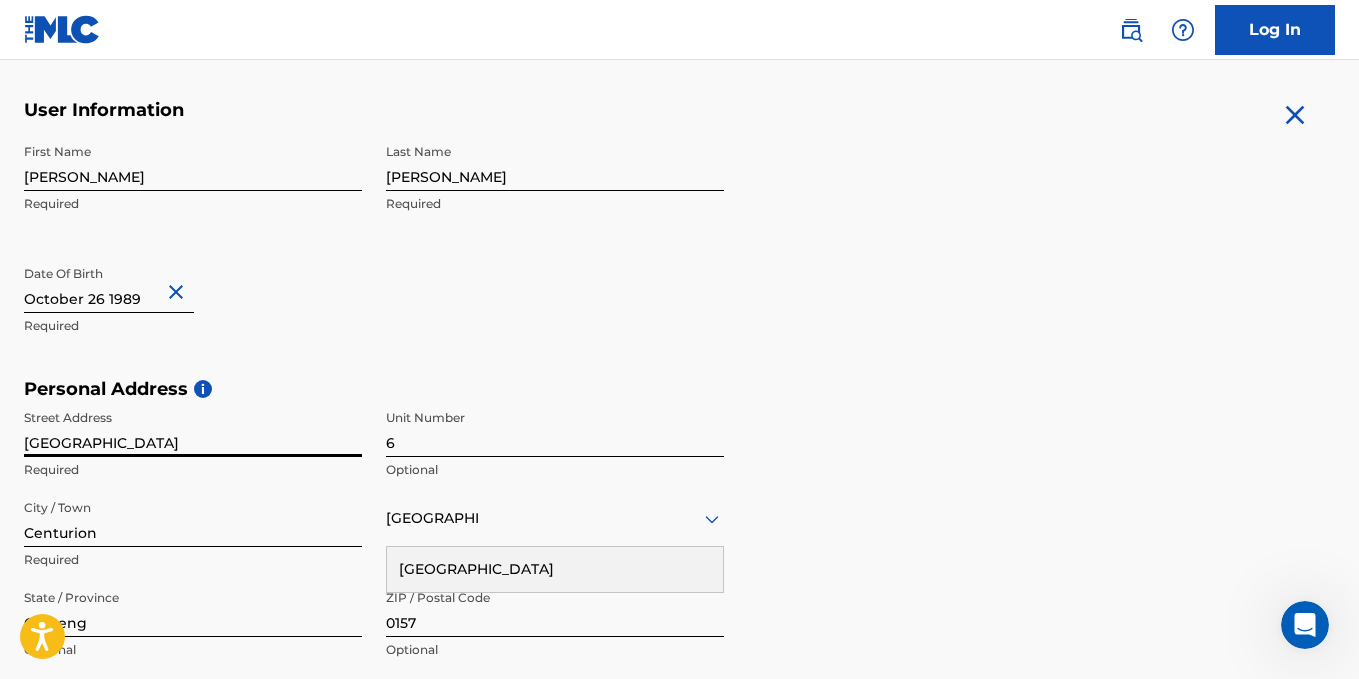 drag, startPoint x: 199, startPoint y: 451, endPoint x: 20, endPoint y: 441, distance: 179.27911 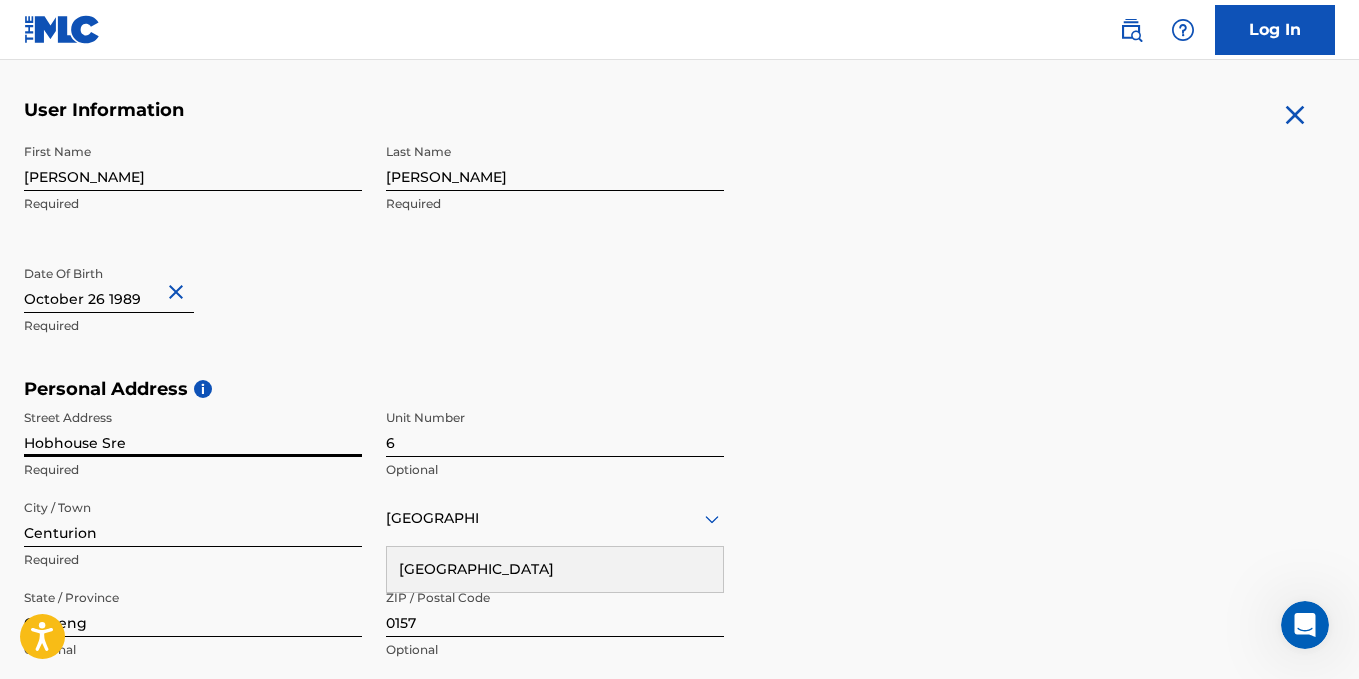 type on "Hobhouse Sre" 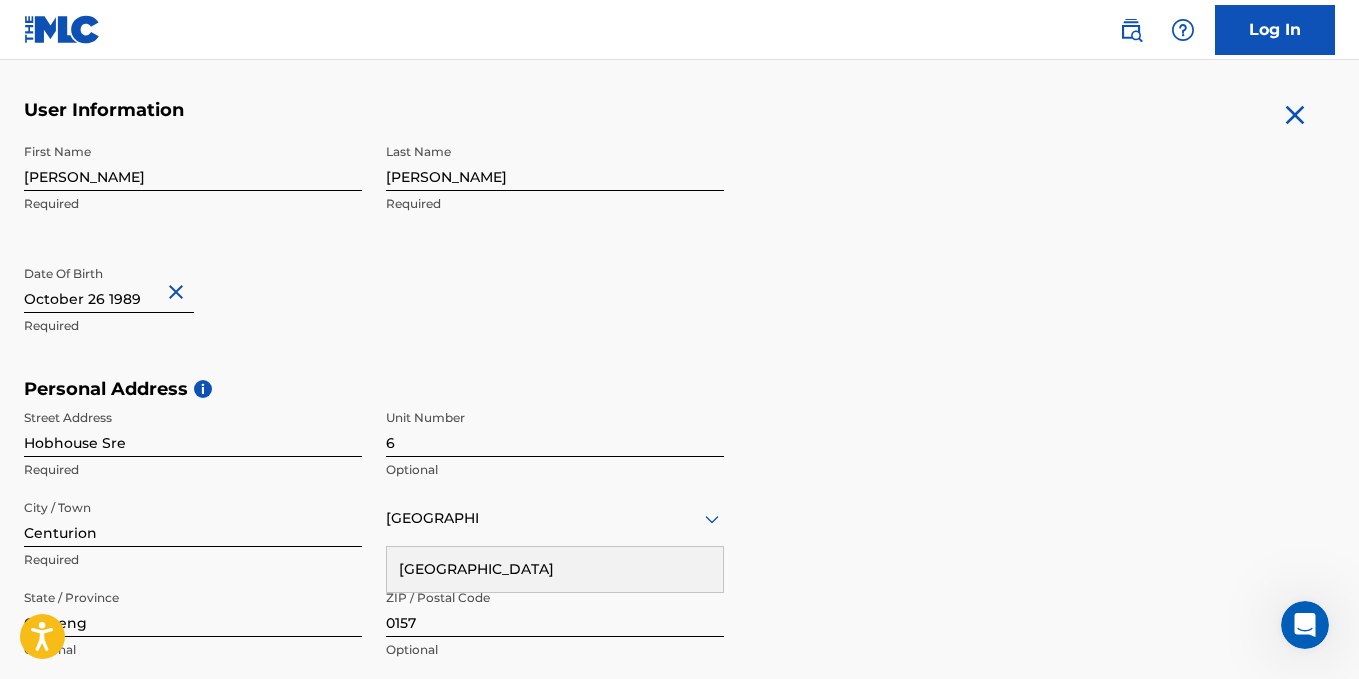 click on "First Name [PERSON_NAME] Required Last Name [PERSON_NAME] Required Date Of Birth Required" at bounding box center (374, 256) 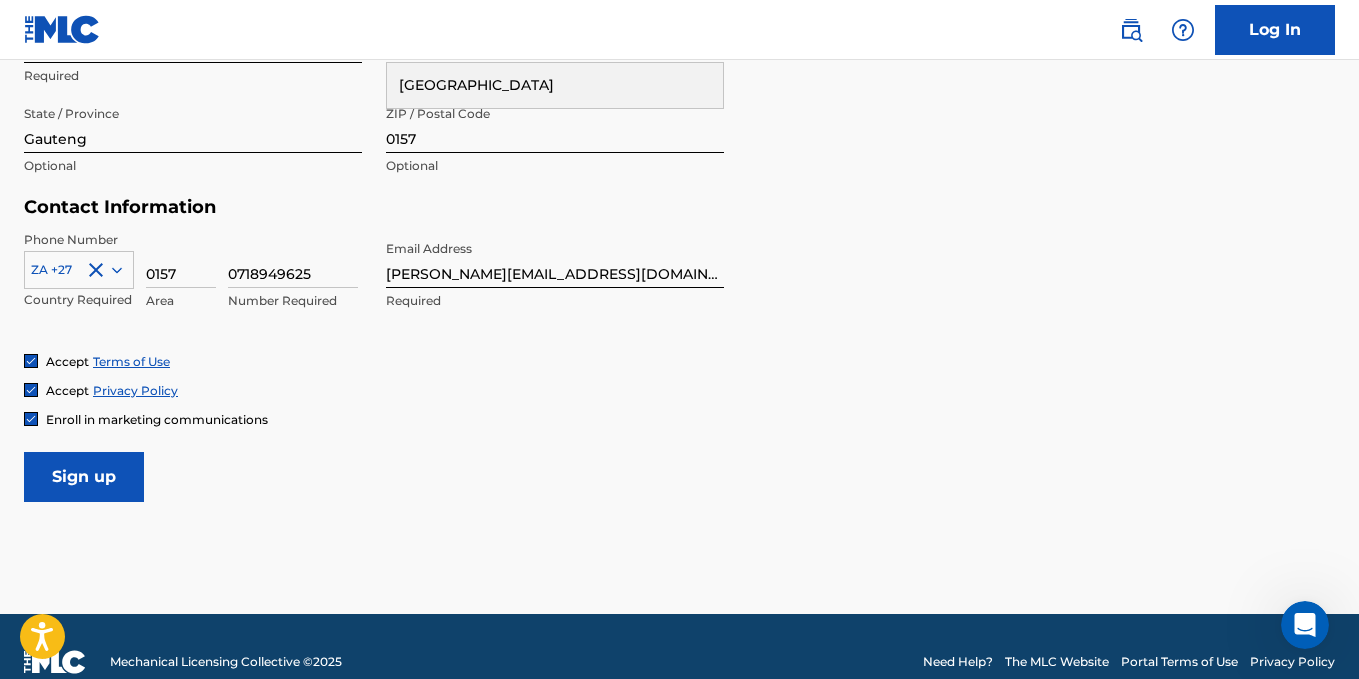scroll, scrollTop: 870, scrollLeft: 0, axis: vertical 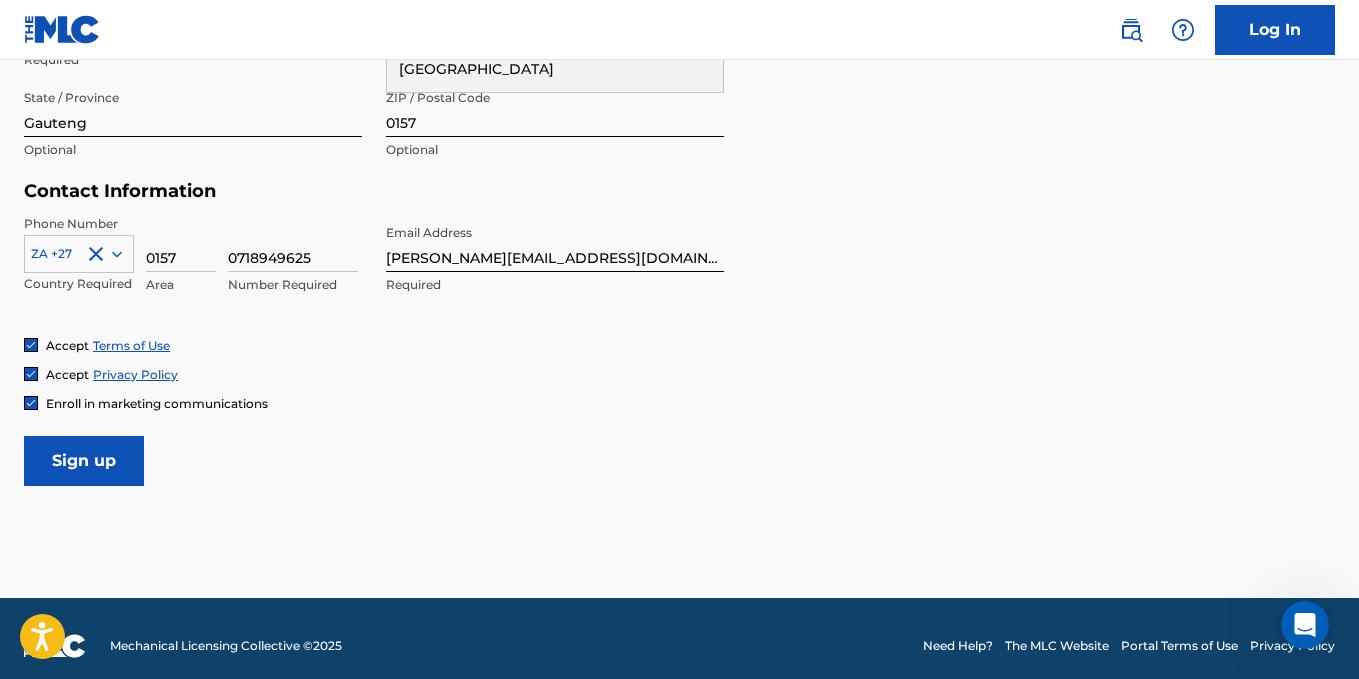click on "Sign up" at bounding box center (84, 461) 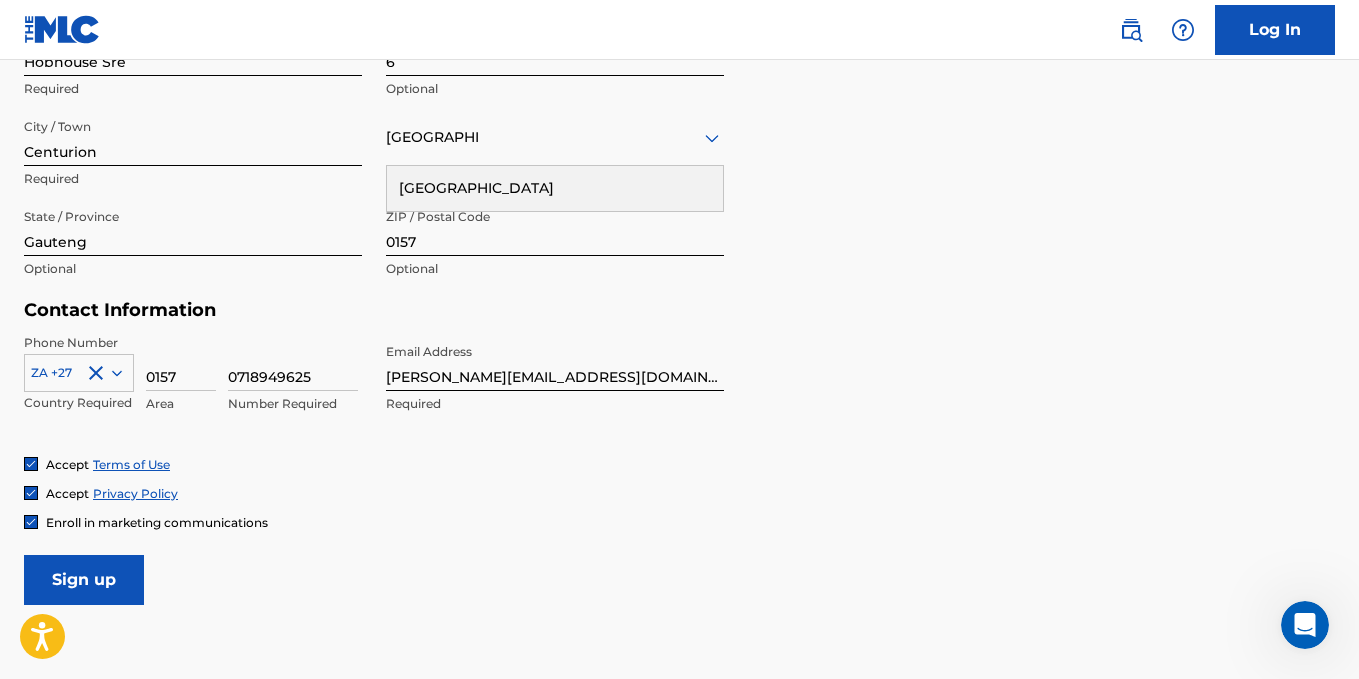 scroll, scrollTop: 885, scrollLeft: 0, axis: vertical 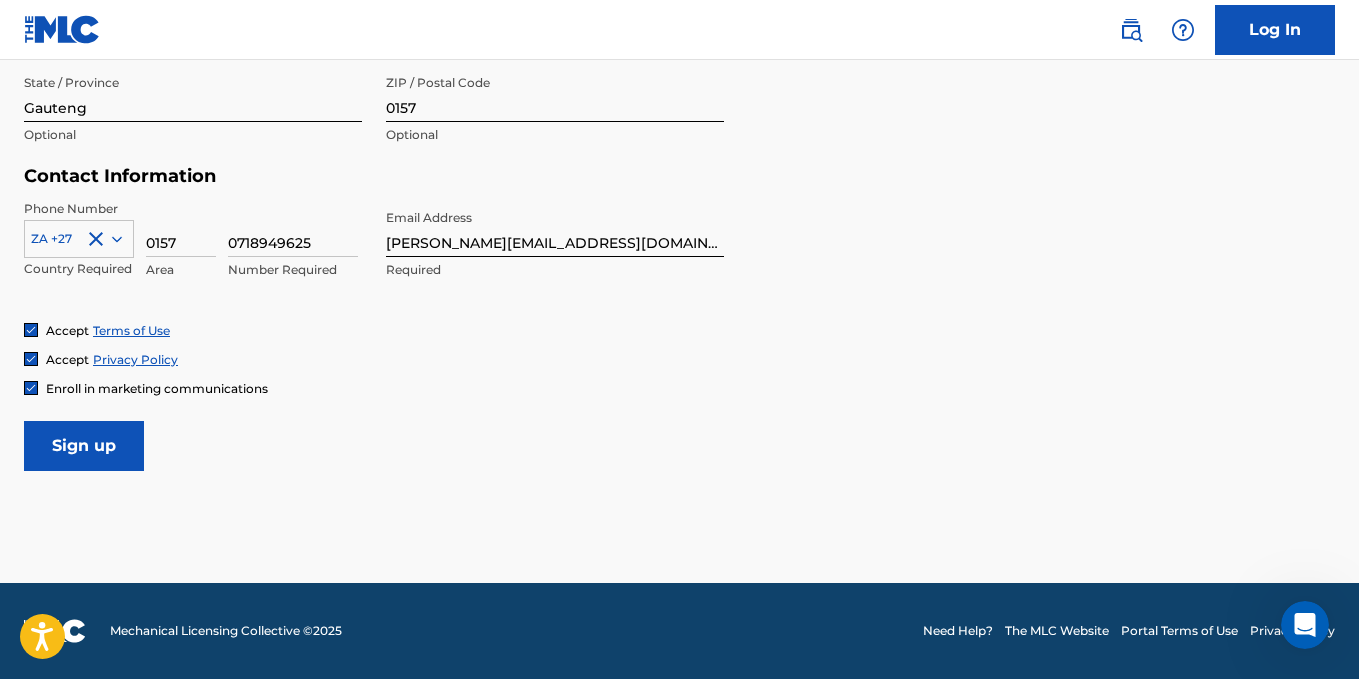 click on "Sign up" at bounding box center [84, 446] 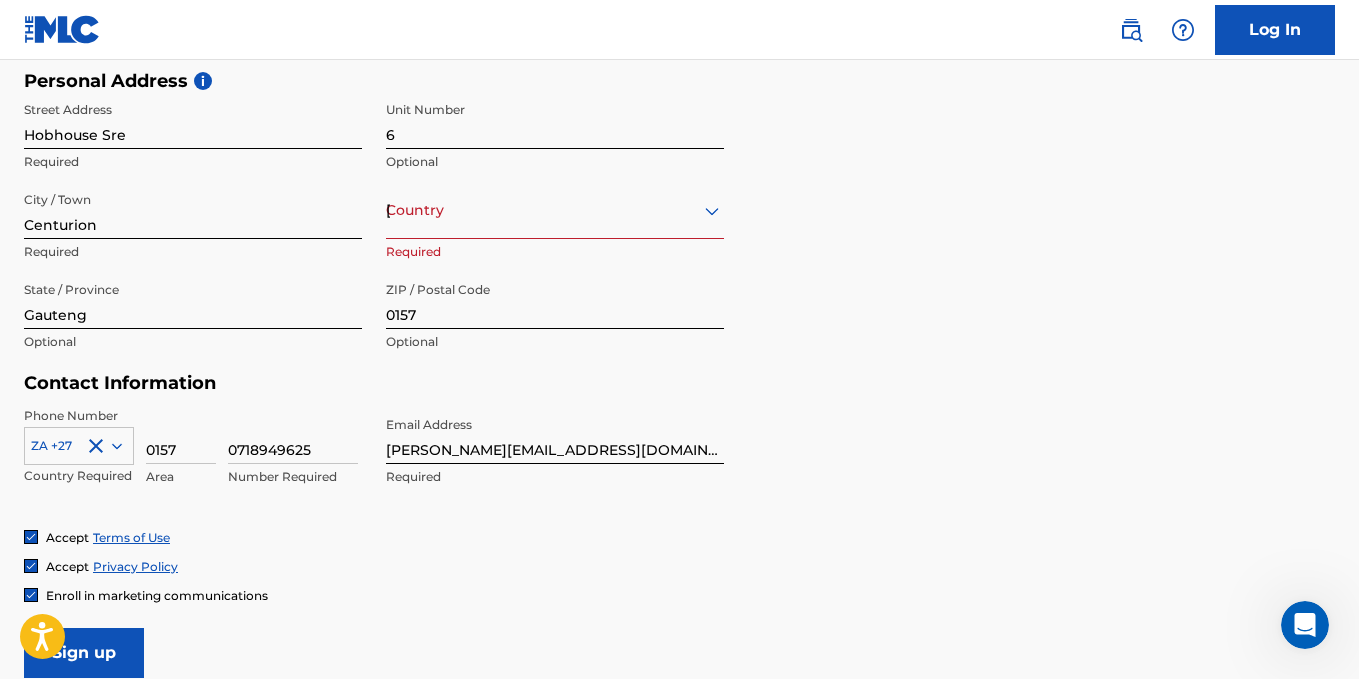scroll, scrollTop: 578, scrollLeft: 0, axis: vertical 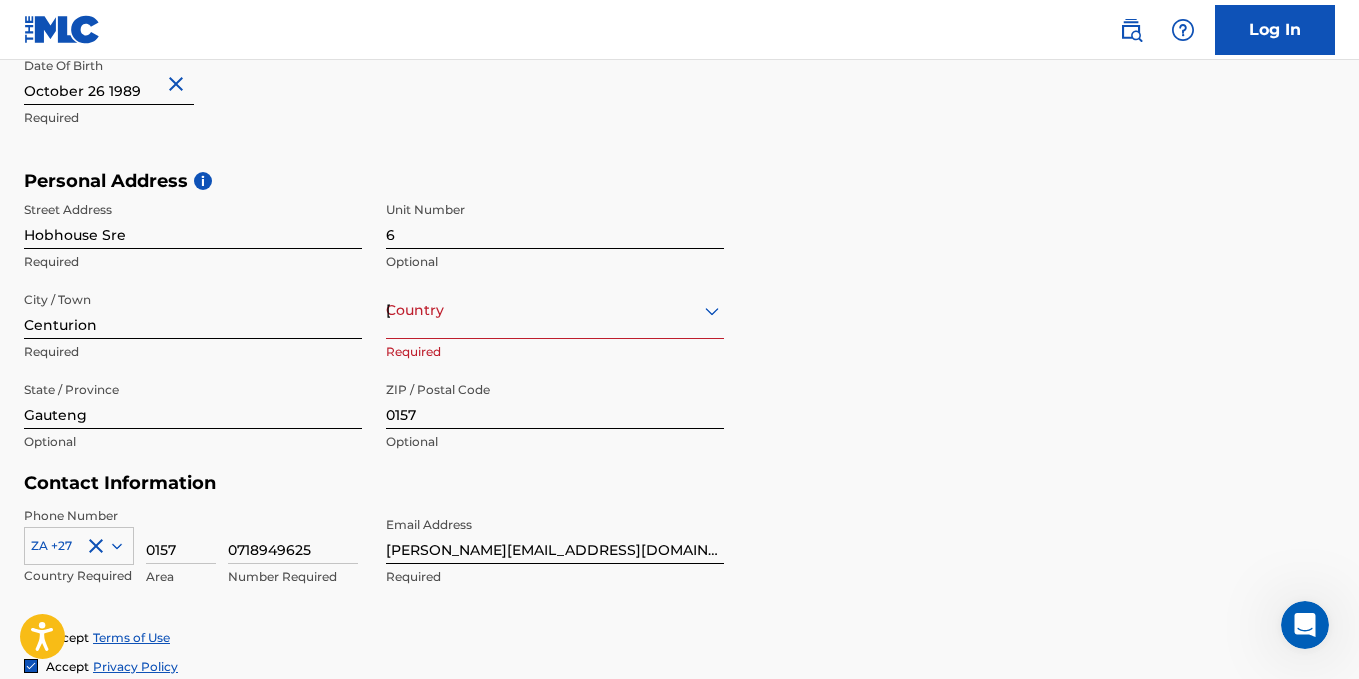 click on "[GEOGRAPHIC_DATA]" at bounding box center [555, 310] 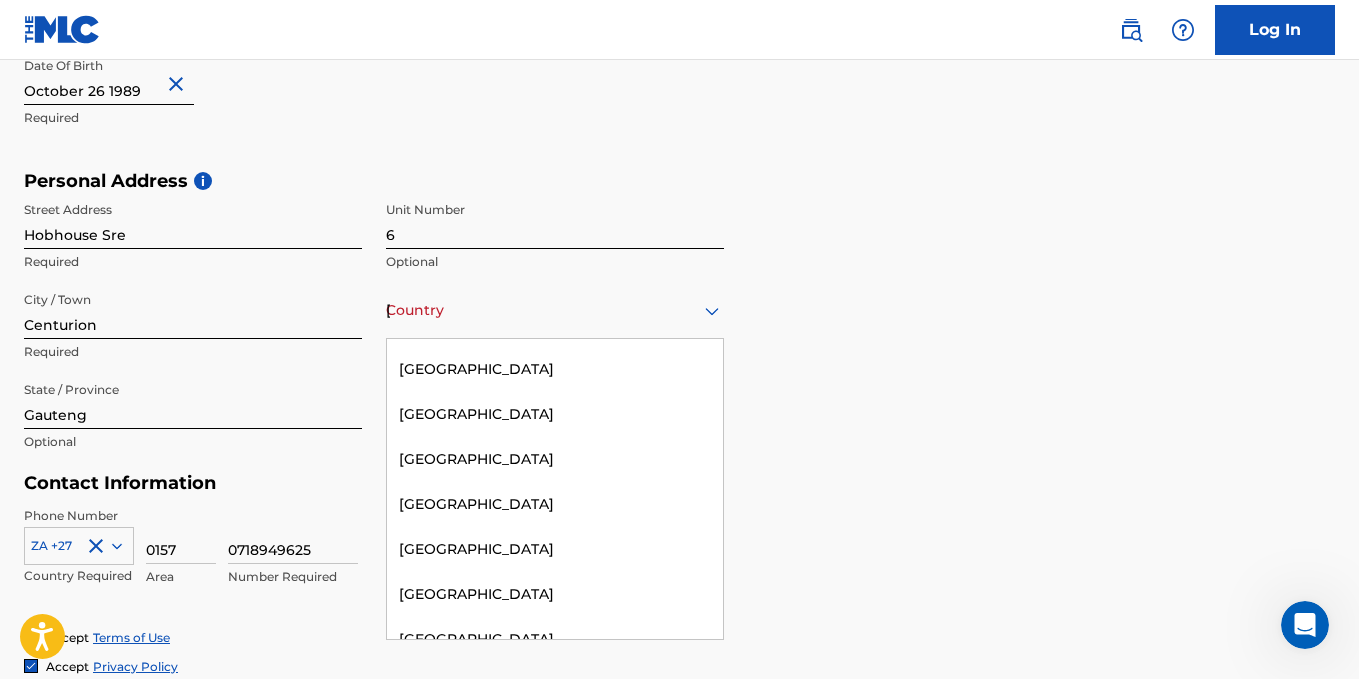 scroll, scrollTop: 8200, scrollLeft: 0, axis: vertical 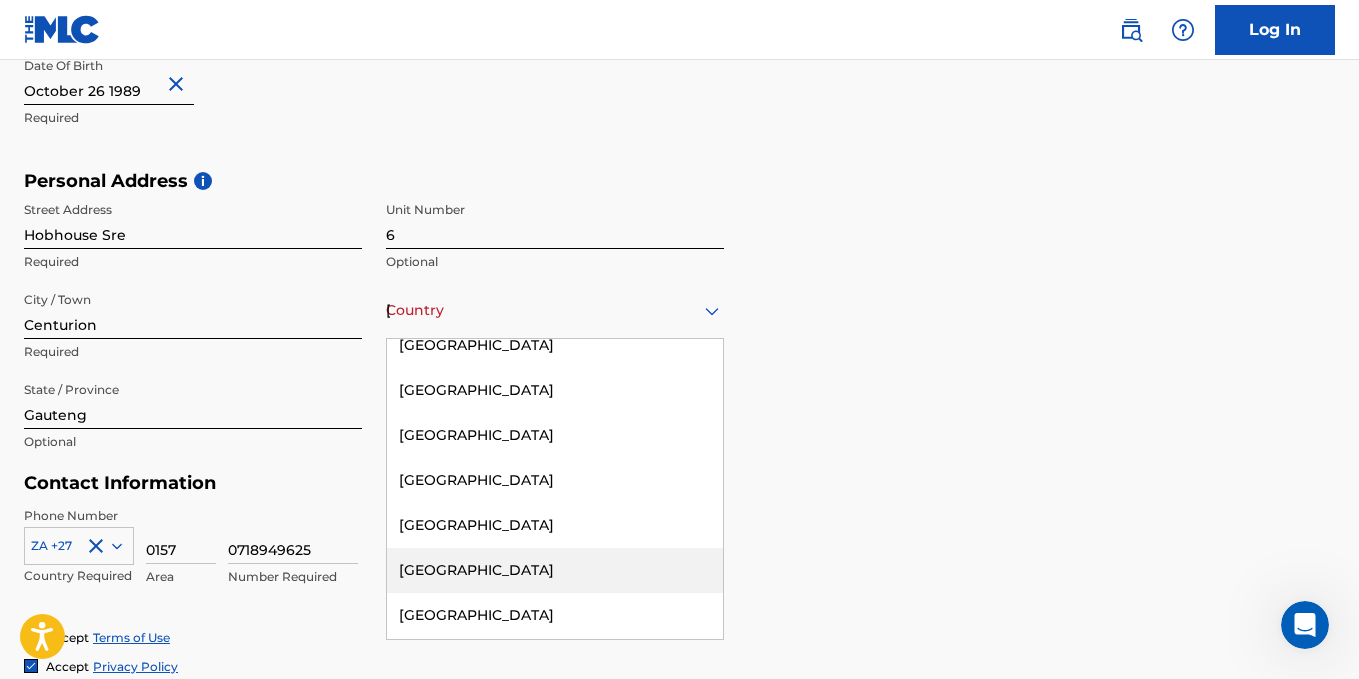 click on "[GEOGRAPHIC_DATA]" at bounding box center [555, 570] 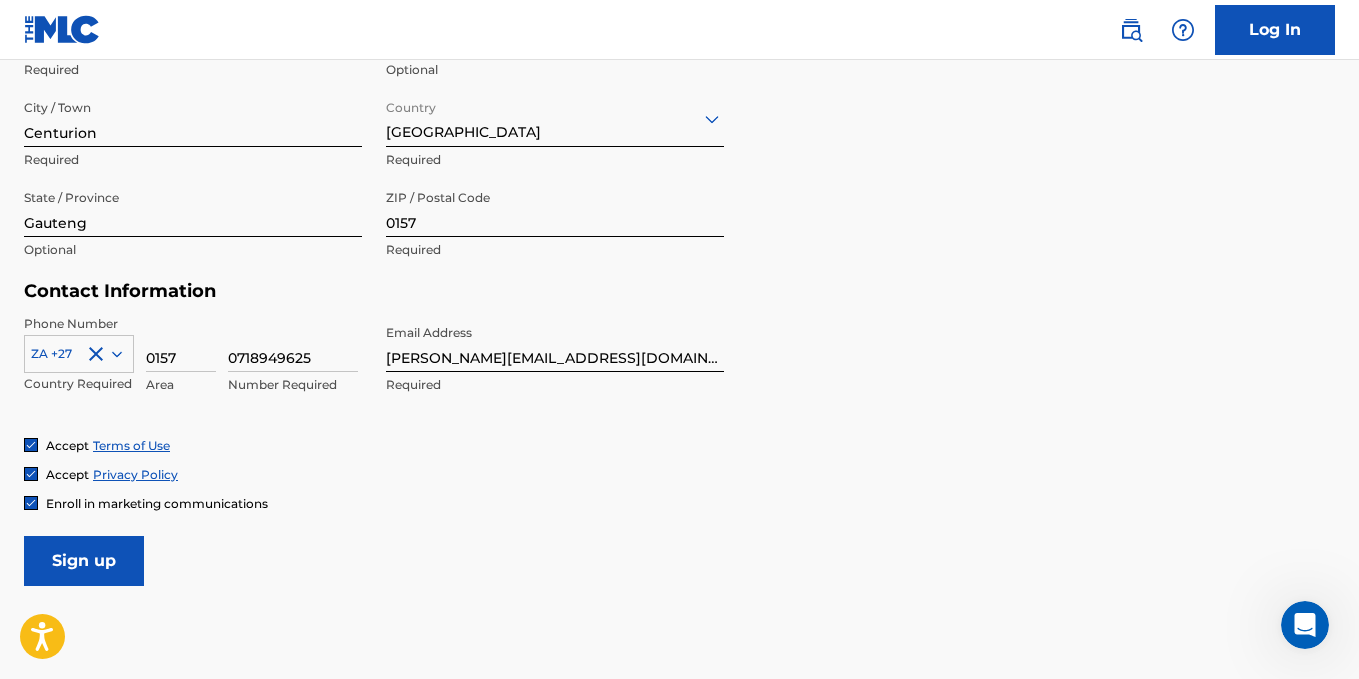 scroll, scrollTop: 778, scrollLeft: 0, axis: vertical 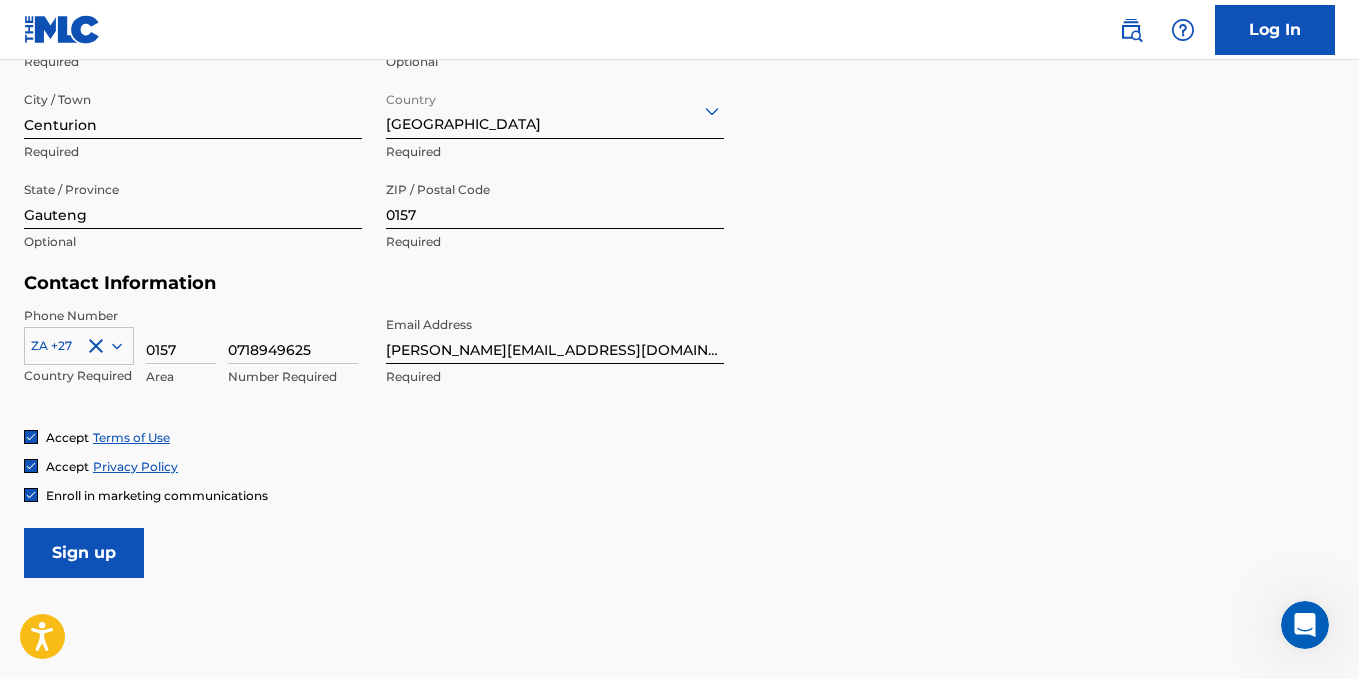 click on "Sign up" at bounding box center [84, 553] 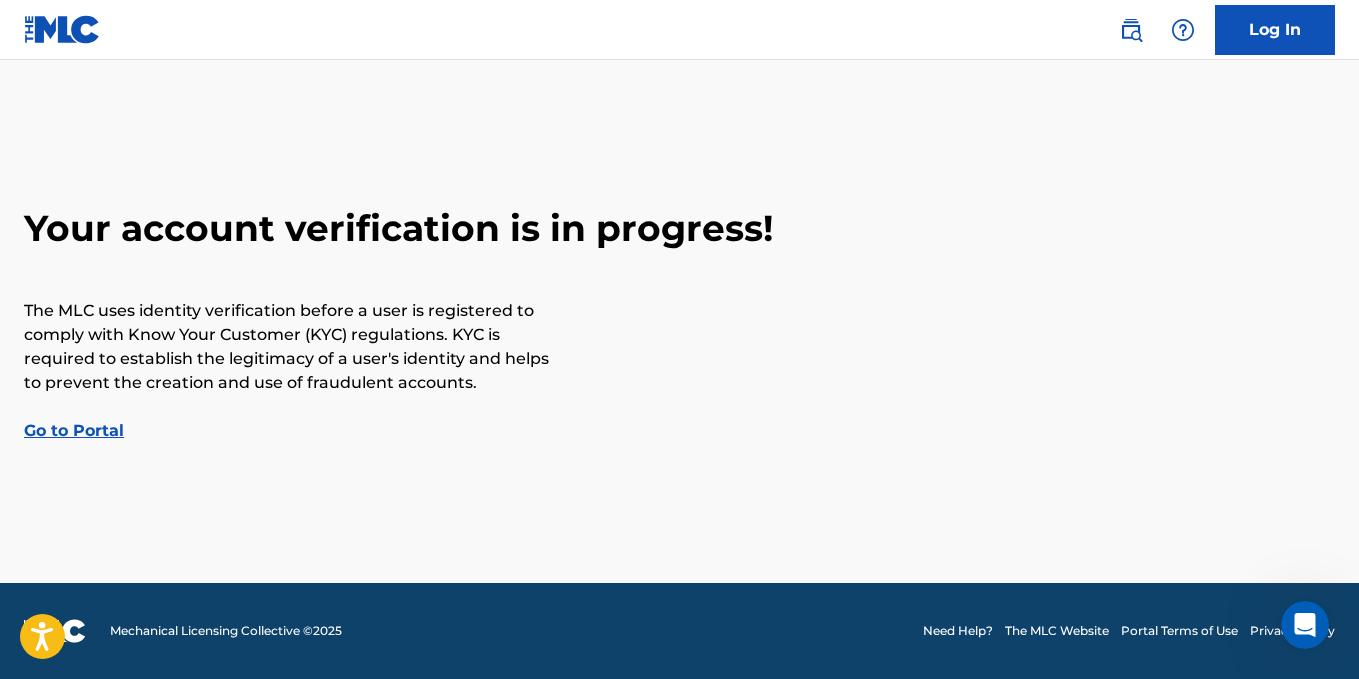 scroll, scrollTop: 0, scrollLeft: 0, axis: both 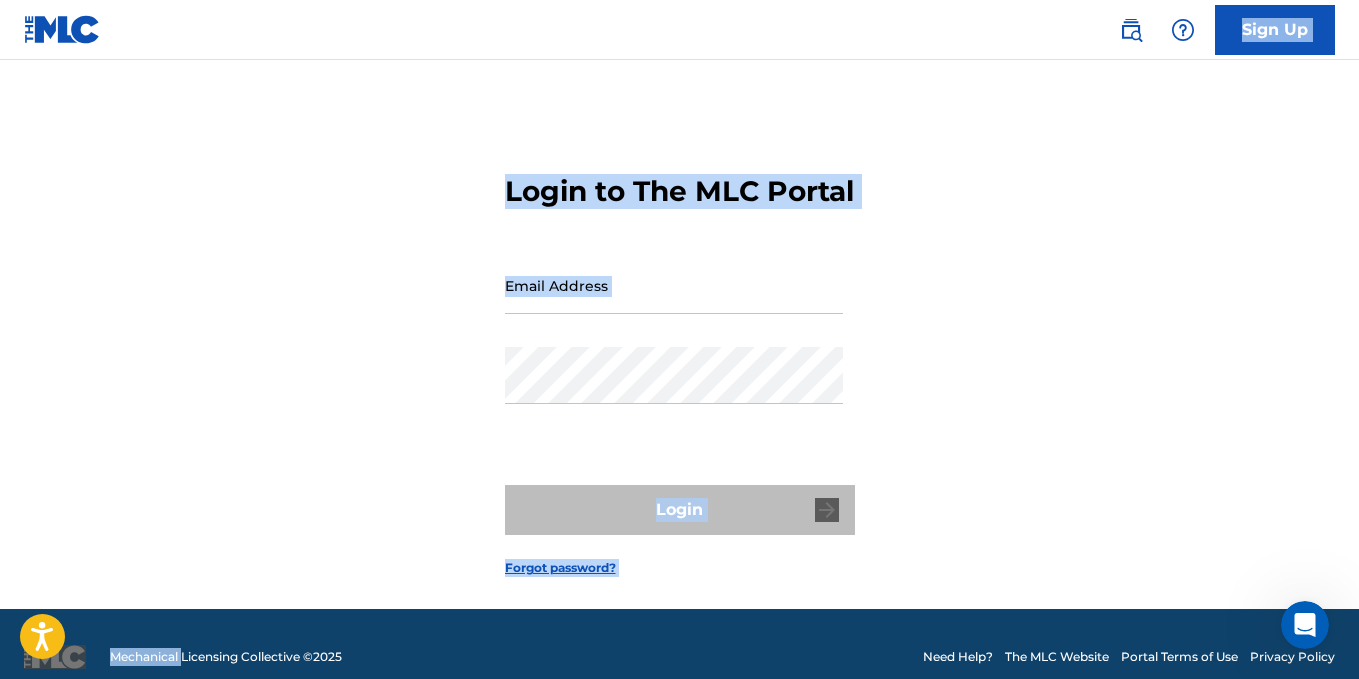 click on "Login to The MLC Portal Email Address Password Login Forgot password?" at bounding box center (679, 359) 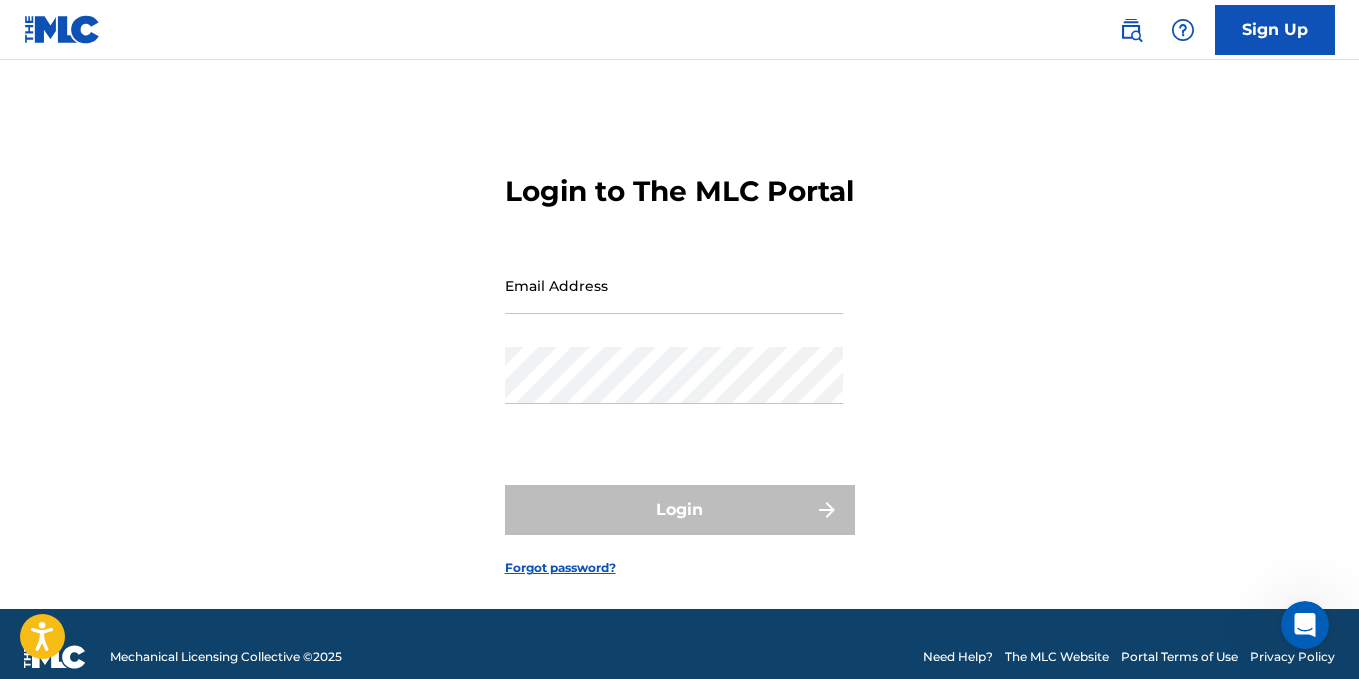 click on "Email Address" at bounding box center (674, 285) 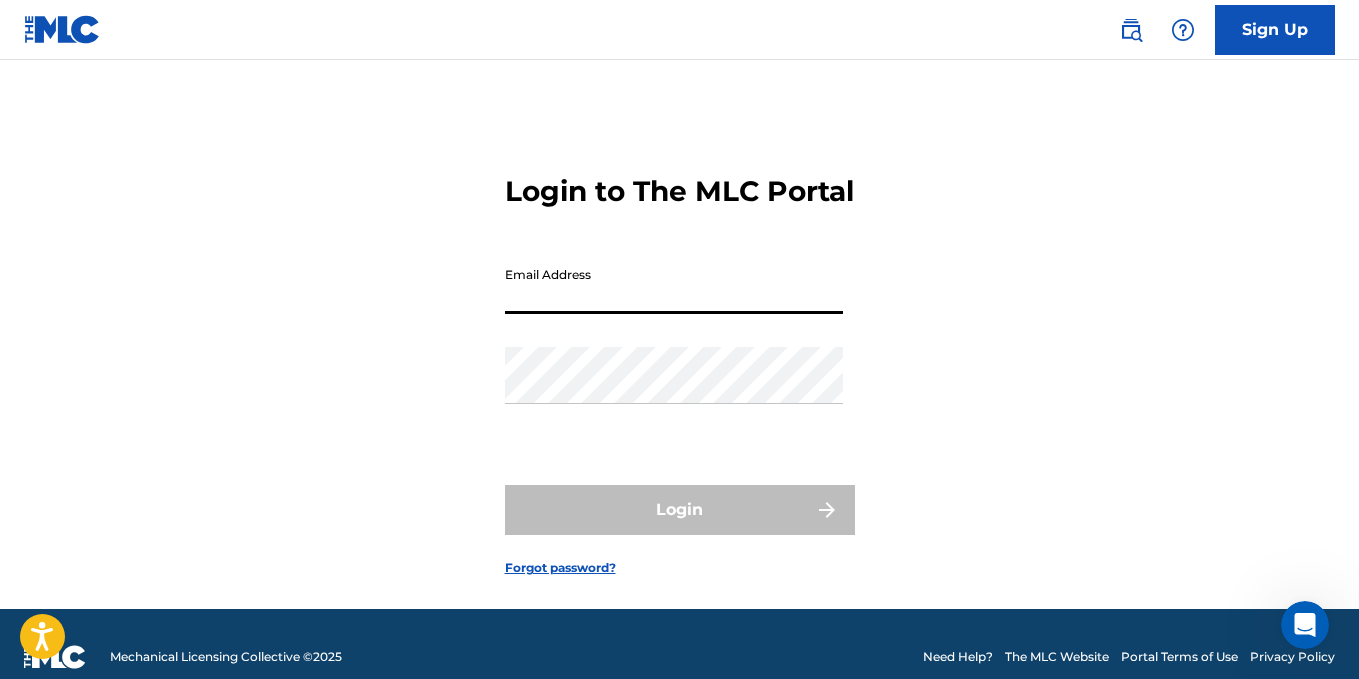 type on "[PERSON_NAME][EMAIL_ADDRESS][DOMAIN_NAME]" 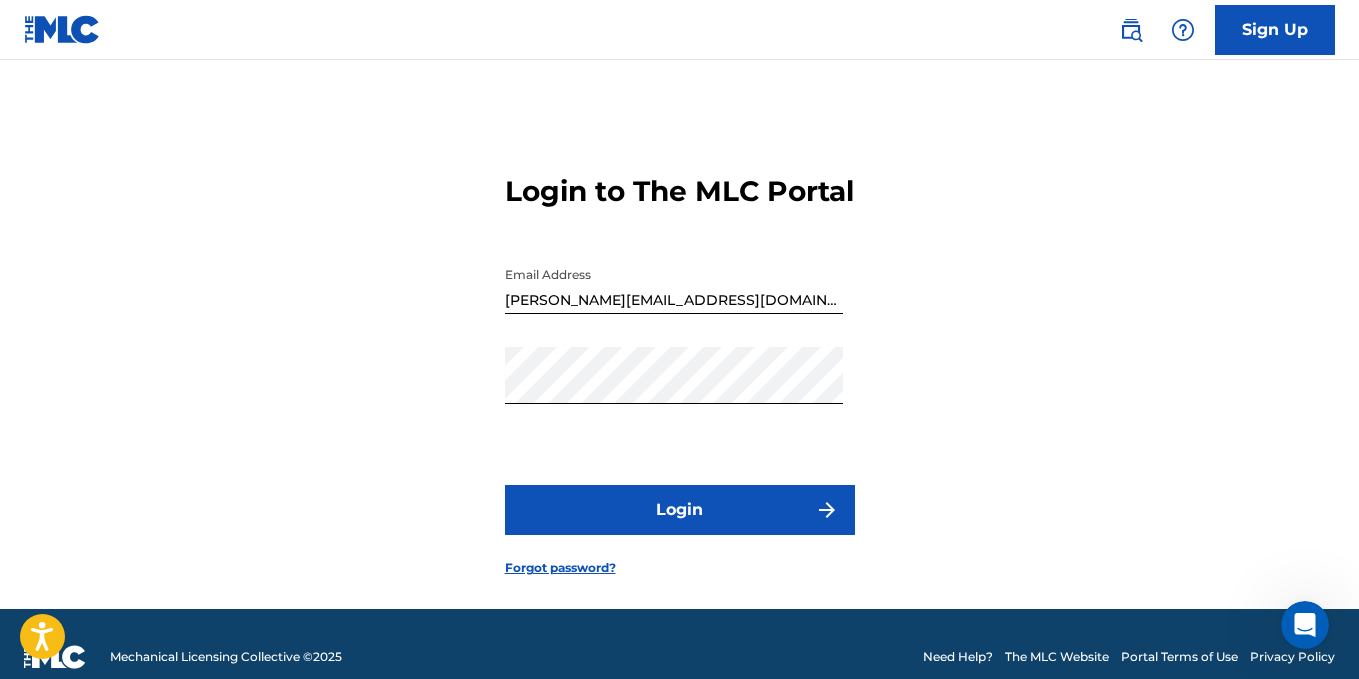 click on "Login" at bounding box center (680, 510) 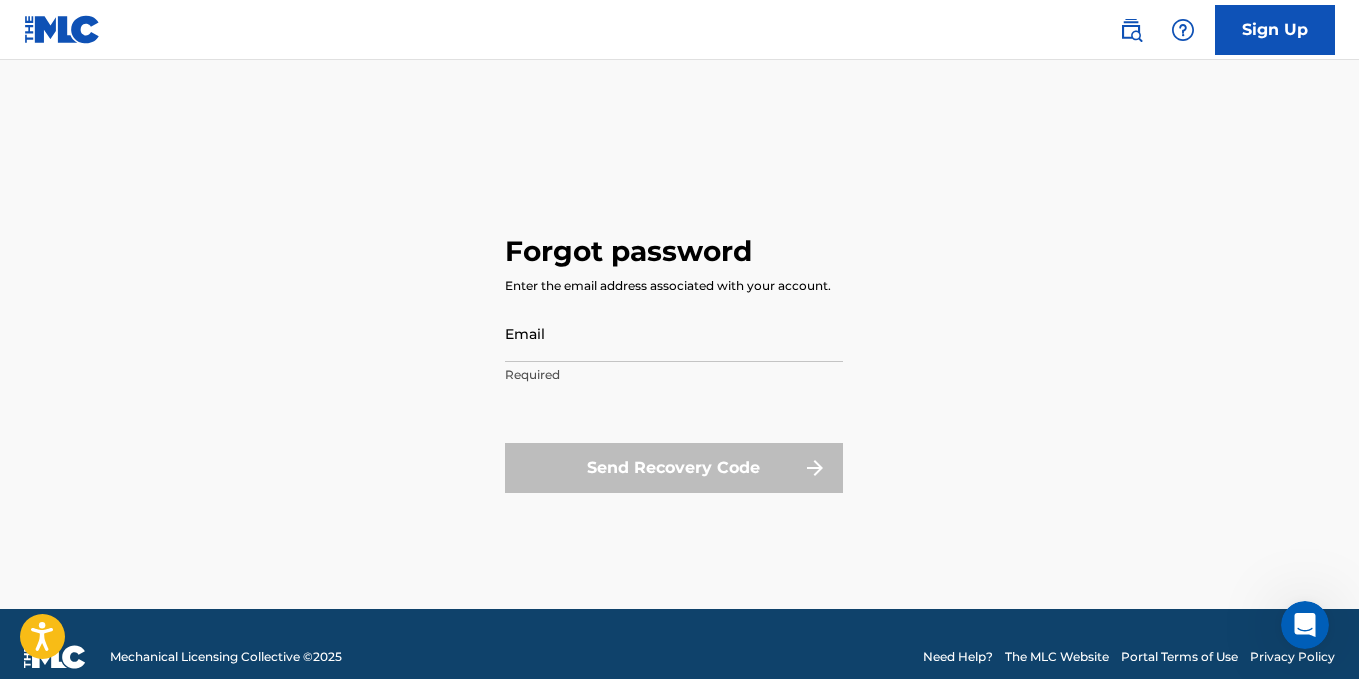 click on "Email" at bounding box center (674, 333) 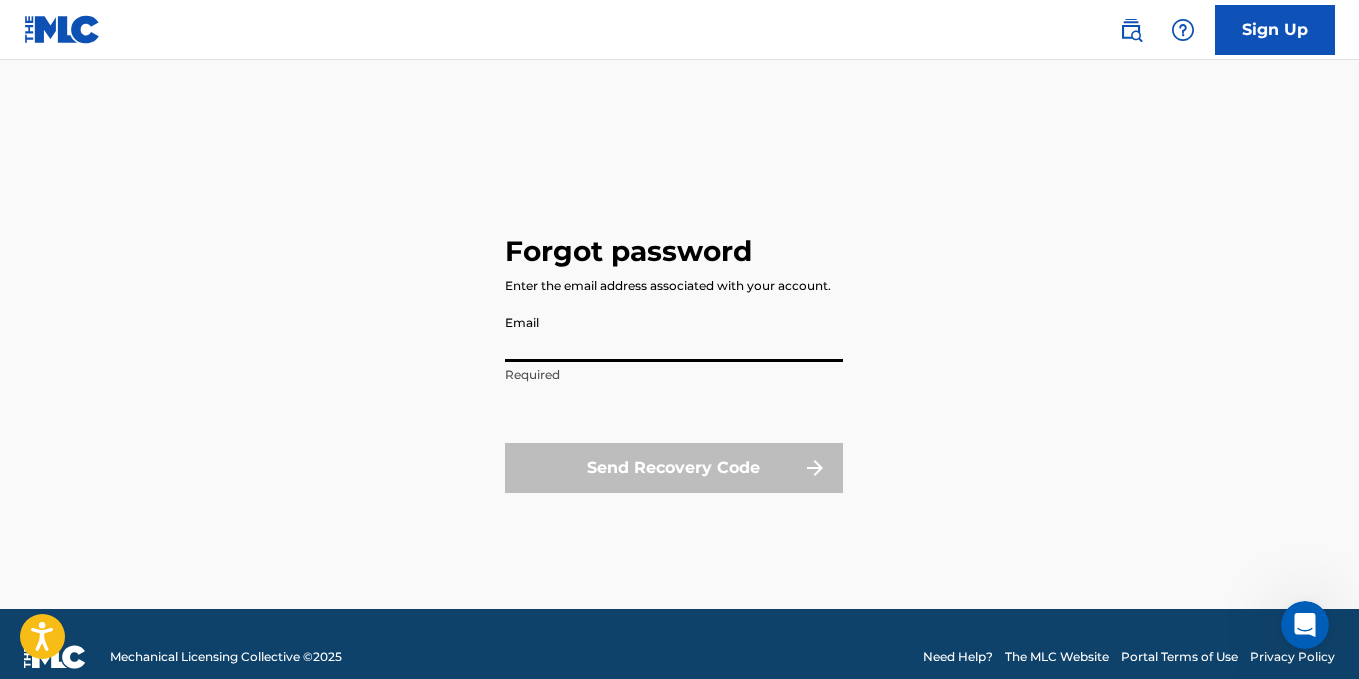 type on "[PERSON_NAME][EMAIL_ADDRESS][DOMAIN_NAME]" 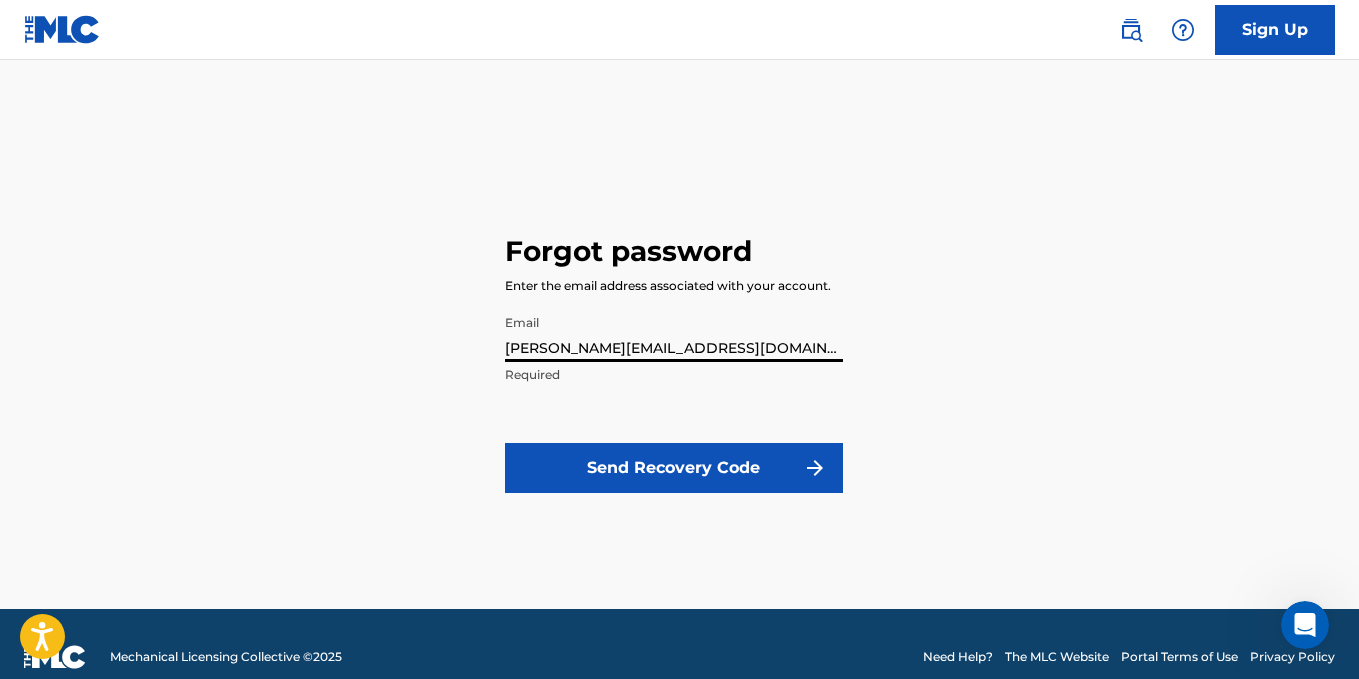 click on "Send Recovery Code" at bounding box center (674, 468) 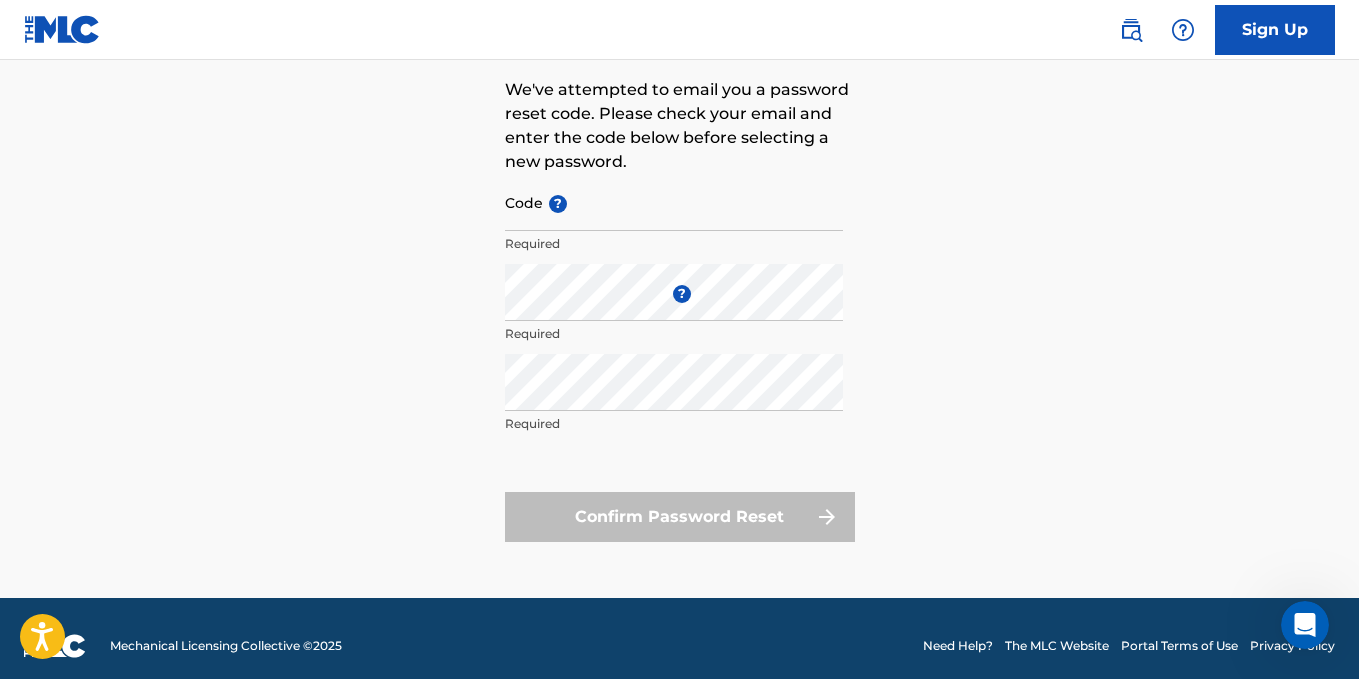 scroll, scrollTop: 94, scrollLeft: 0, axis: vertical 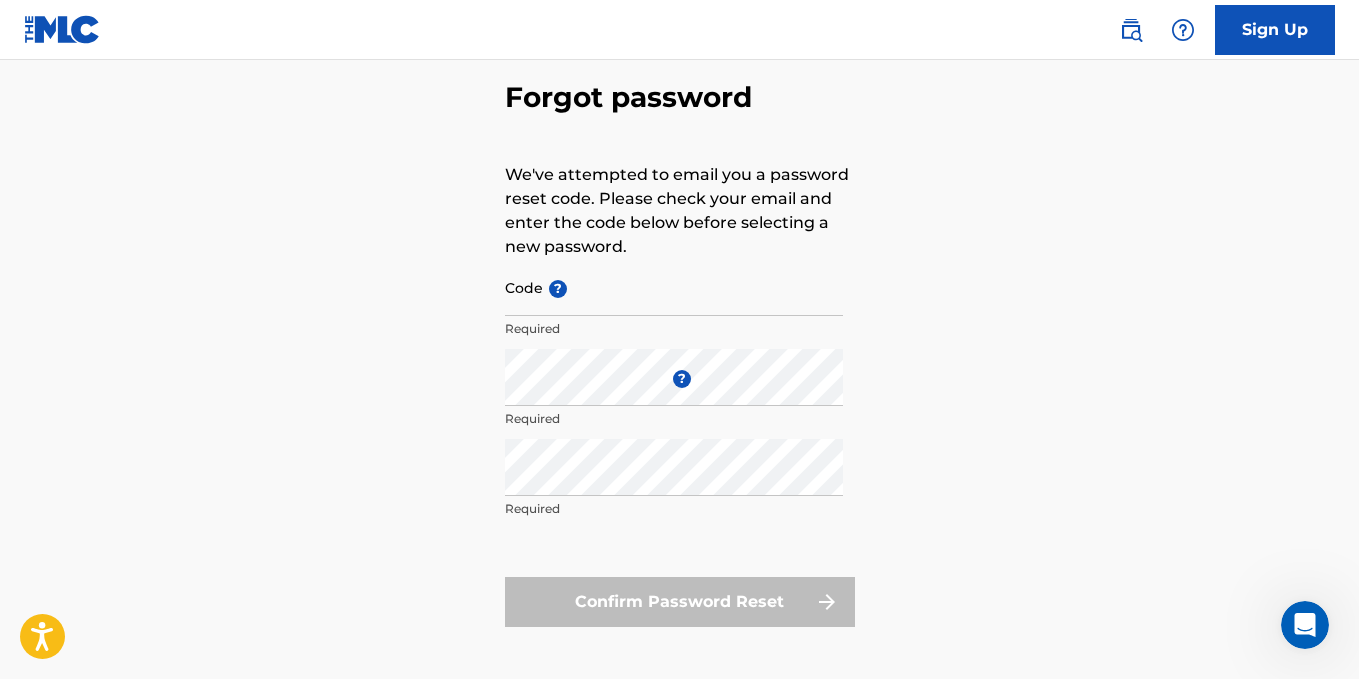 click on "Required" at bounding box center [674, 329] 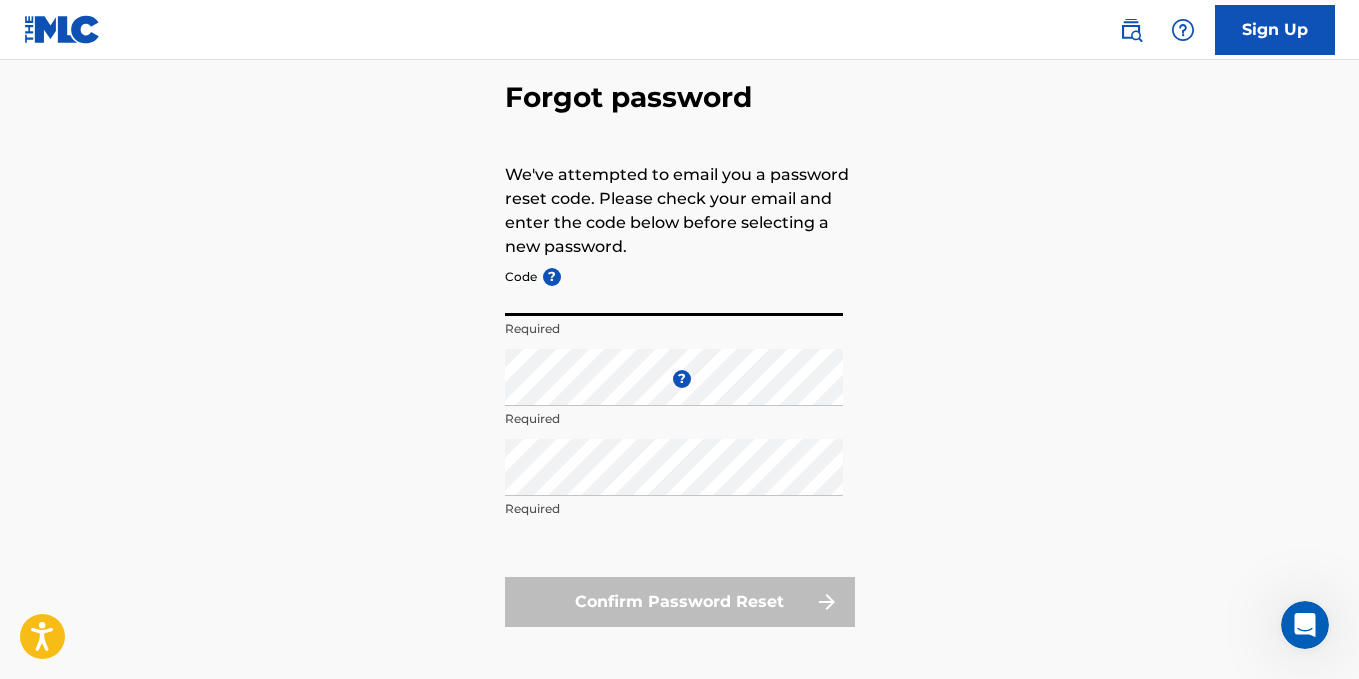click on "Code ?" at bounding box center [674, 287] 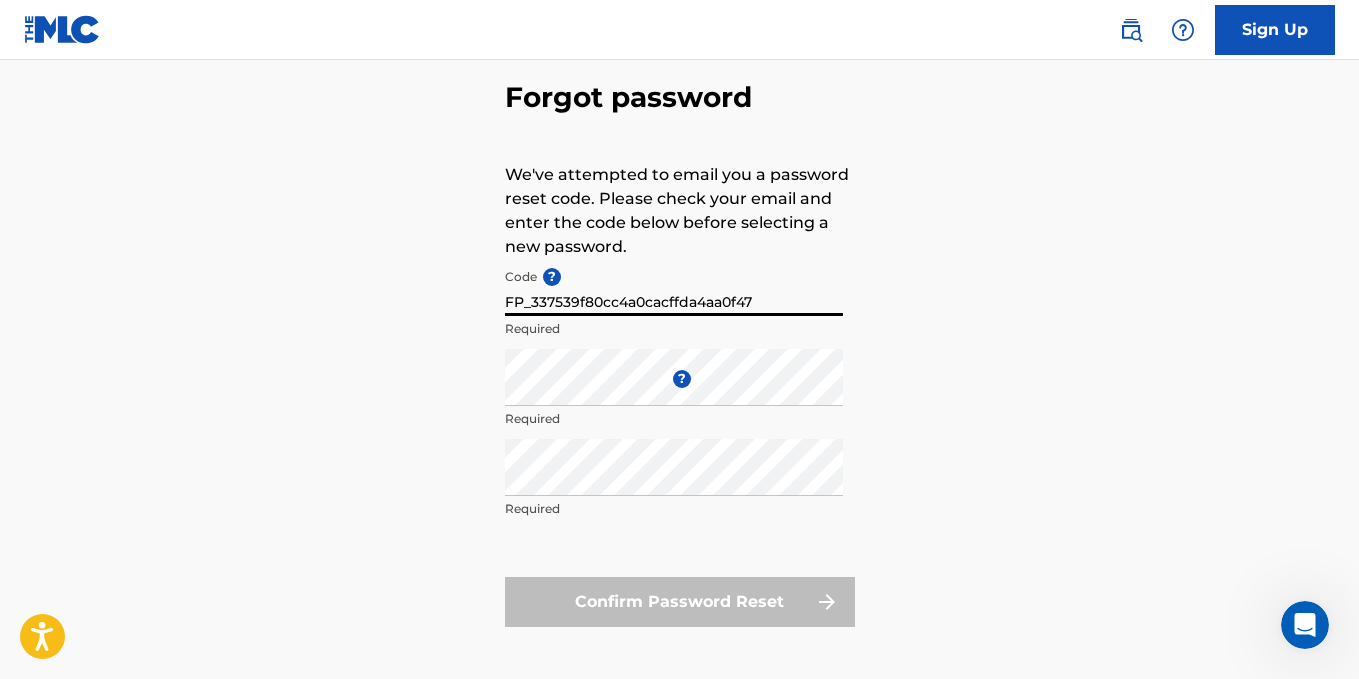 type on "FP_337539f80cc4a0cacffda4aa0f47" 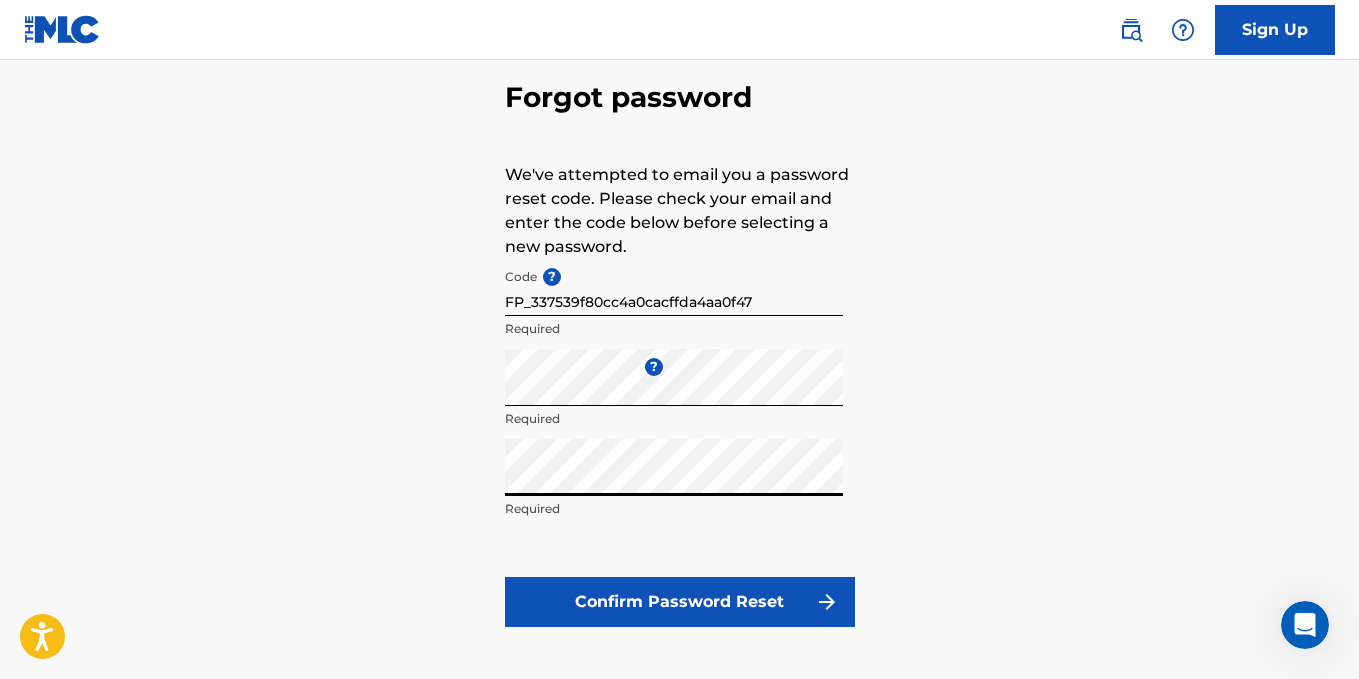 click on "Confirm Password Reset" at bounding box center [680, 602] 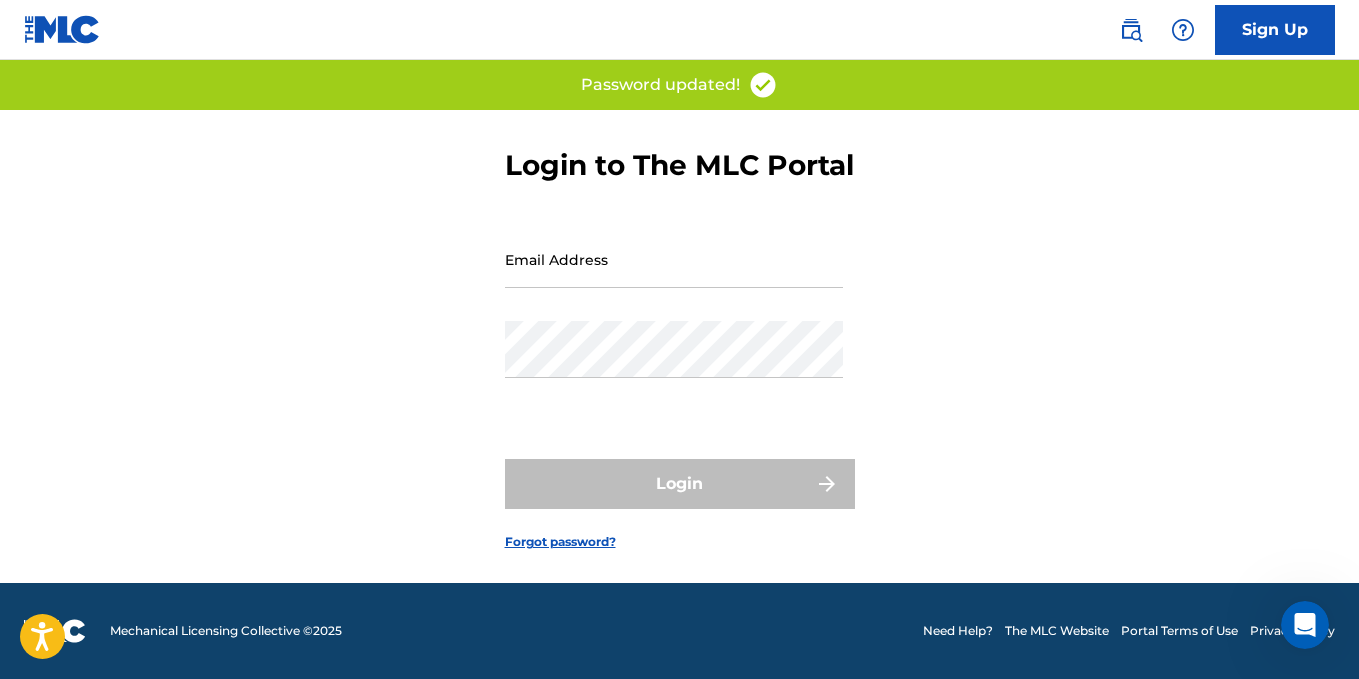 scroll, scrollTop: 0, scrollLeft: 0, axis: both 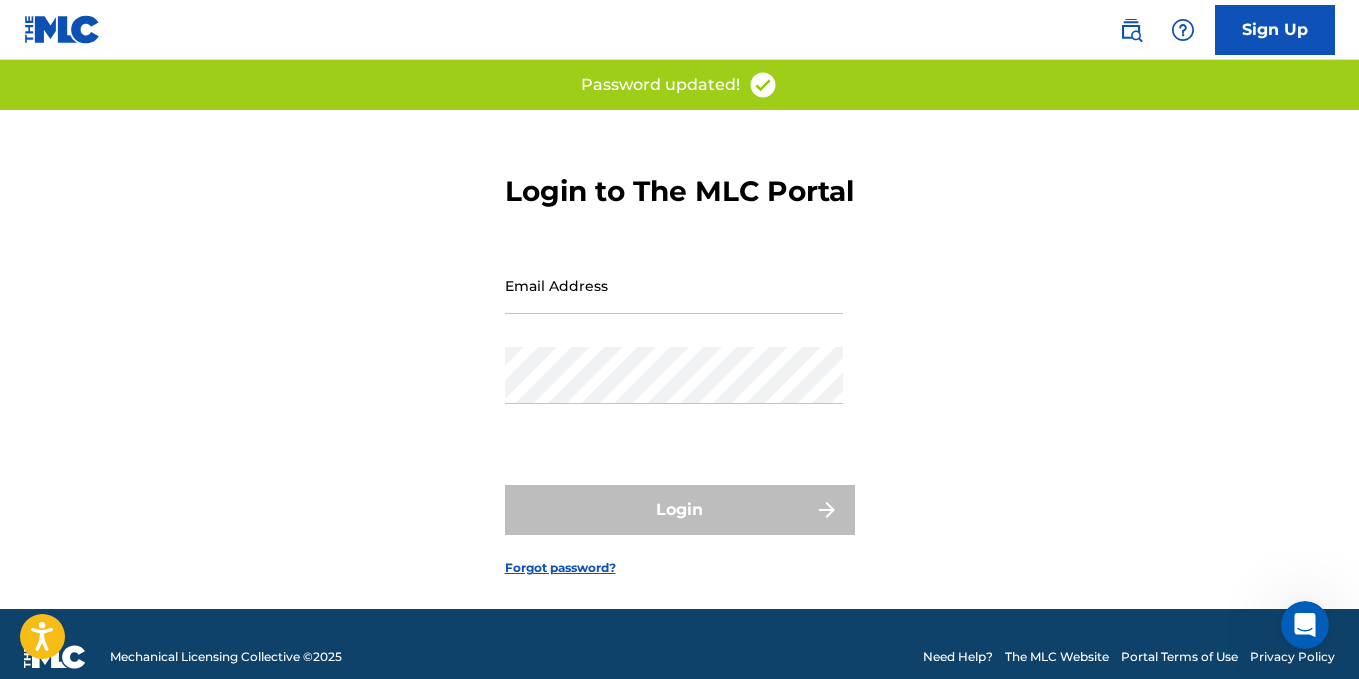 click on "Email Address" at bounding box center (674, 285) 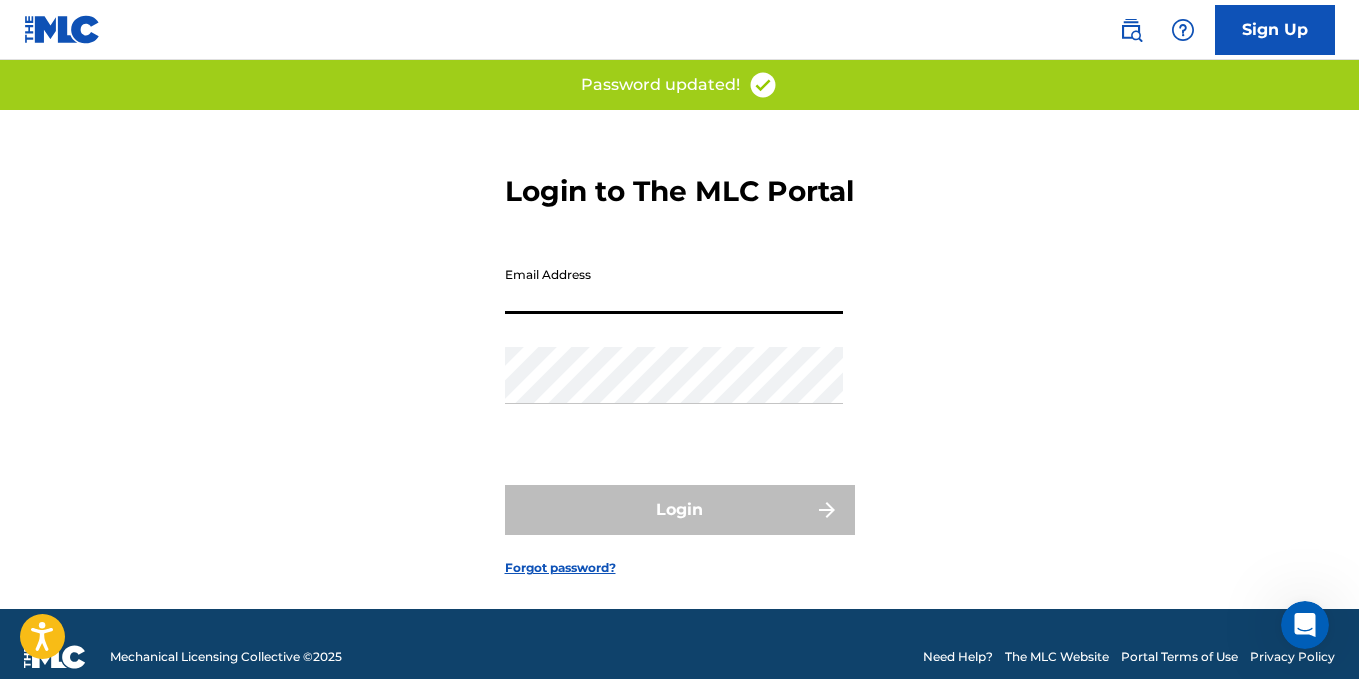 type on "[PERSON_NAME][EMAIL_ADDRESS][DOMAIN_NAME]" 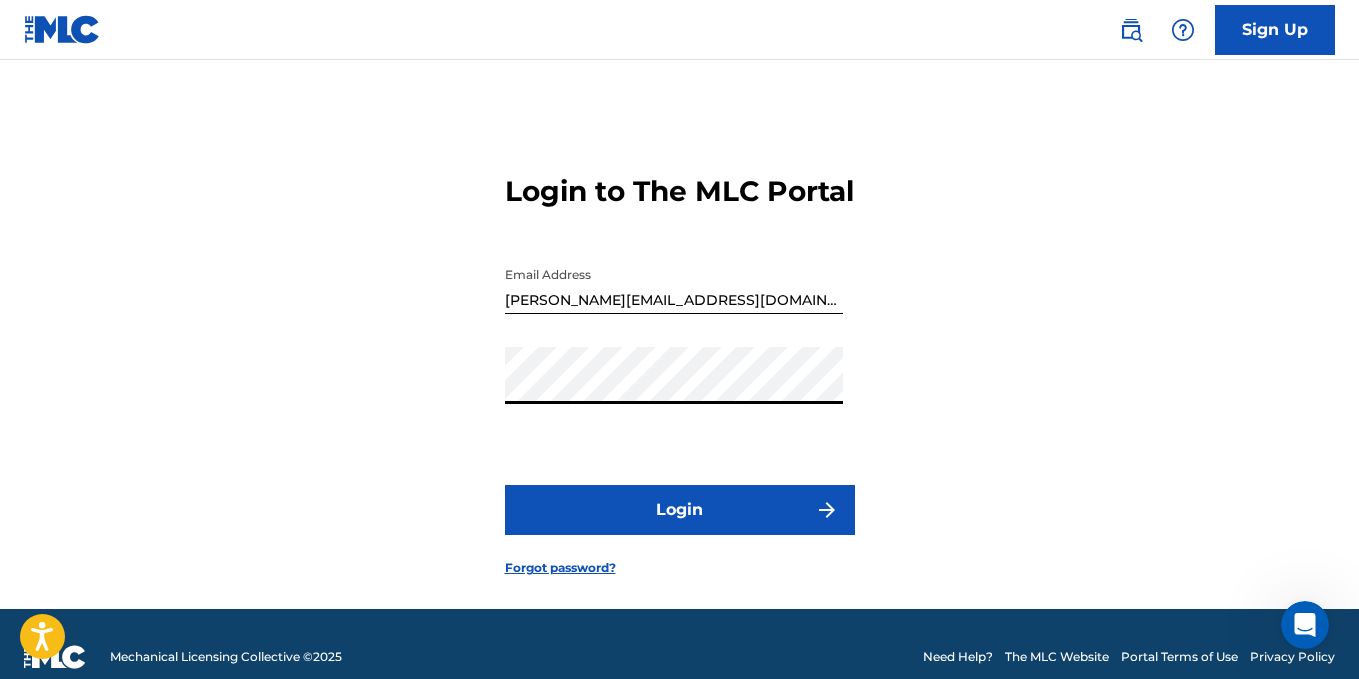 click on "Login" at bounding box center [680, 510] 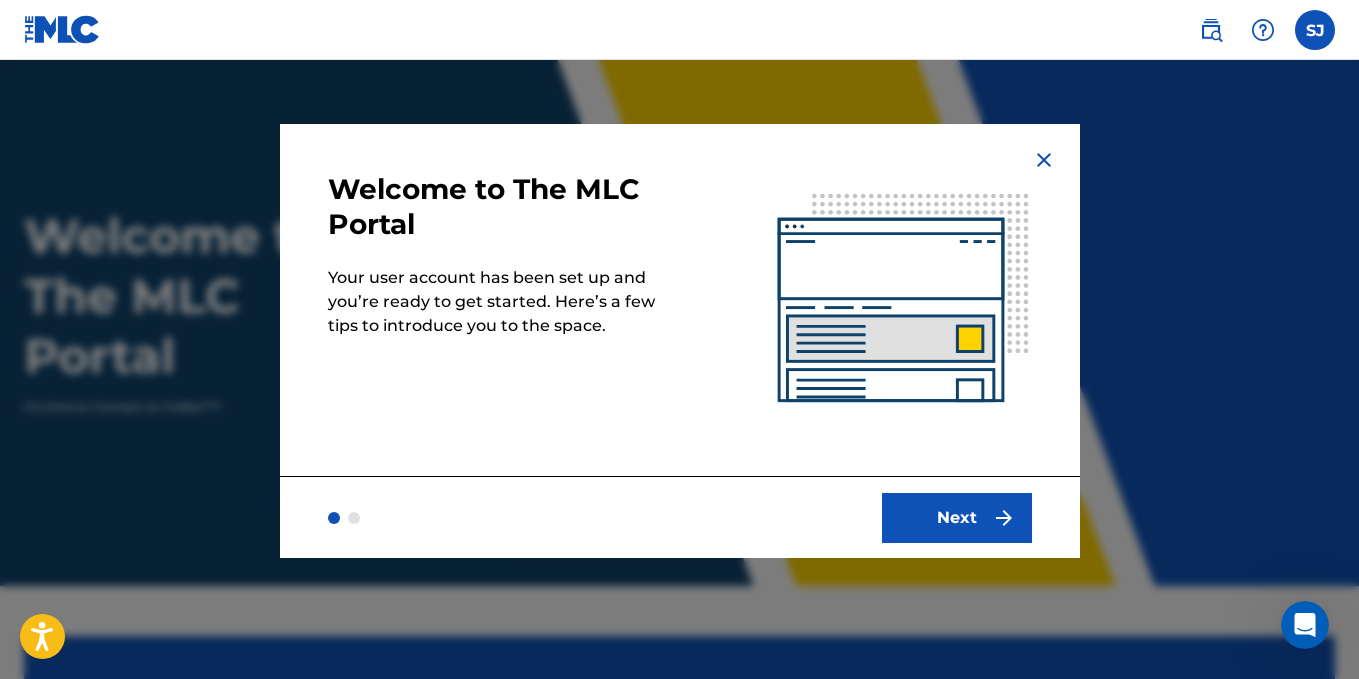 scroll, scrollTop: 0, scrollLeft: 0, axis: both 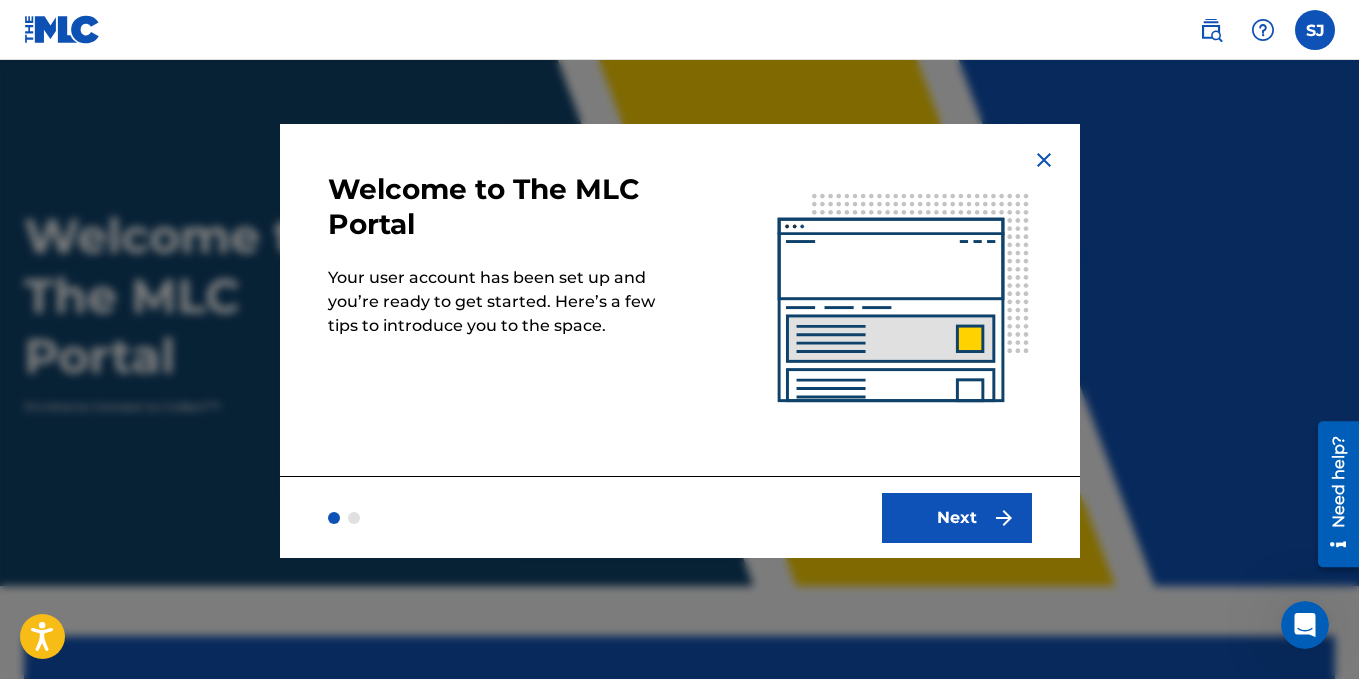 click on "Next" at bounding box center [957, 518] 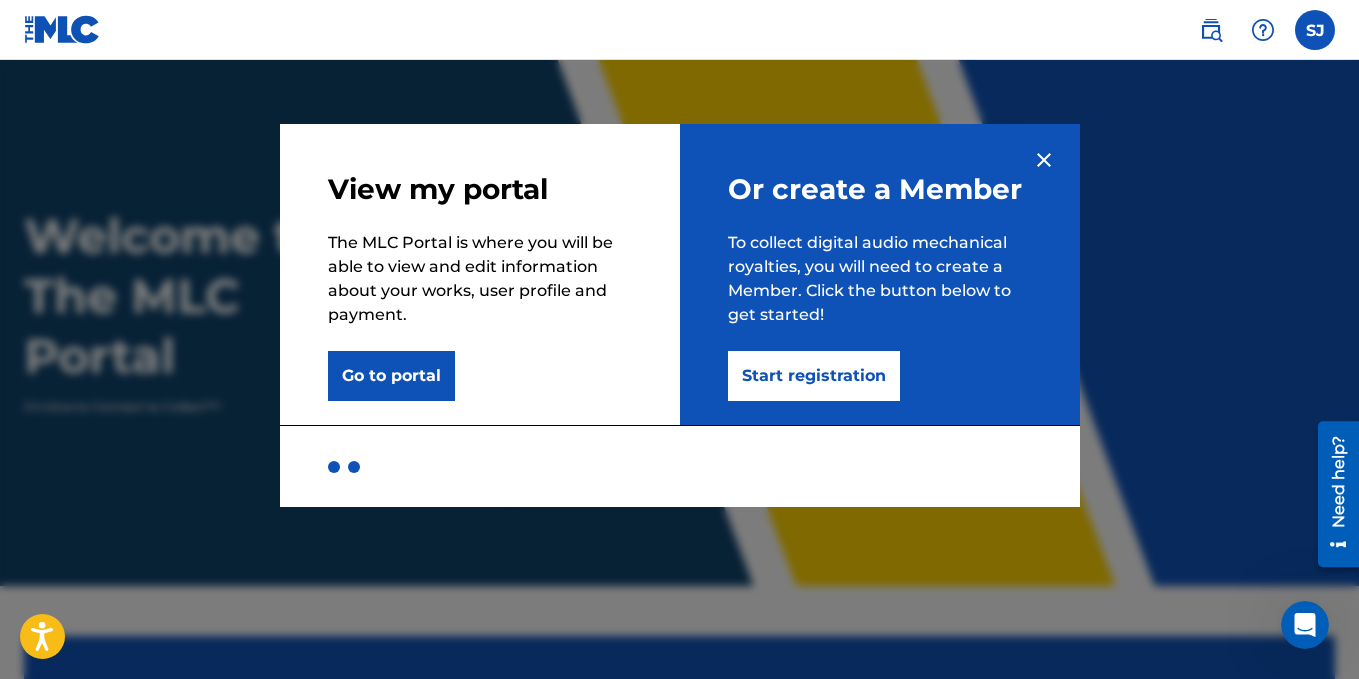 click on "Start registration" at bounding box center [814, 376] 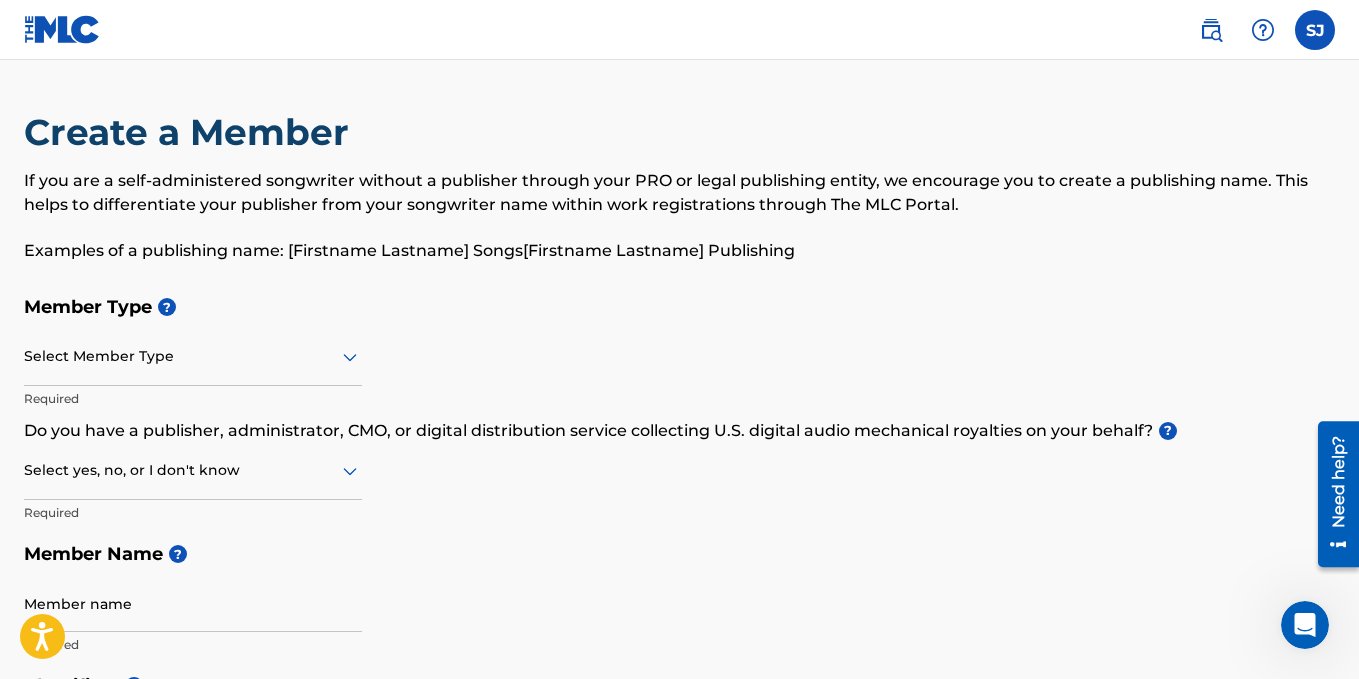 scroll, scrollTop: 100, scrollLeft: 0, axis: vertical 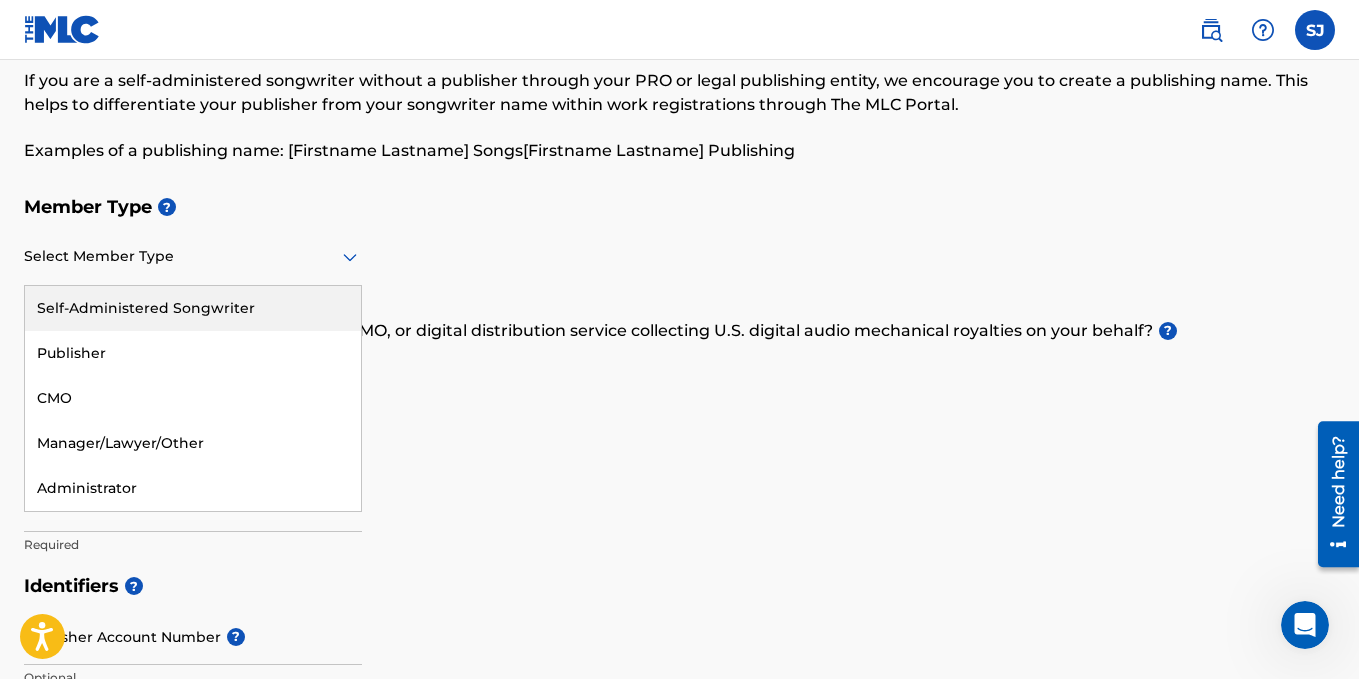 click 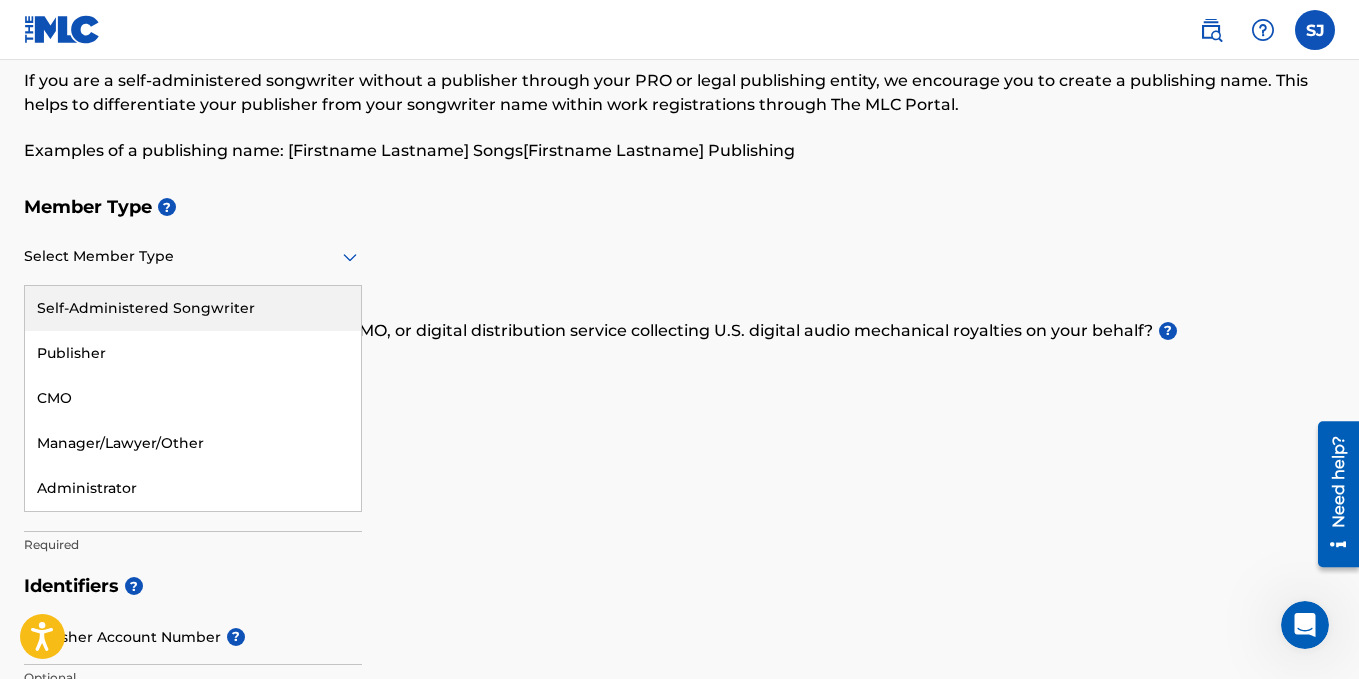 click on "Self-Administered Songwriter" at bounding box center (193, 308) 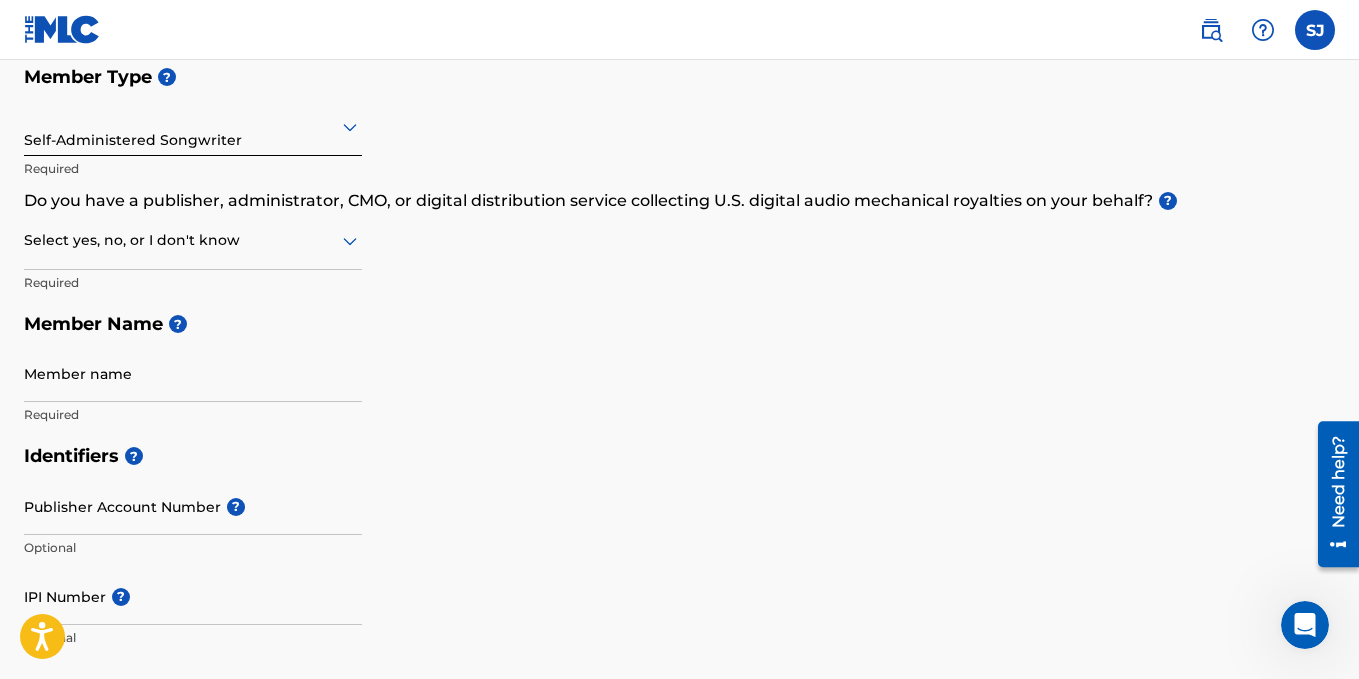 scroll, scrollTop: 200, scrollLeft: 0, axis: vertical 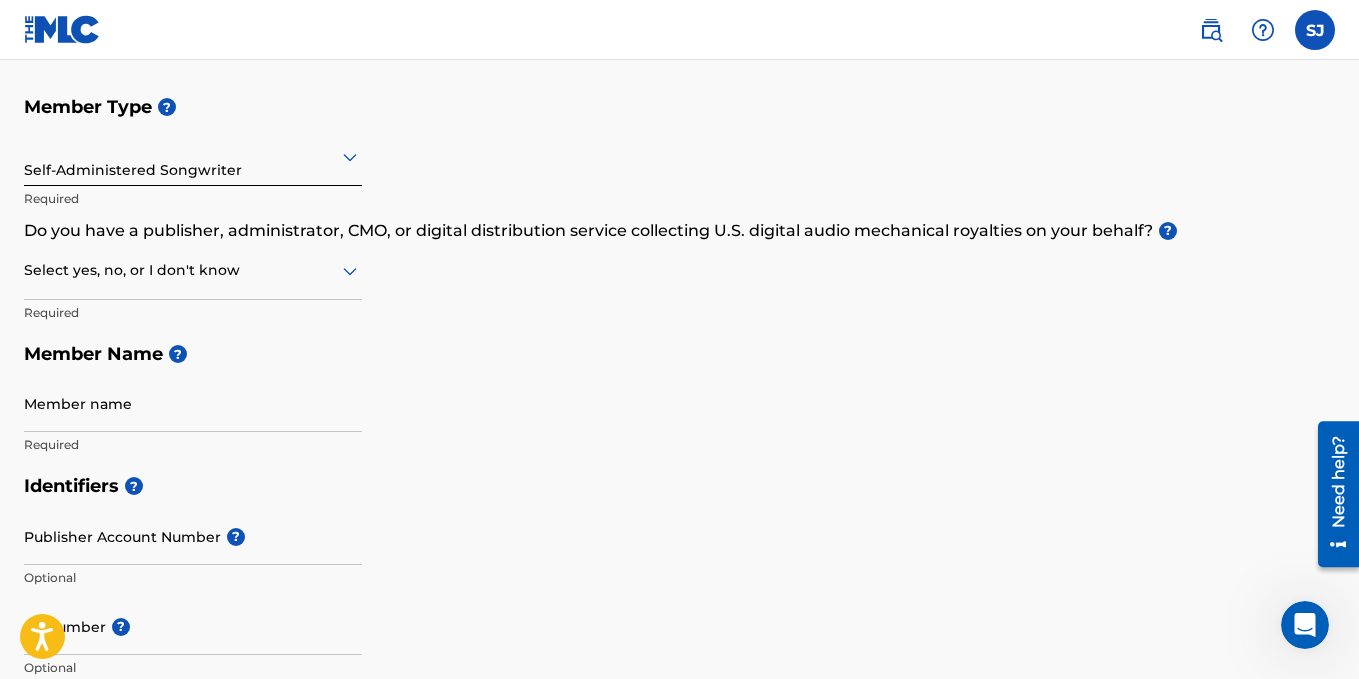 click 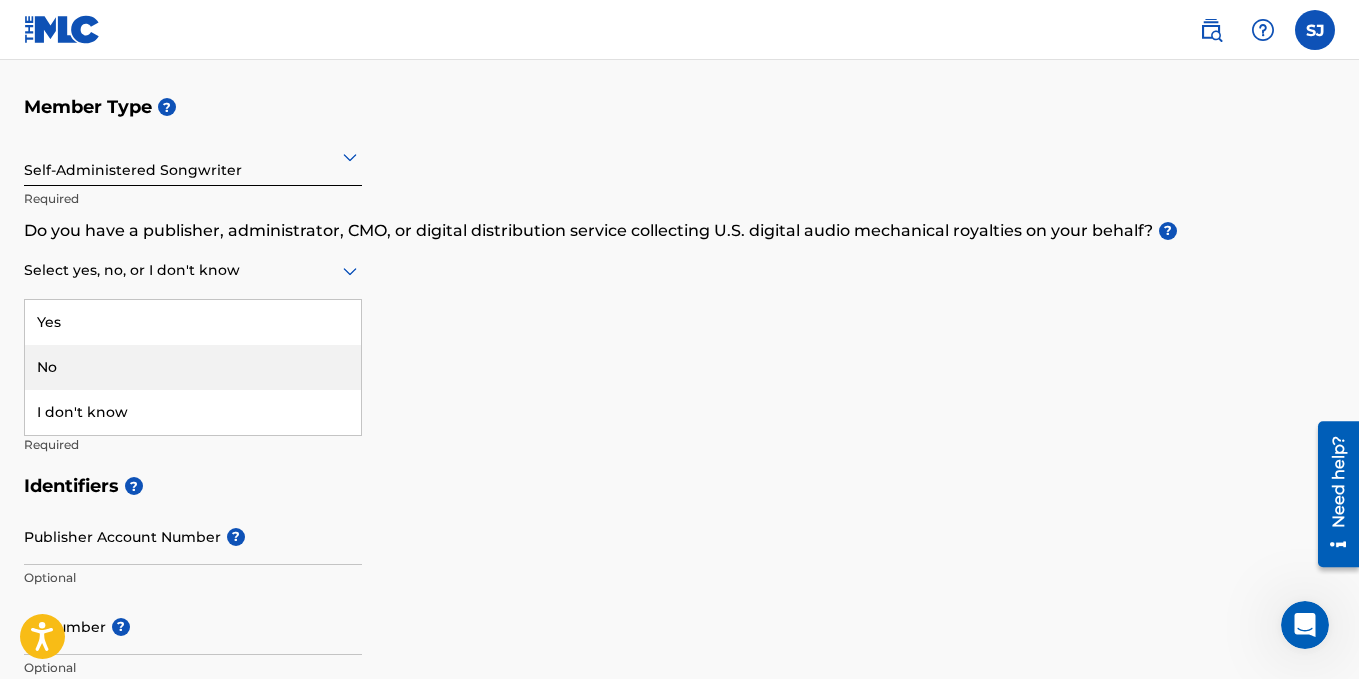 click on "No" at bounding box center (193, 367) 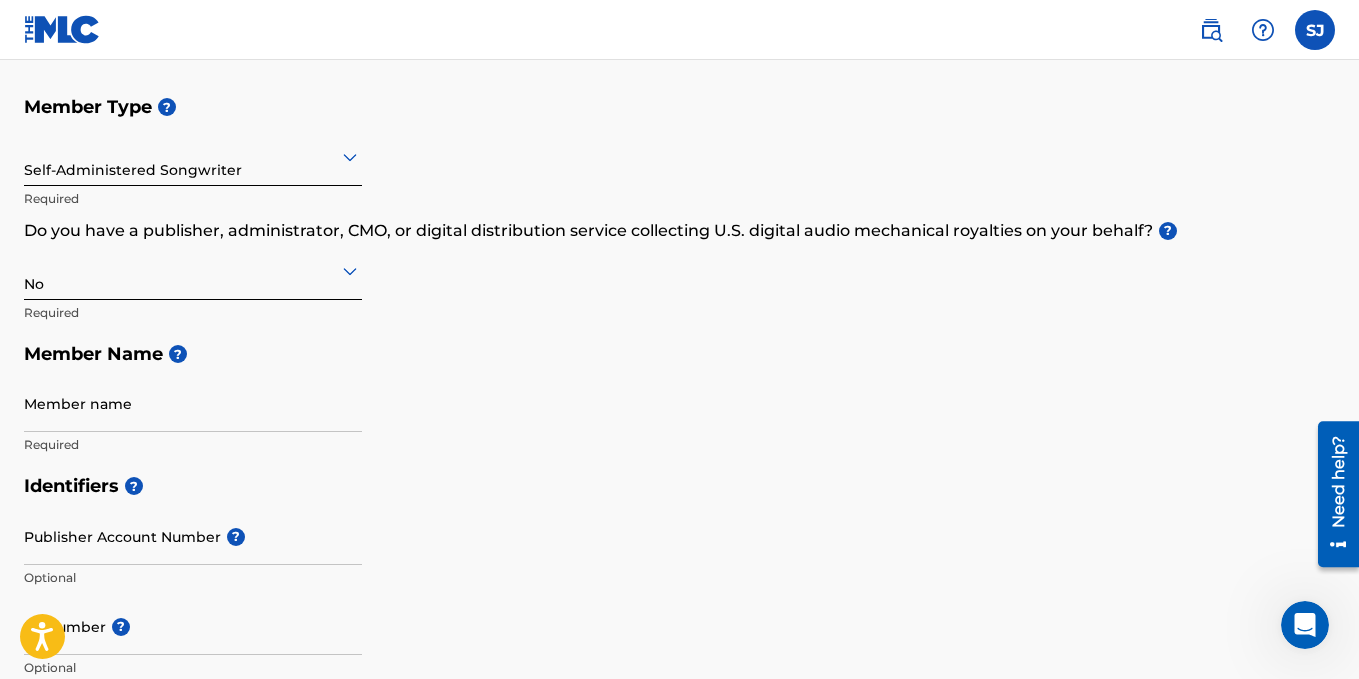 click on "Member name" at bounding box center [193, 403] 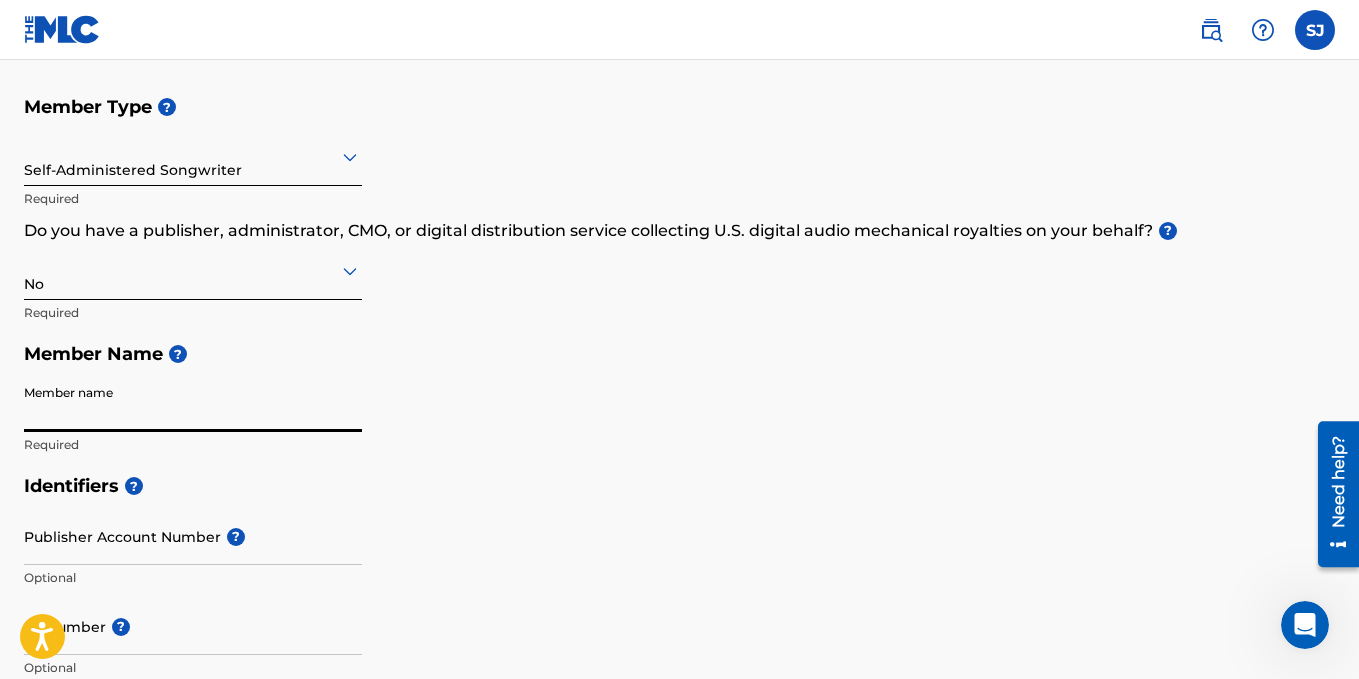 type on "[PERSON_NAME]" 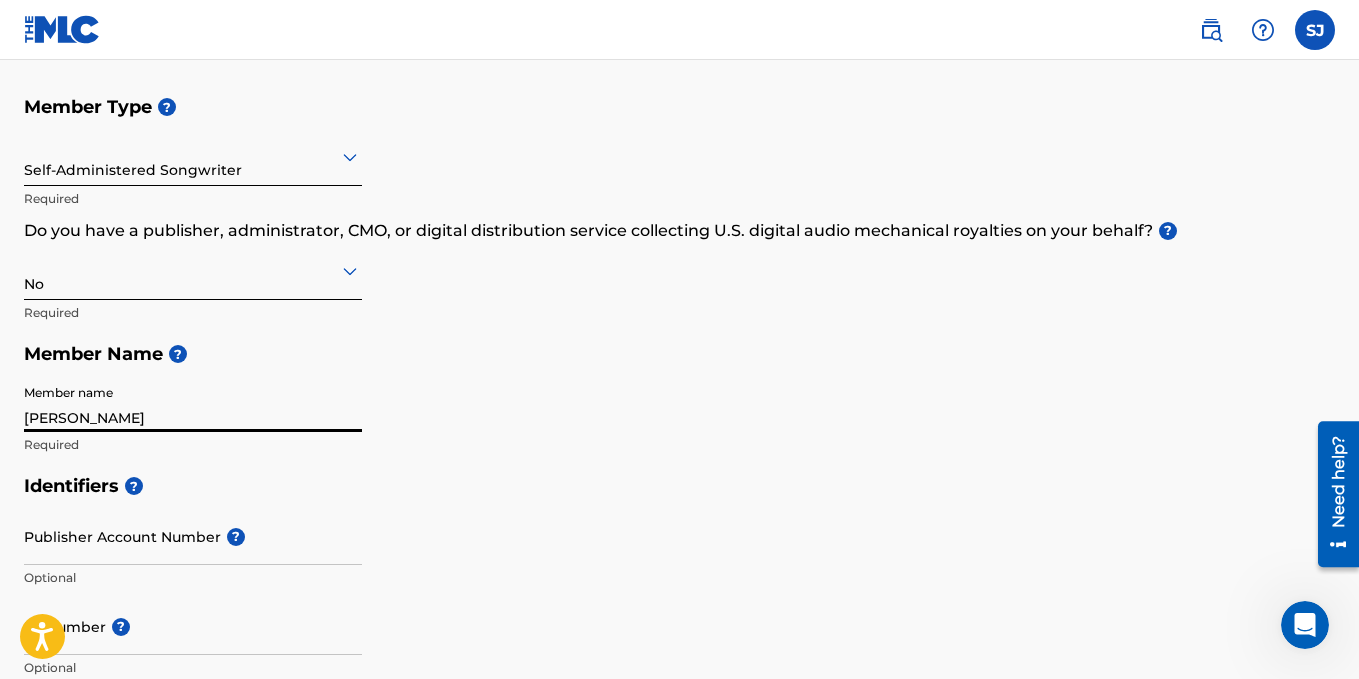 type on "[GEOGRAPHIC_DATA]" 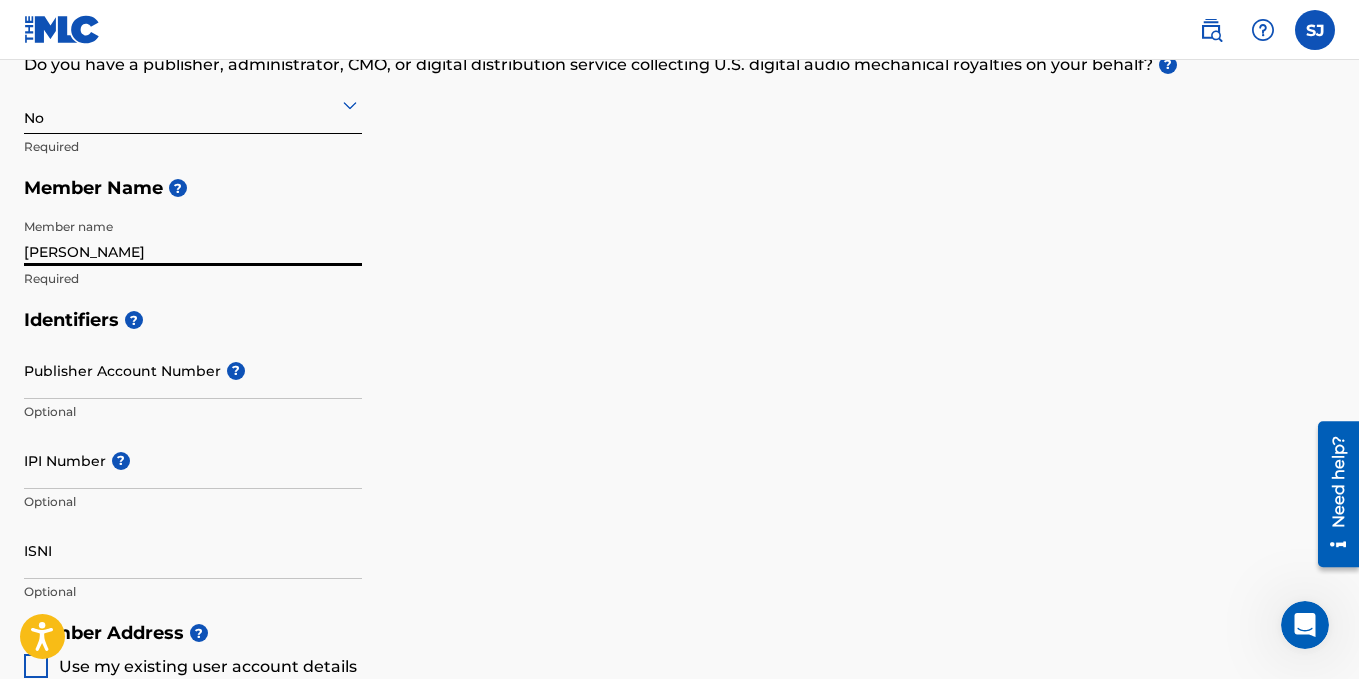 scroll, scrollTop: 400, scrollLeft: 0, axis: vertical 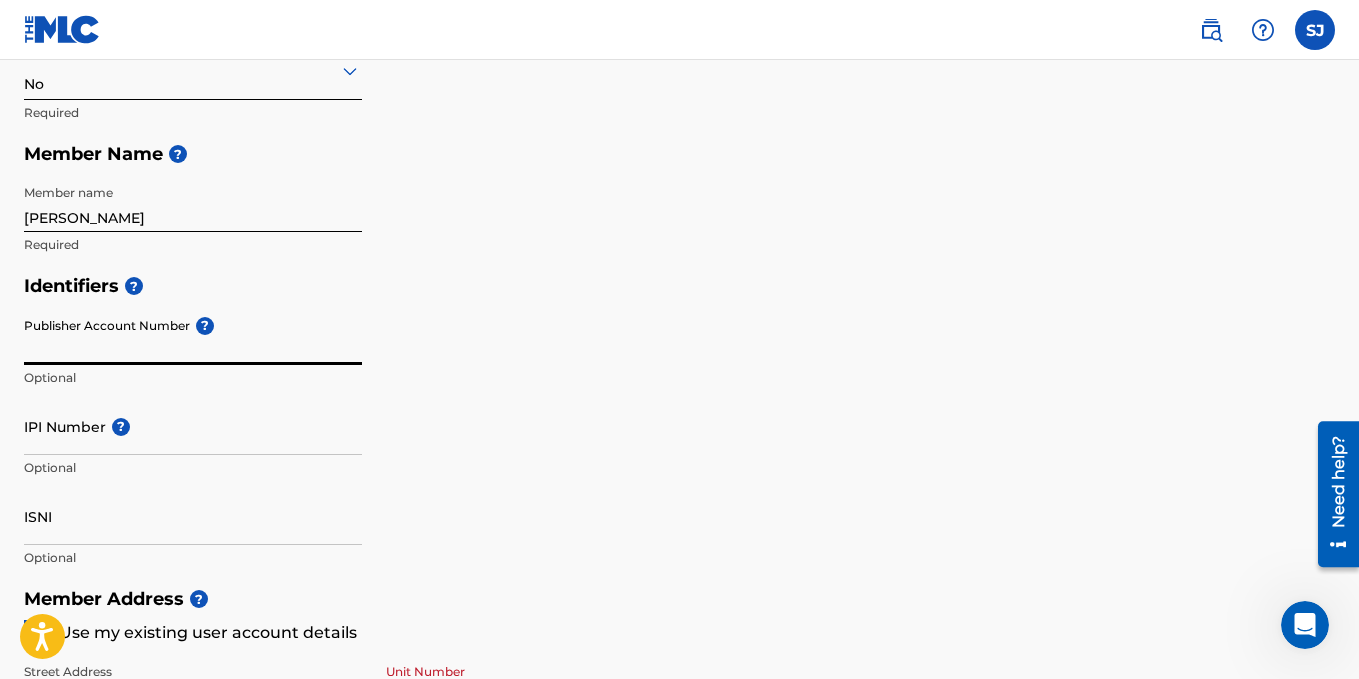 click on "Publisher Account Number ?" at bounding box center (193, 336) 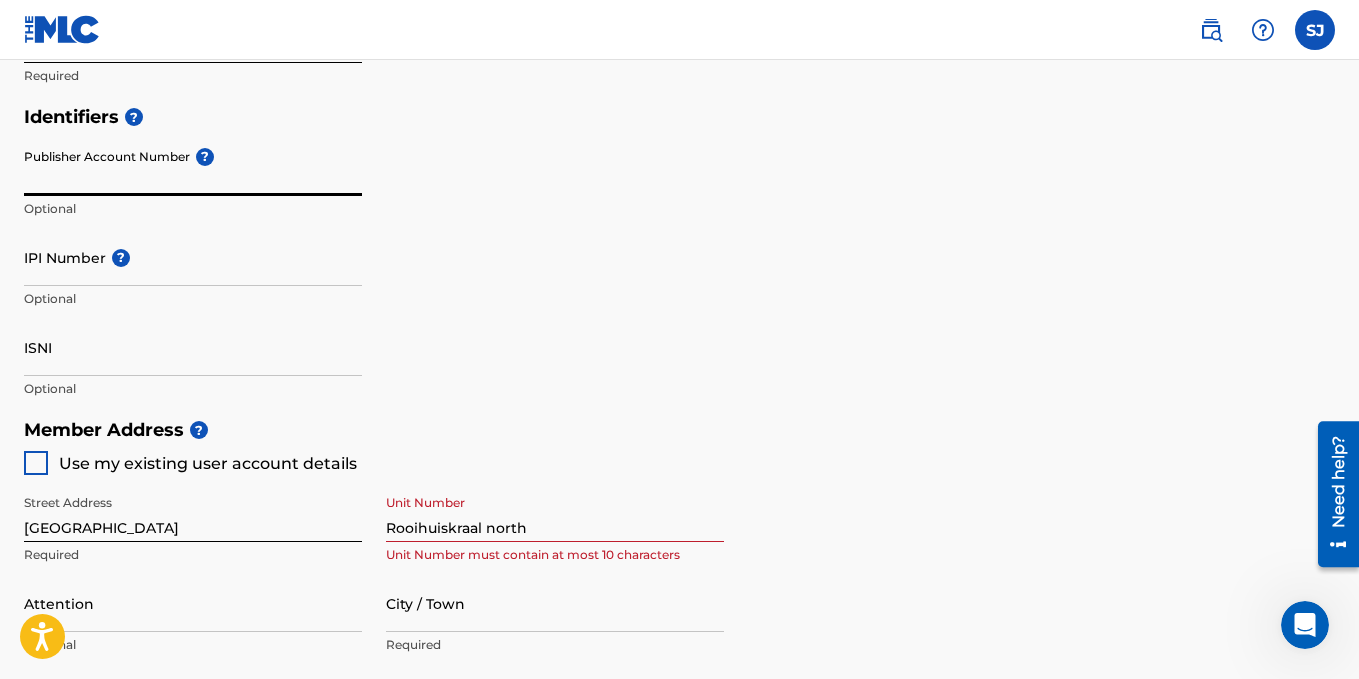 scroll, scrollTop: 500, scrollLeft: 0, axis: vertical 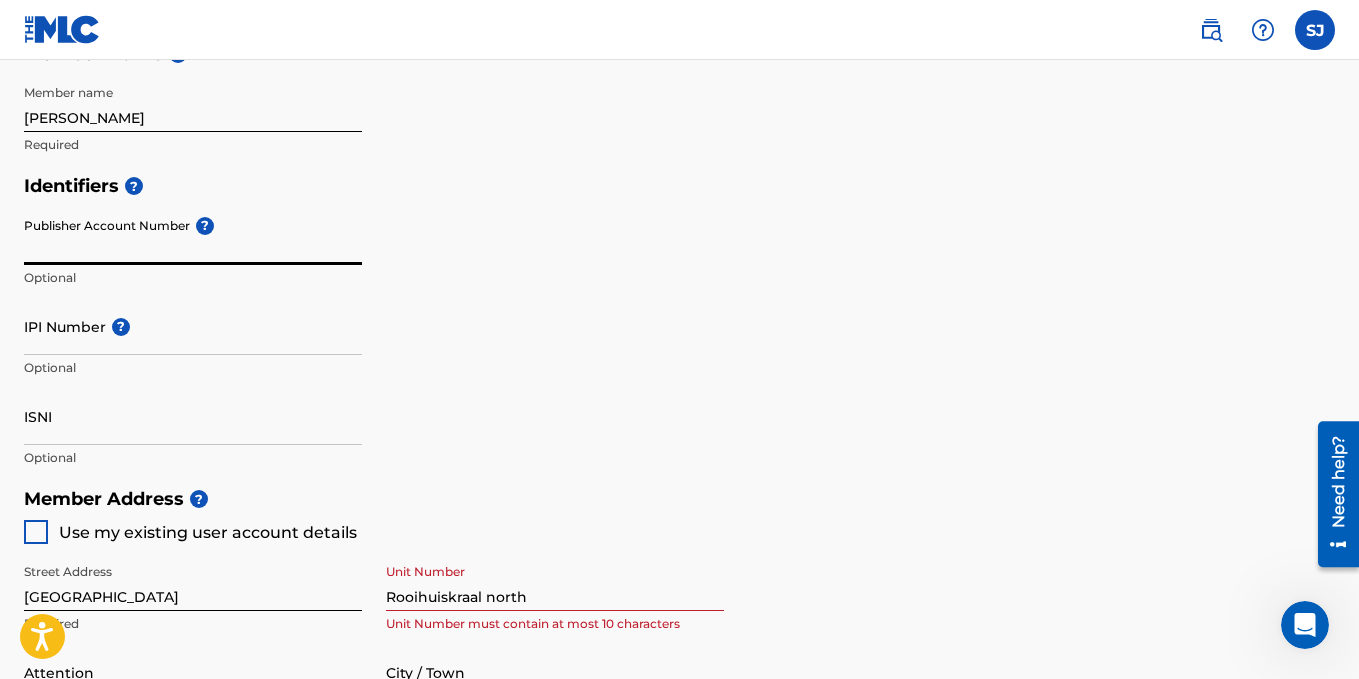 click on "Publisher Account Number ?" at bounding box center (193, 236) 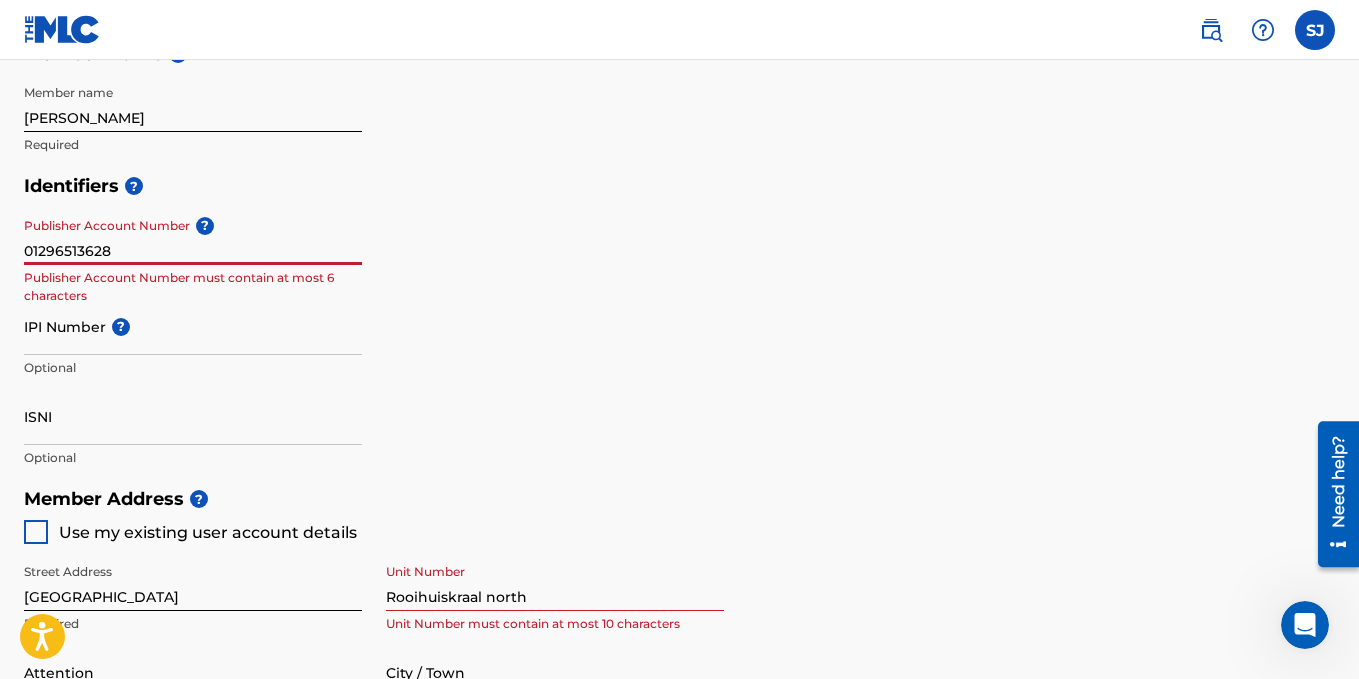 scroll, scrollTop: 400, scrollLeft: 0, axis: vertical 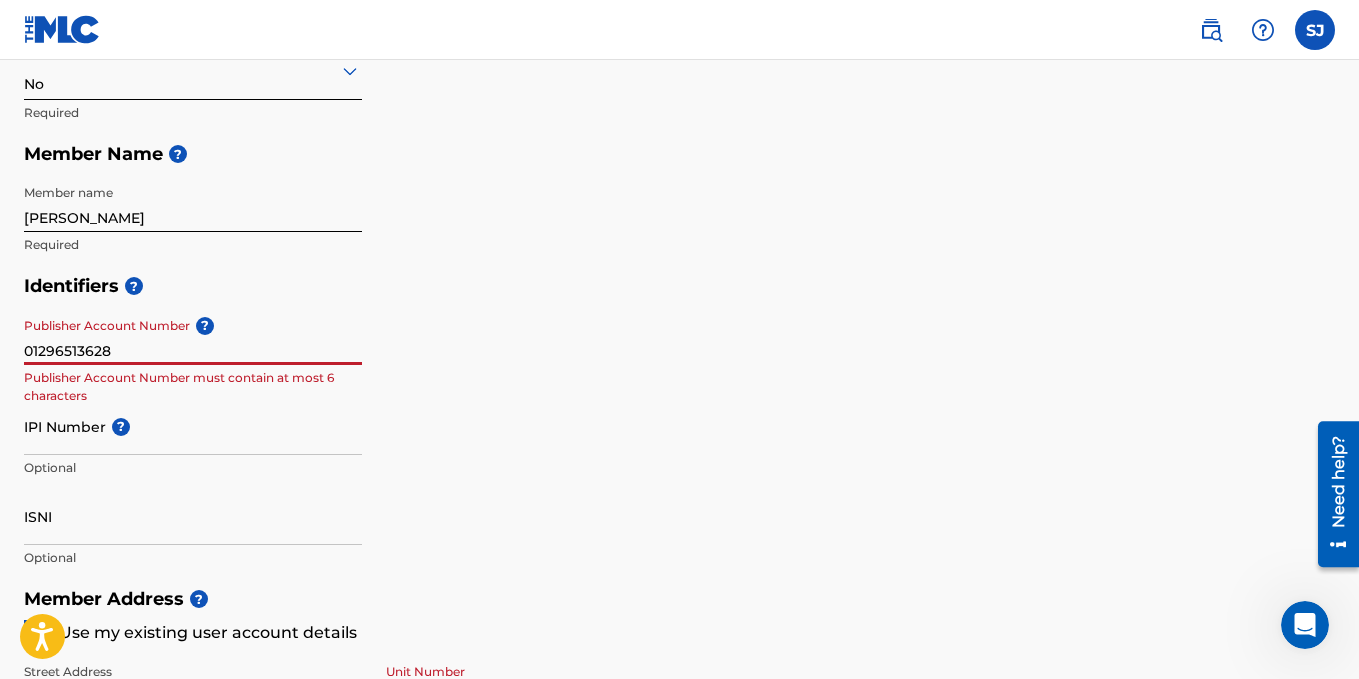 click on "01296513628" at bounding box center (193, 336) 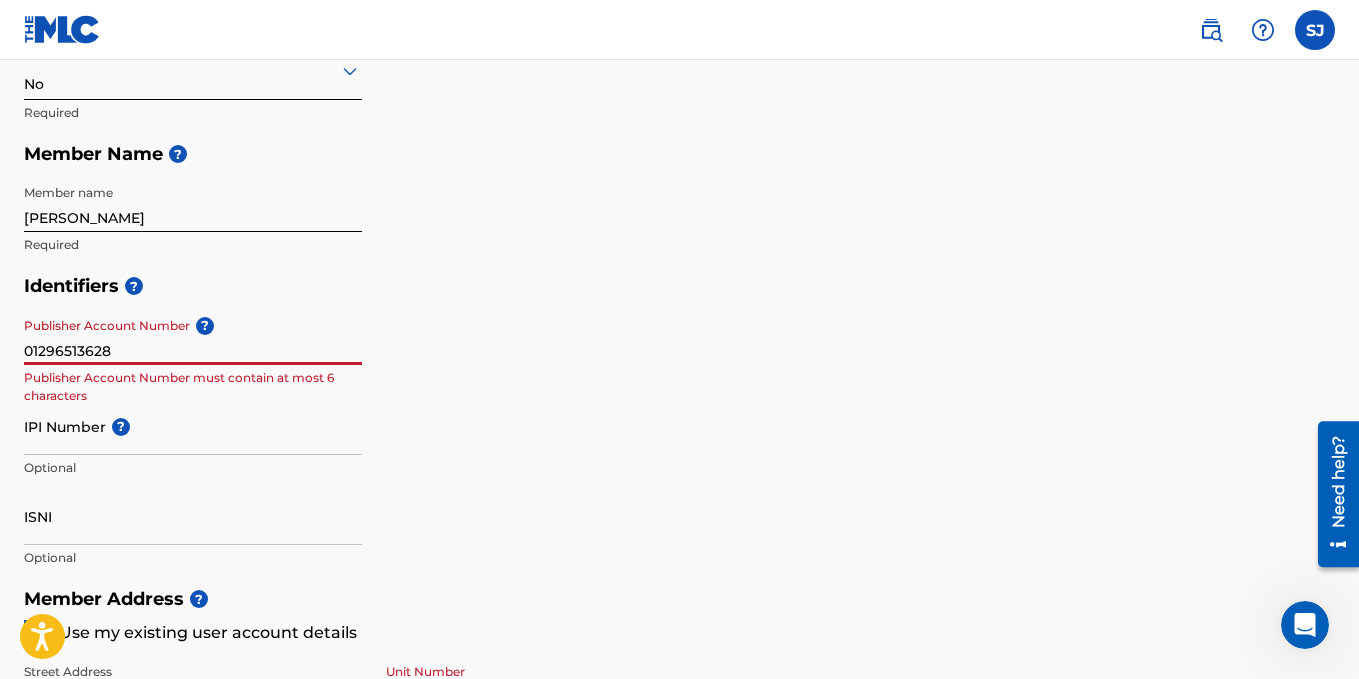 drag, startPoint x: 64, startPoint y: 349, endPoint x: 24, endPoint y: 348, distance: 40.012497 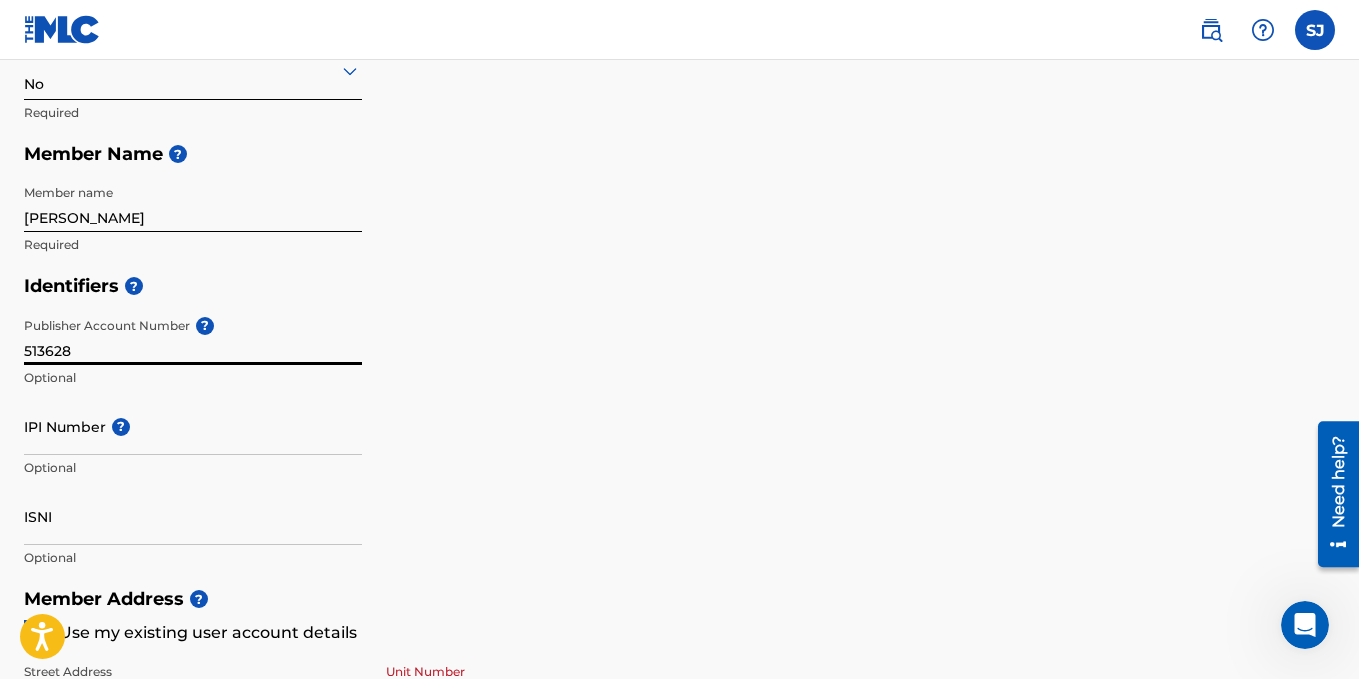 click on "Identifiers ? Publisher Account Number ? 513628 Optional IPI Number ? Optional ISNI Optional" at bounding box center (679, 421) 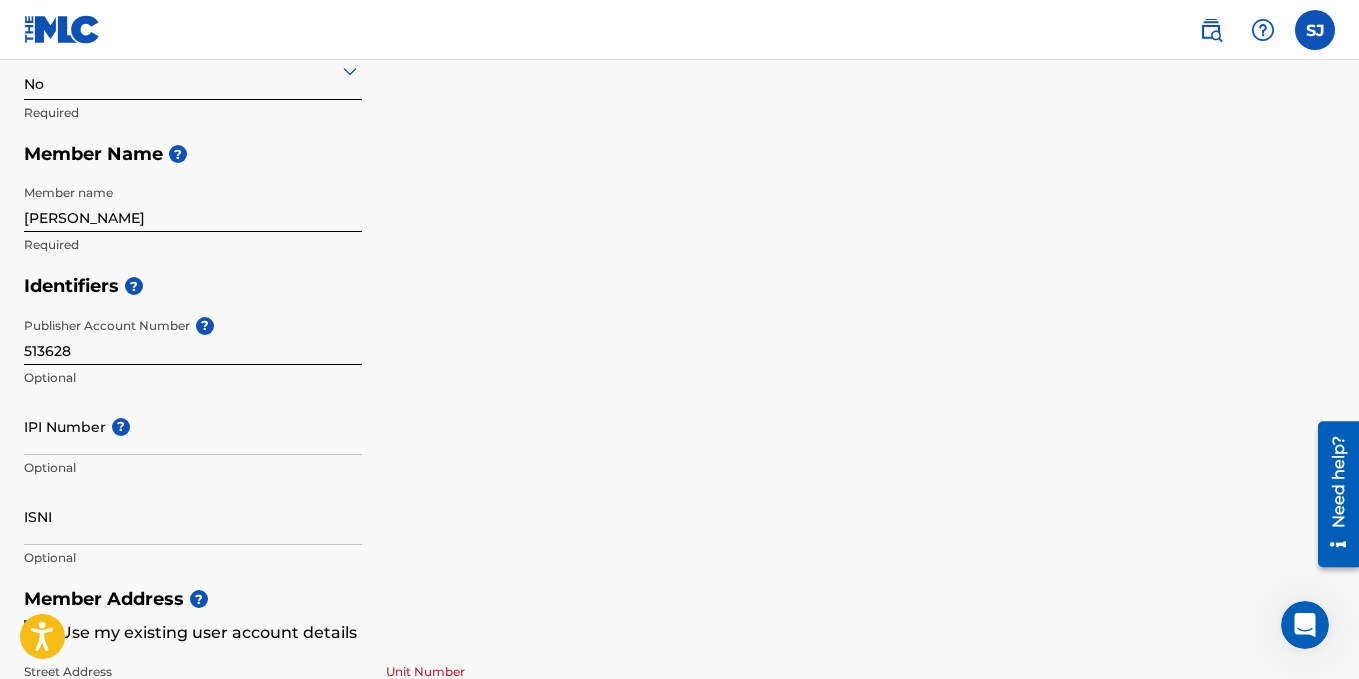click on "IPI Number ?" at bounding box center [193, 426] 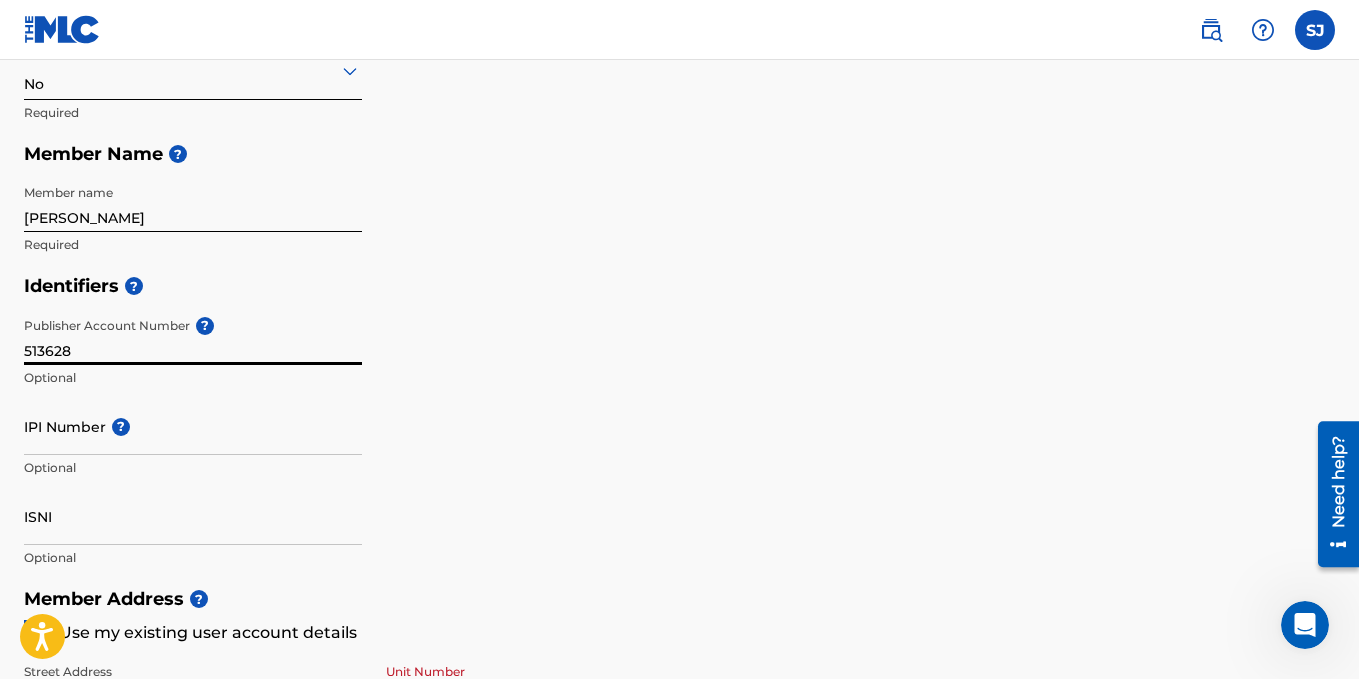 drag, startPoint x: 92, startPoint y: 350, endPoint x: 15, endPoint y: 353, distance: 77.05842 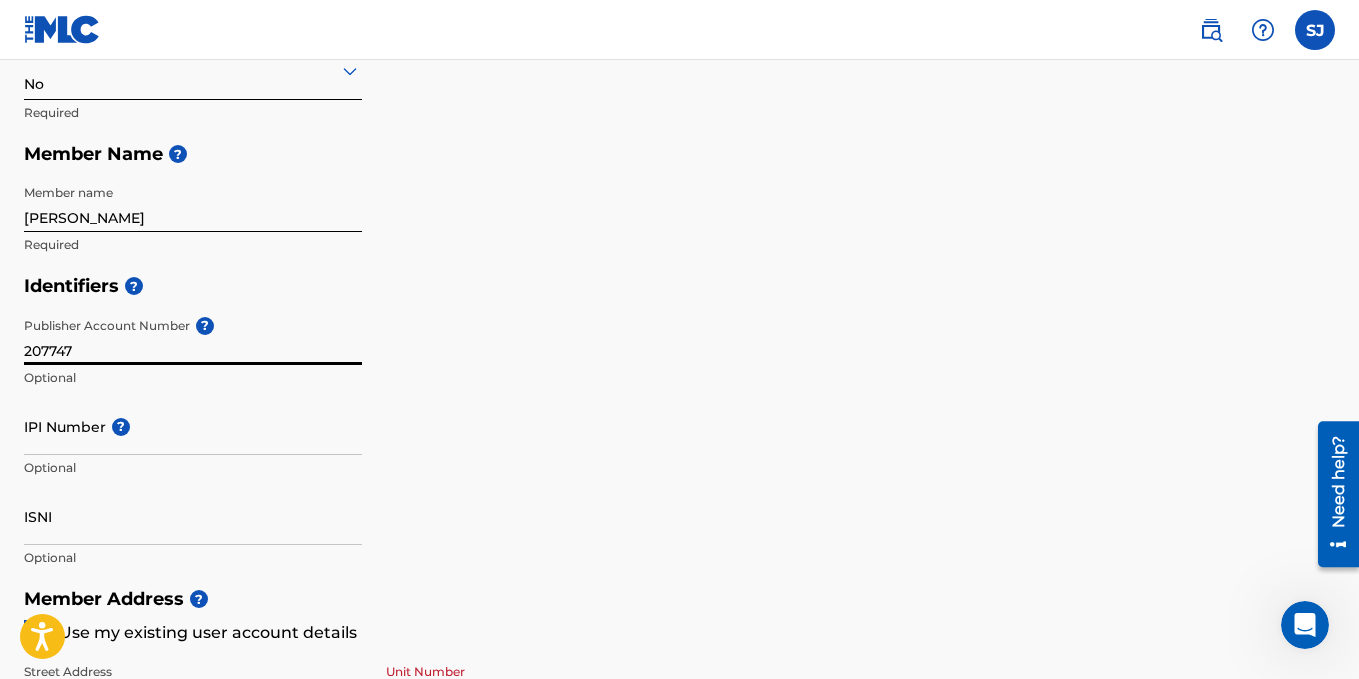 type on "207747" 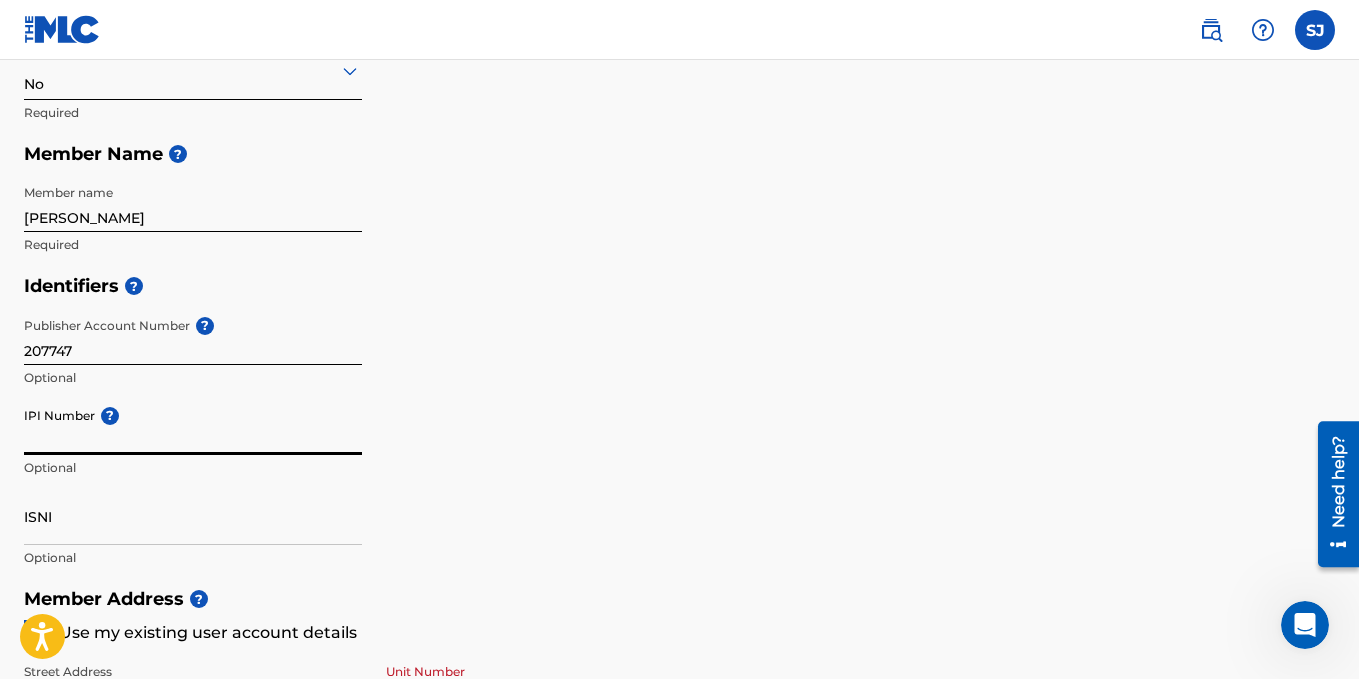 paste on "513628" 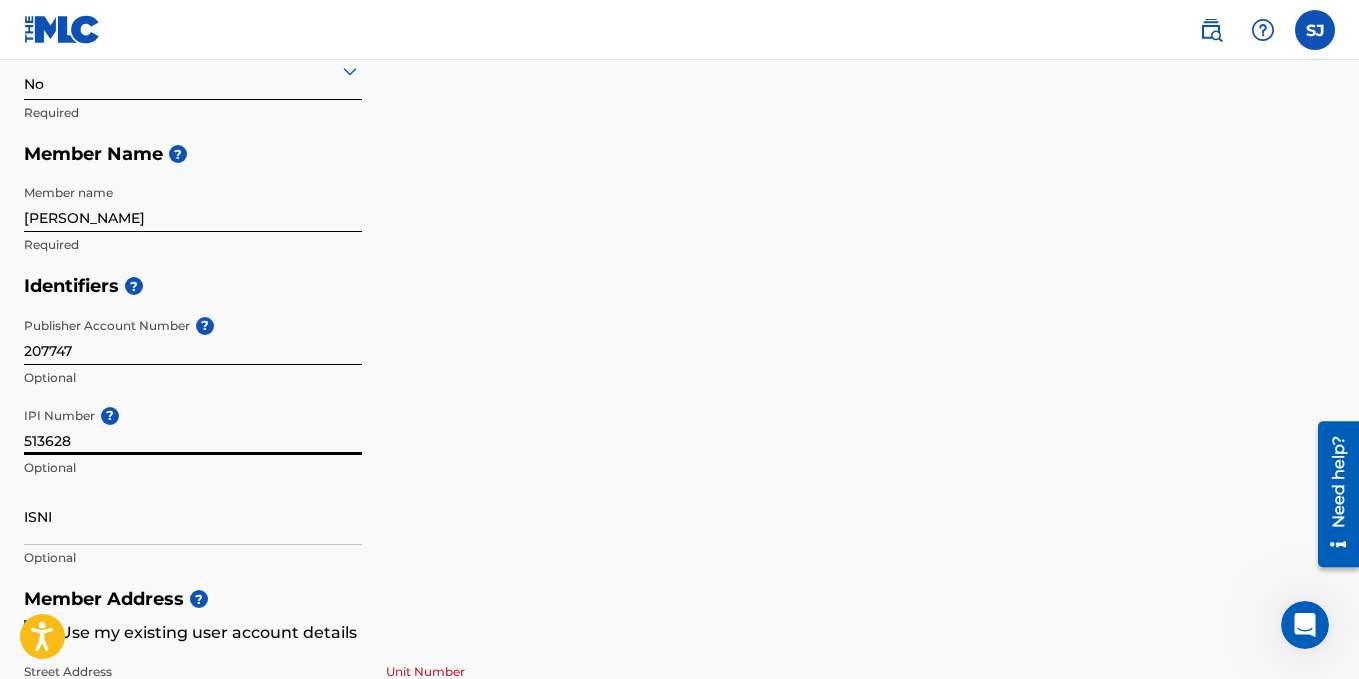 paste on "513628" 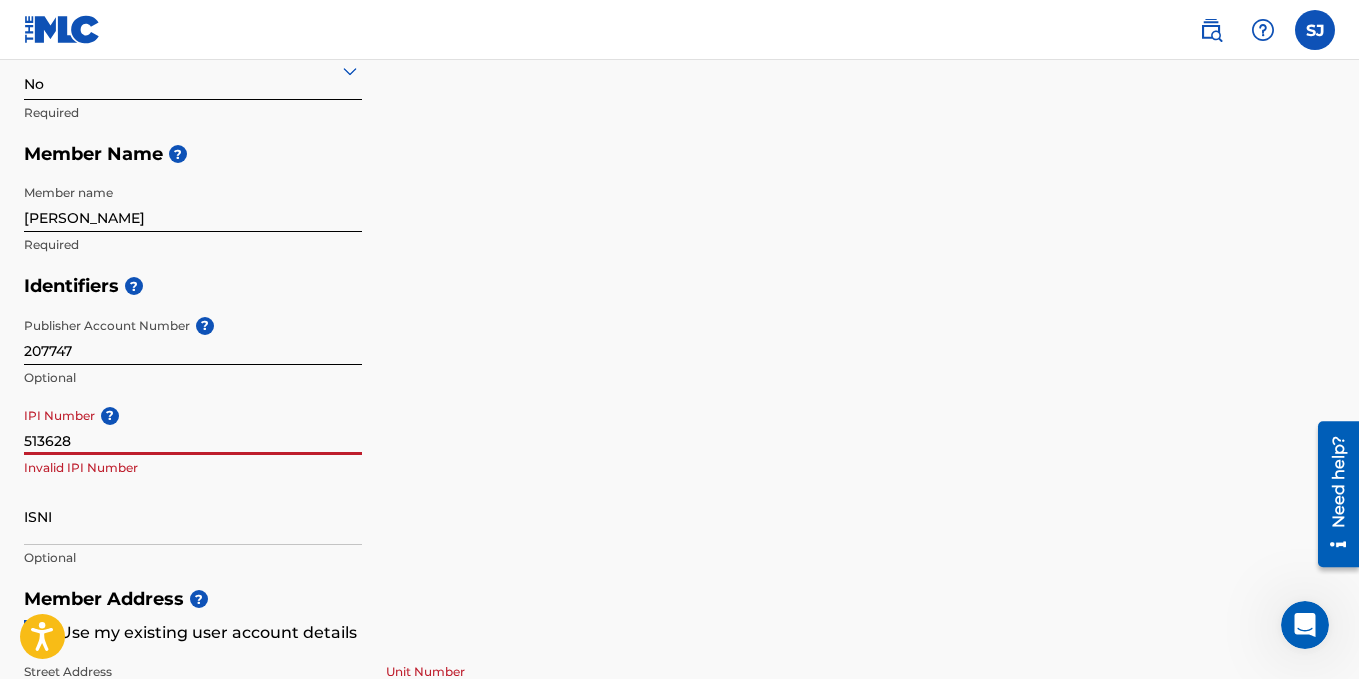 type on "513628" 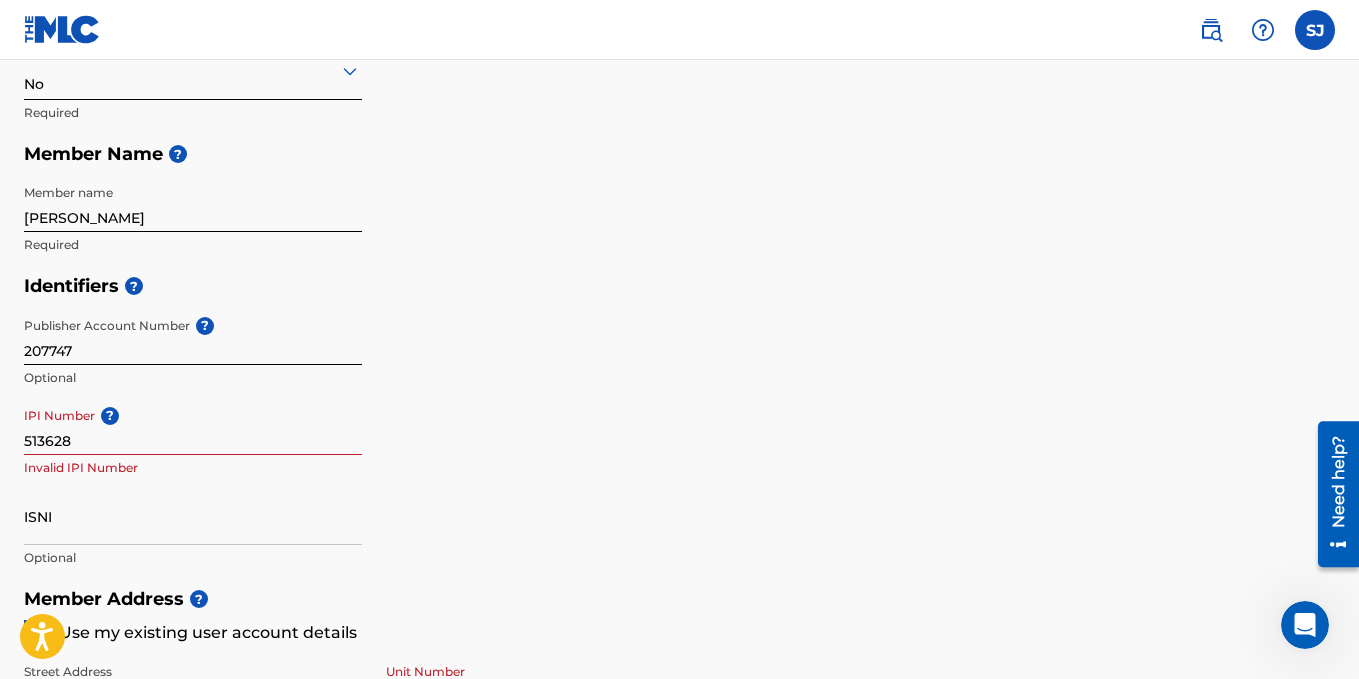click on "Identifiers ? Publisher Account Number ? 207747 Optional IPI Number ? 513628 Invalid IPI Number ISNI Optional" at bounding box center (679, 421) 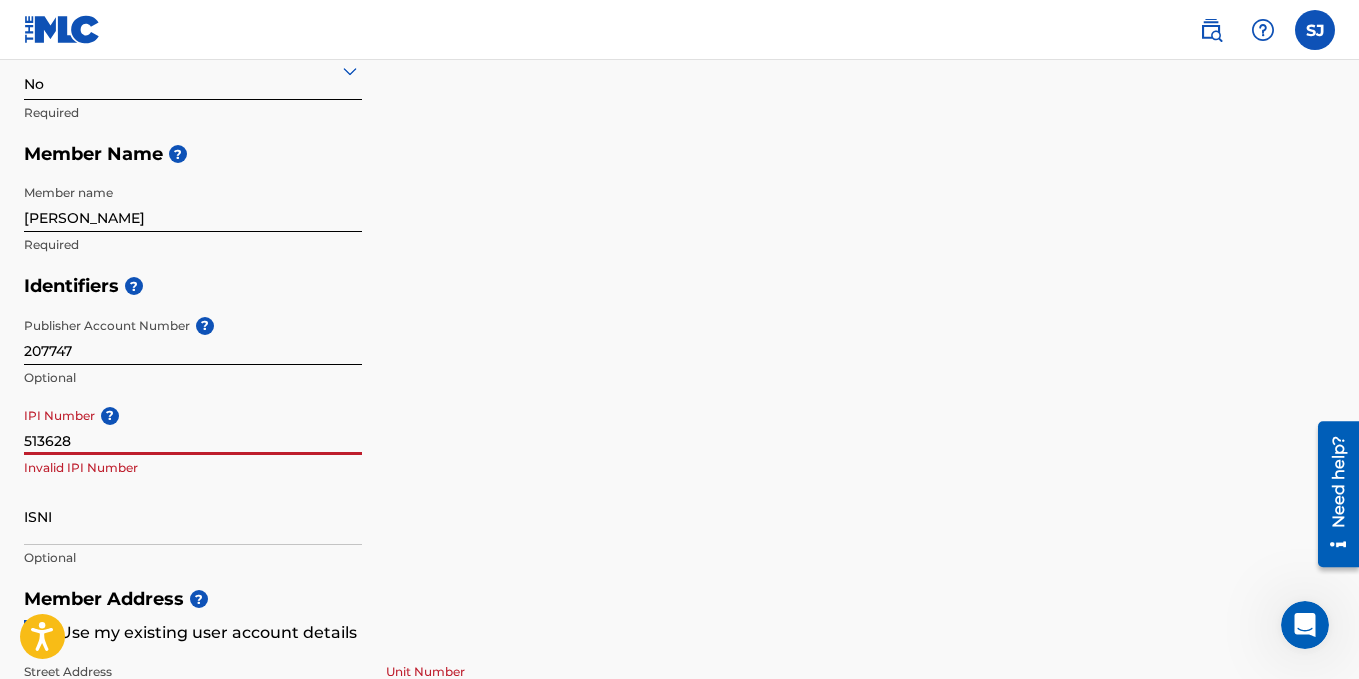 drag, startPoint x: 70, startPoint y: 440, endPoint x: 26, endPoint y: 439, distance: 44.011364 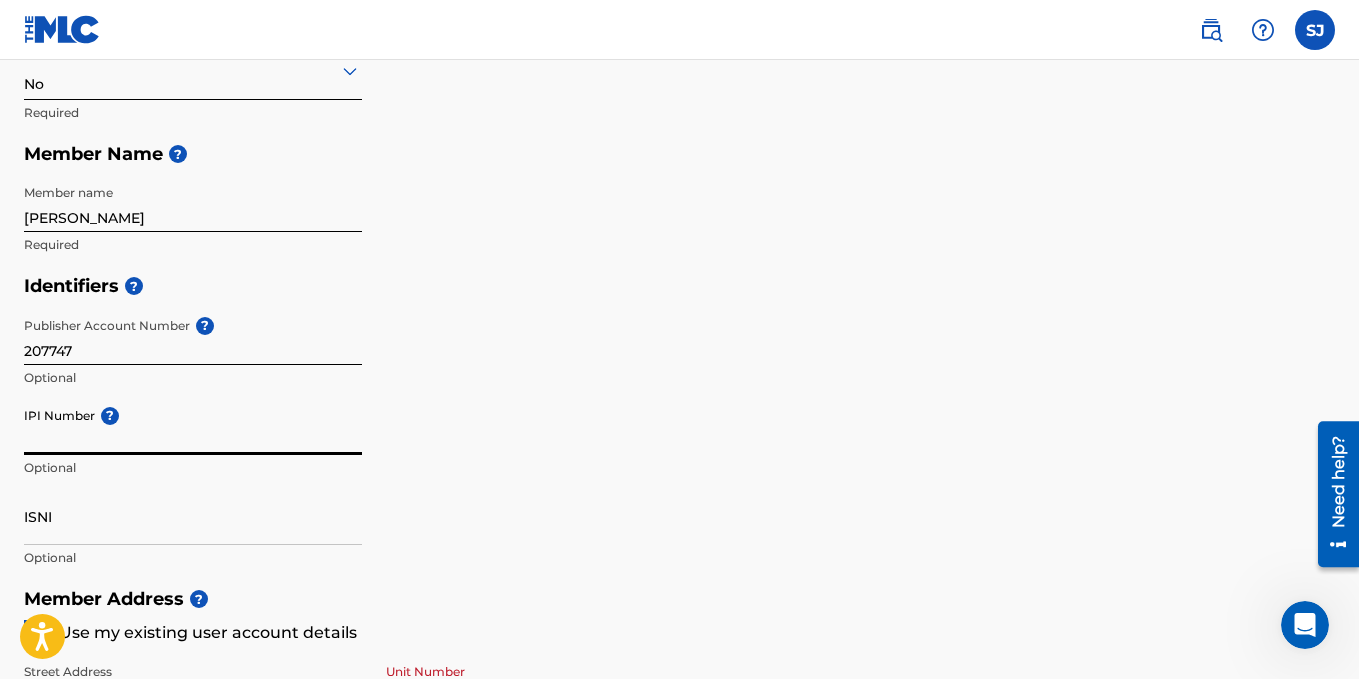 type 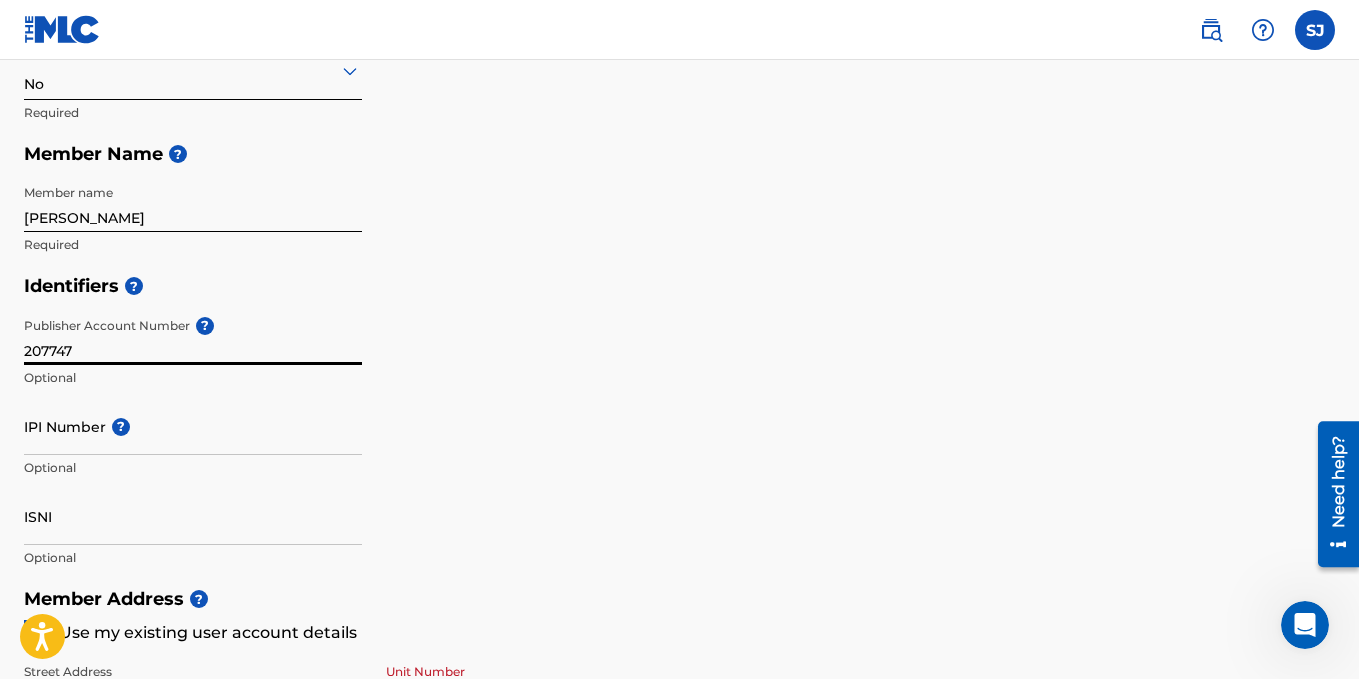 drag, startPoint x: 82, startPoint y: 347, endPoint x: 26, endPoint y: 353, distance: 56.32051 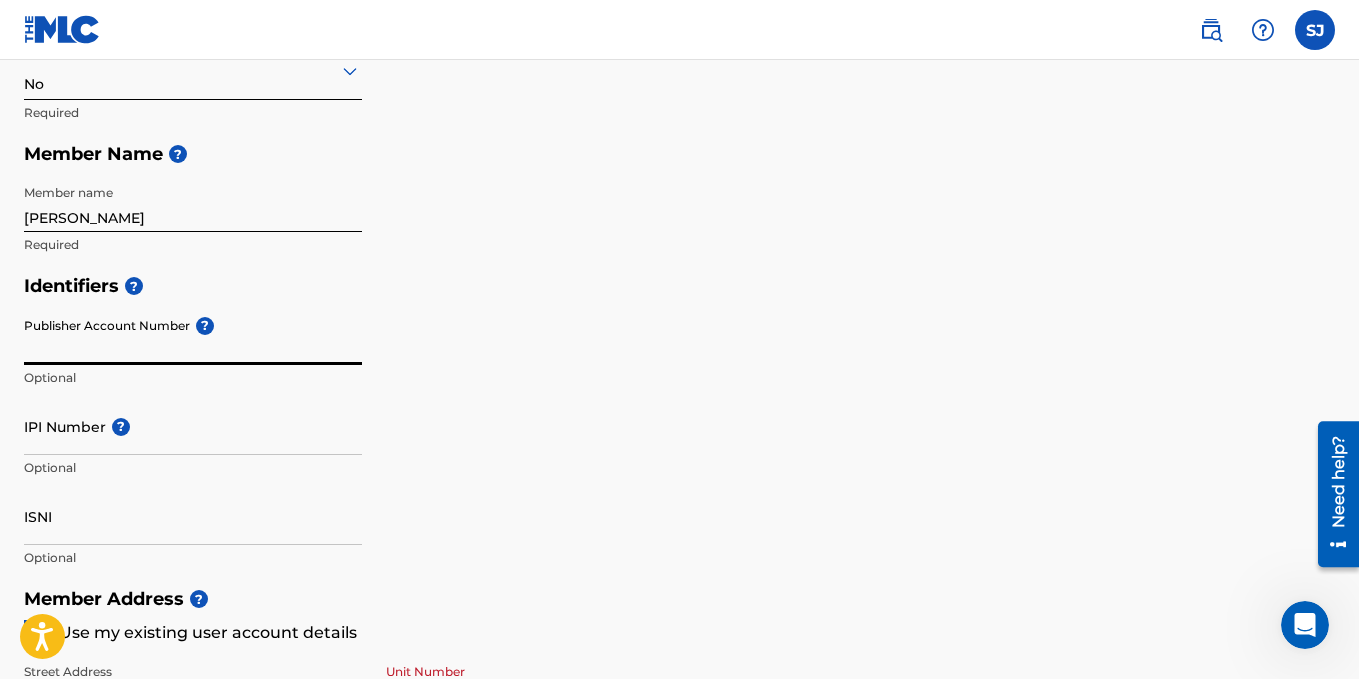 type 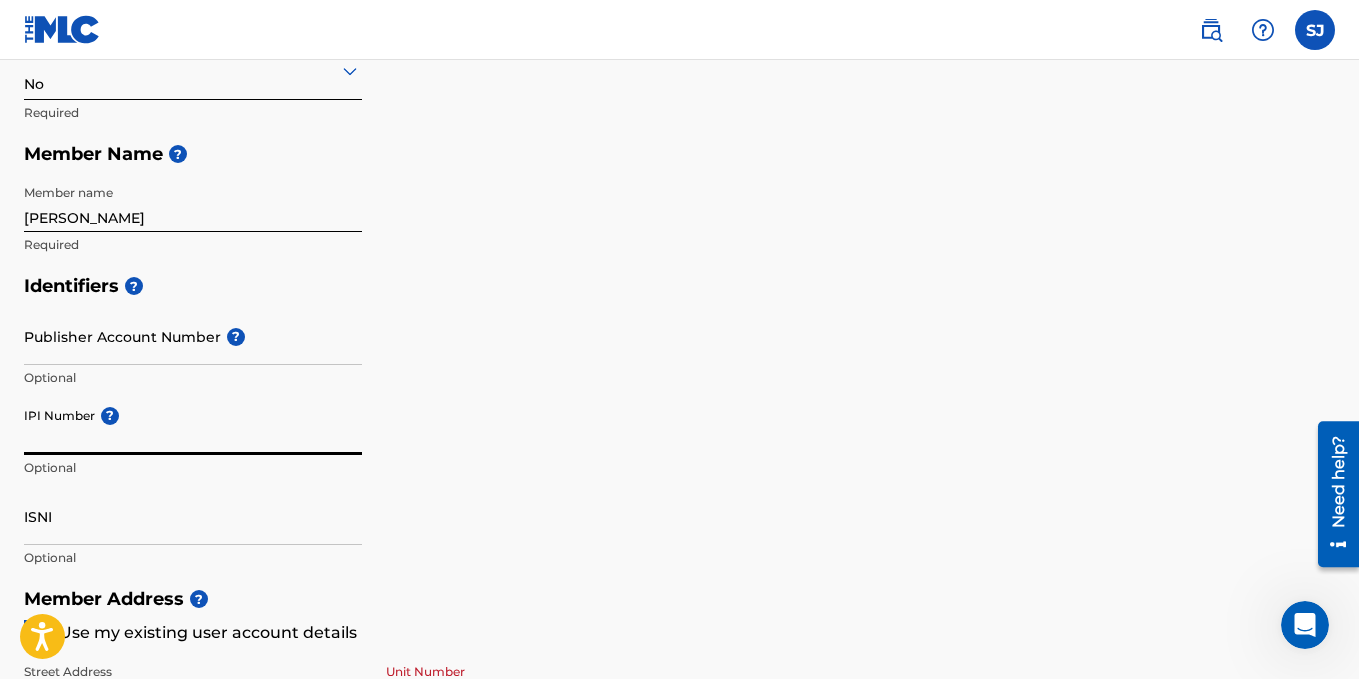 click on "IPI Number ?" at bounding box center [193, 426] 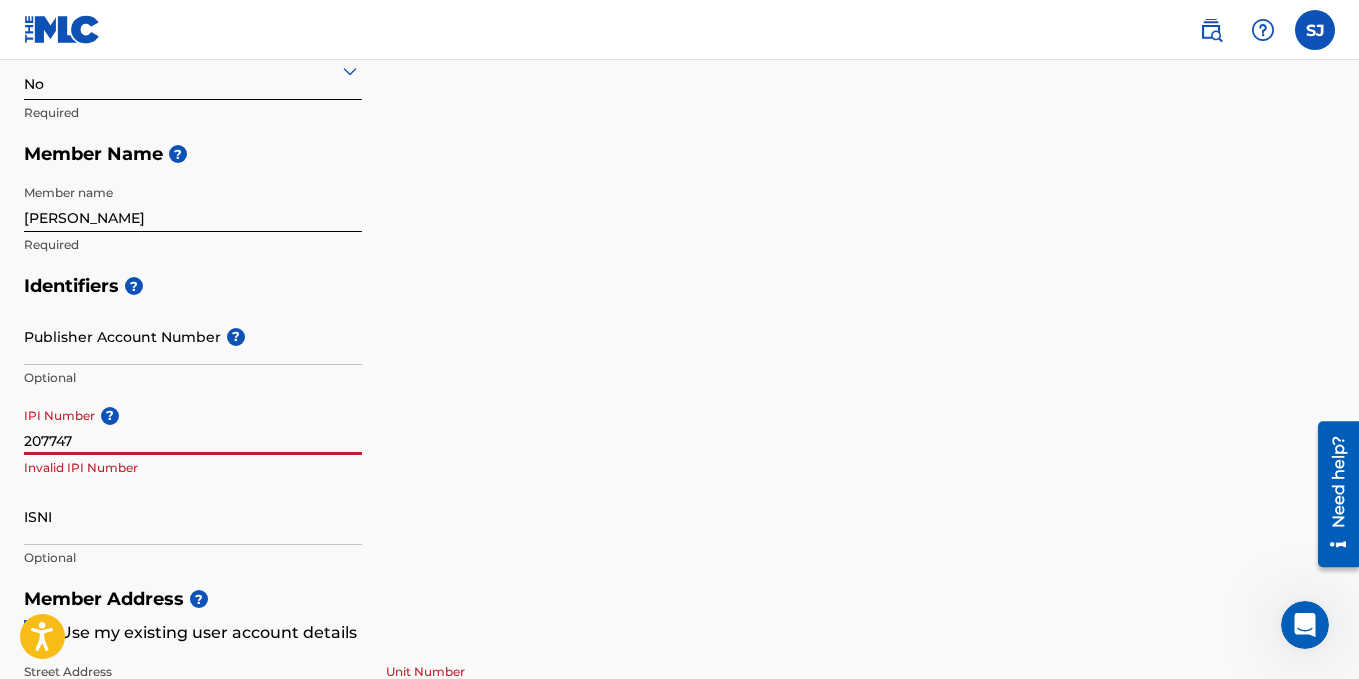 type on "207747" 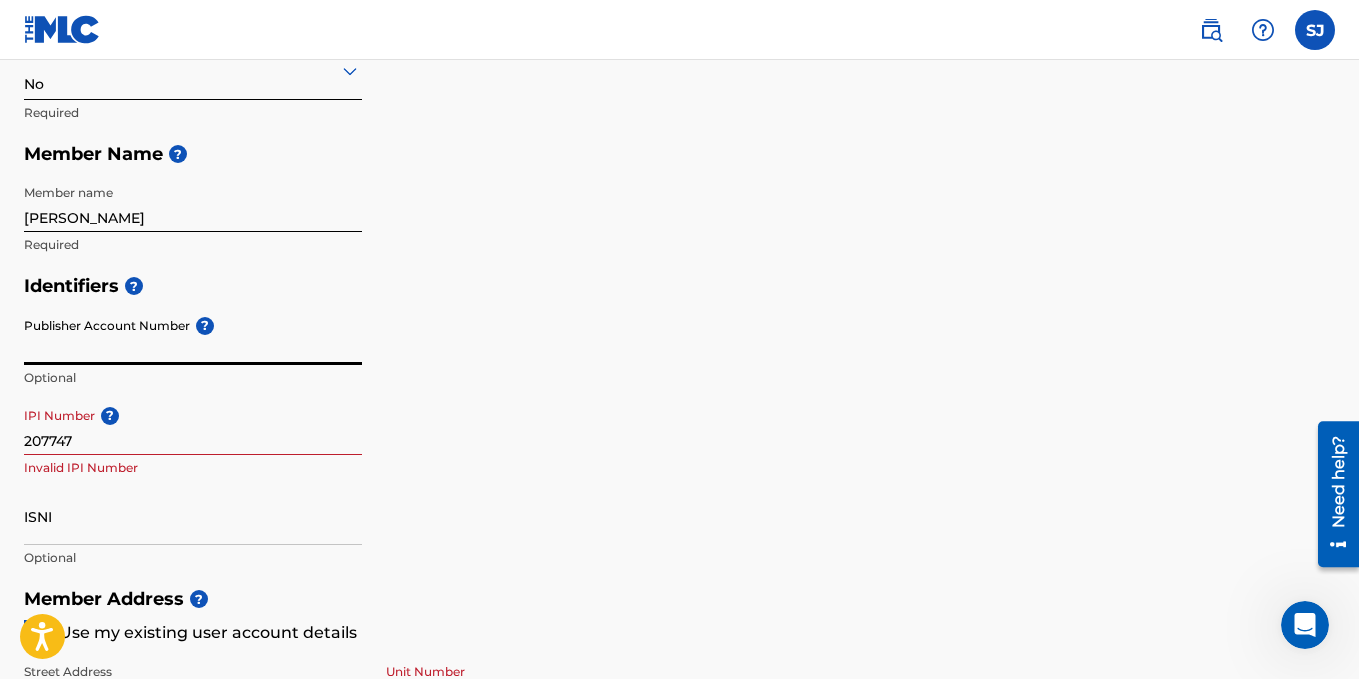 click on "Publisher Account Number ?" at bounding box center [193, 336] 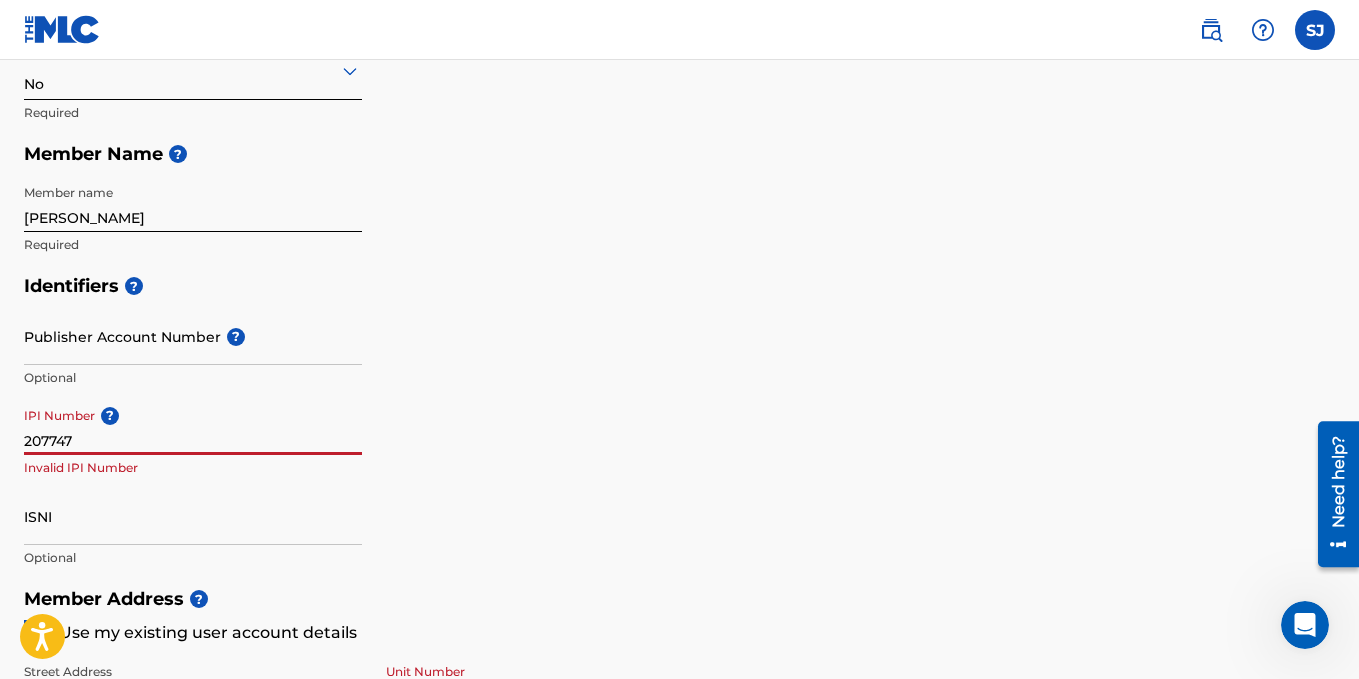 drag, startPoint x: 96, startPoint y: 443, endPoint x: 25, endPoint y: 440, distance: 71.063354 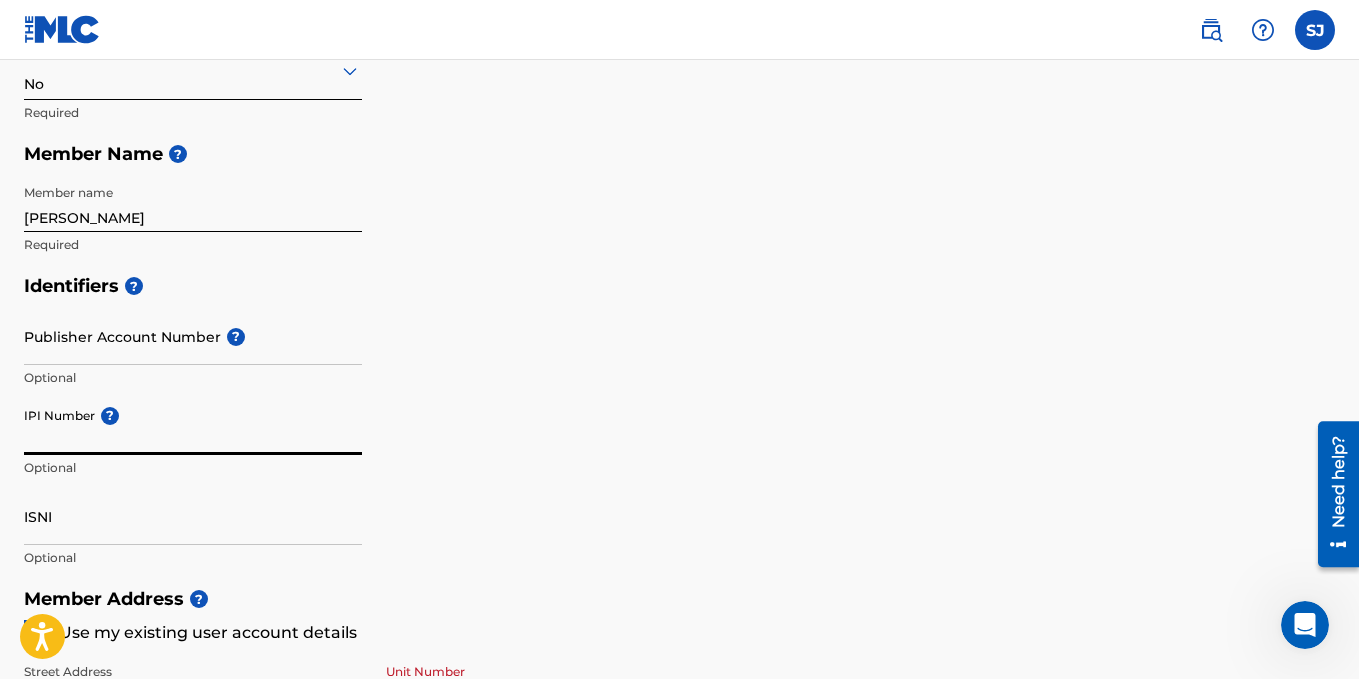 click on "IPI Number ?" at bounding box center (193, 426) 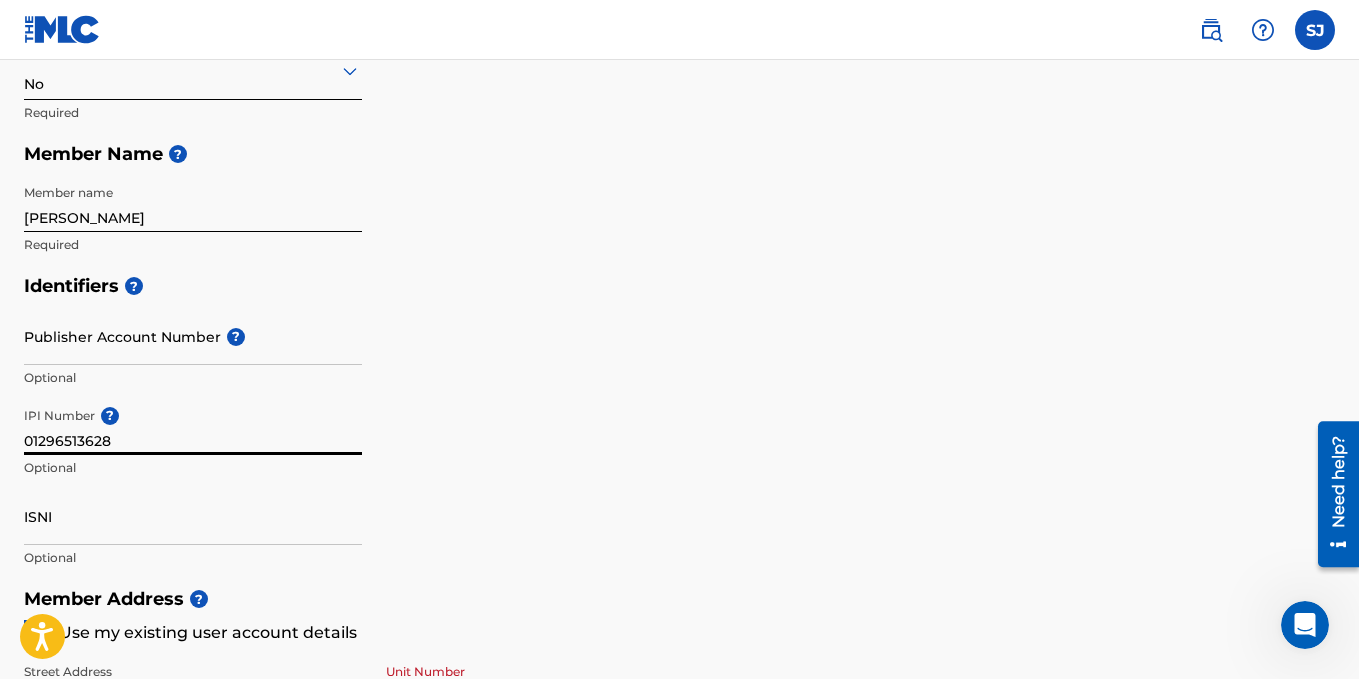type on "01296513628" 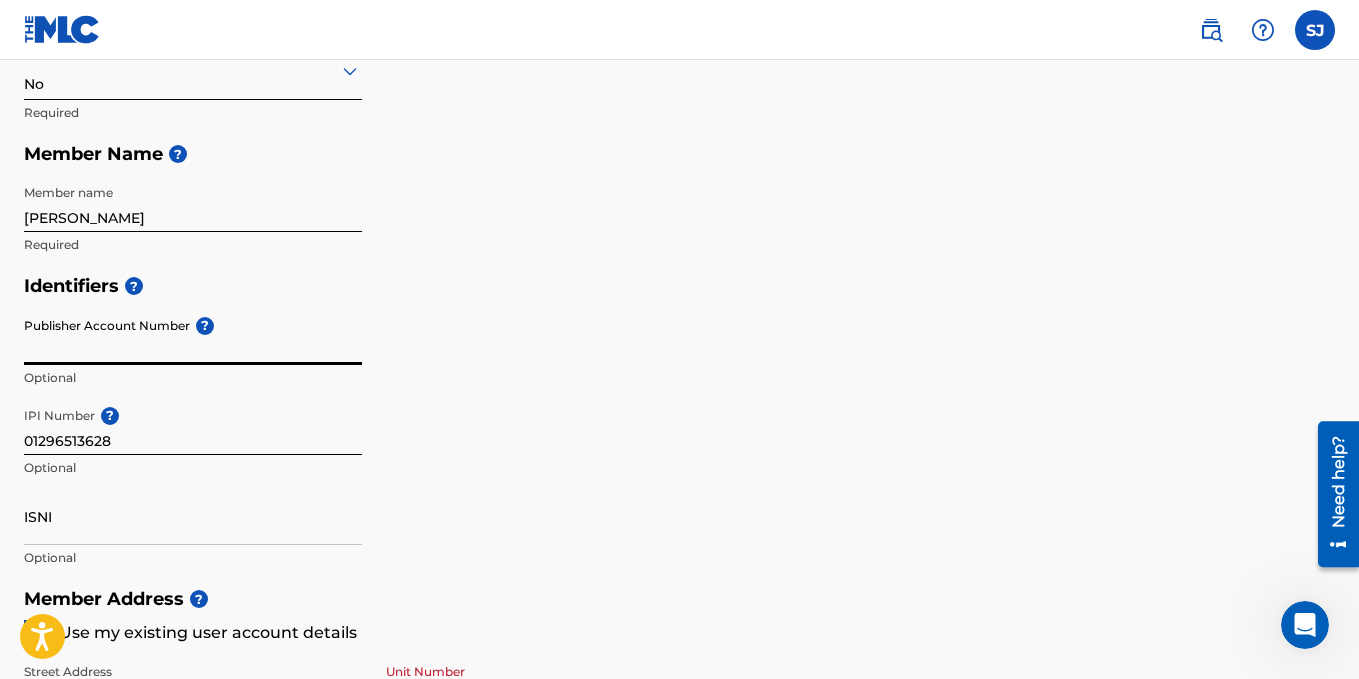 click on "Publisher Account Number ?" at bounding box center (193, 336) 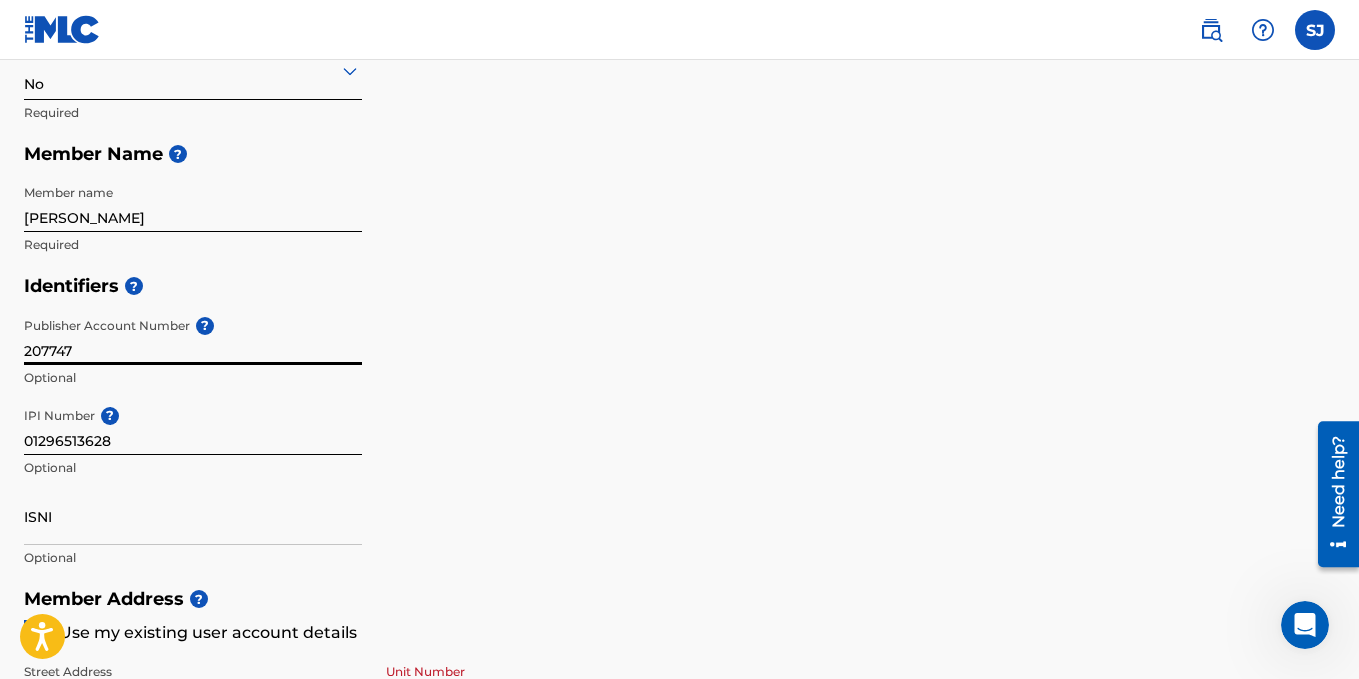 type on "207747" 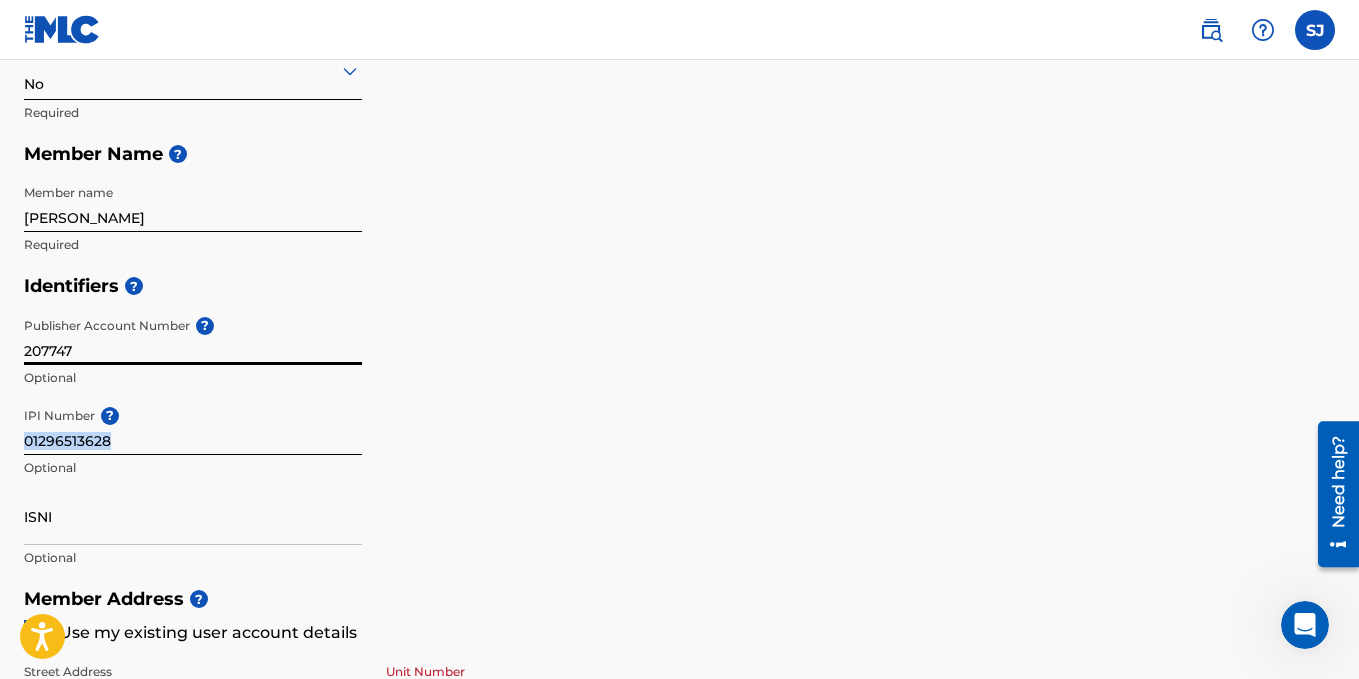 click on "Identifiers ? Publisher Account Number ? 207747 Optional IPI Number ? 01296513628 Optional ISNI Optional" at bounding box center (679, 421) 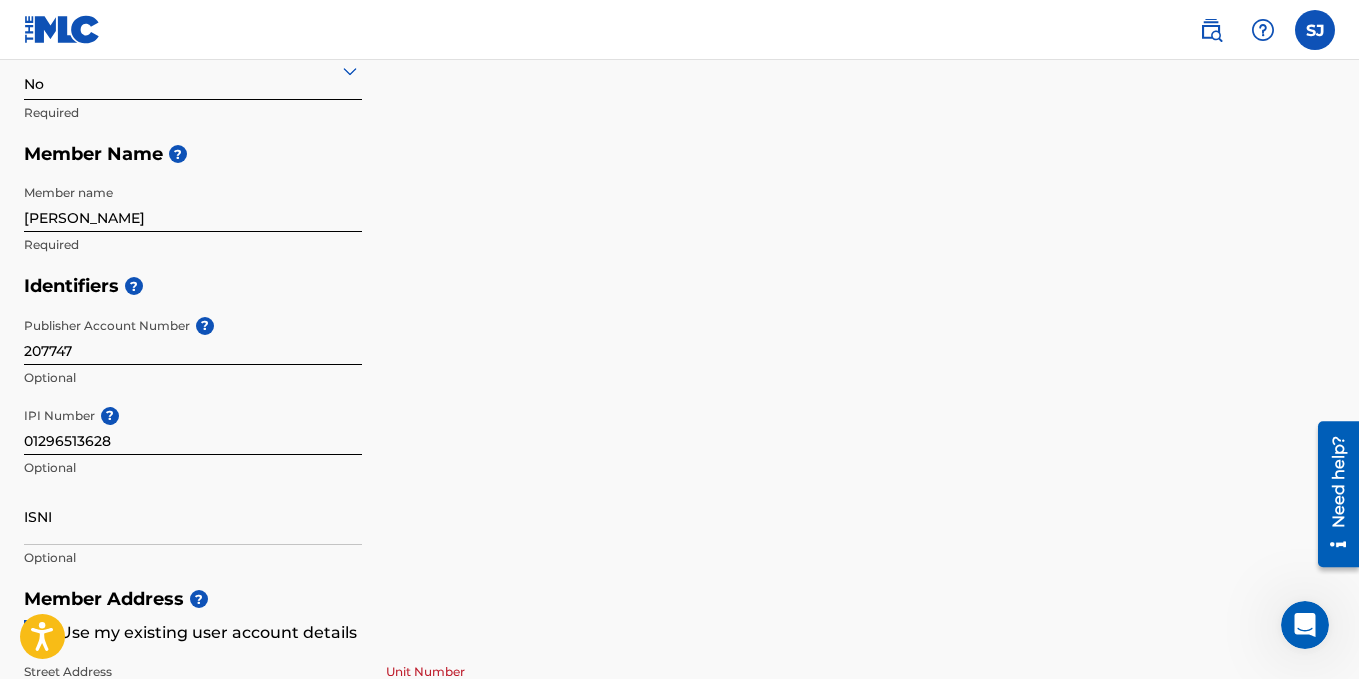 click on "Identifiers ? Publisher Account Number ? 207747 Optional IPI Number ? 01296513628 Optional ISNI Optional" at bounding box center [679, 421] 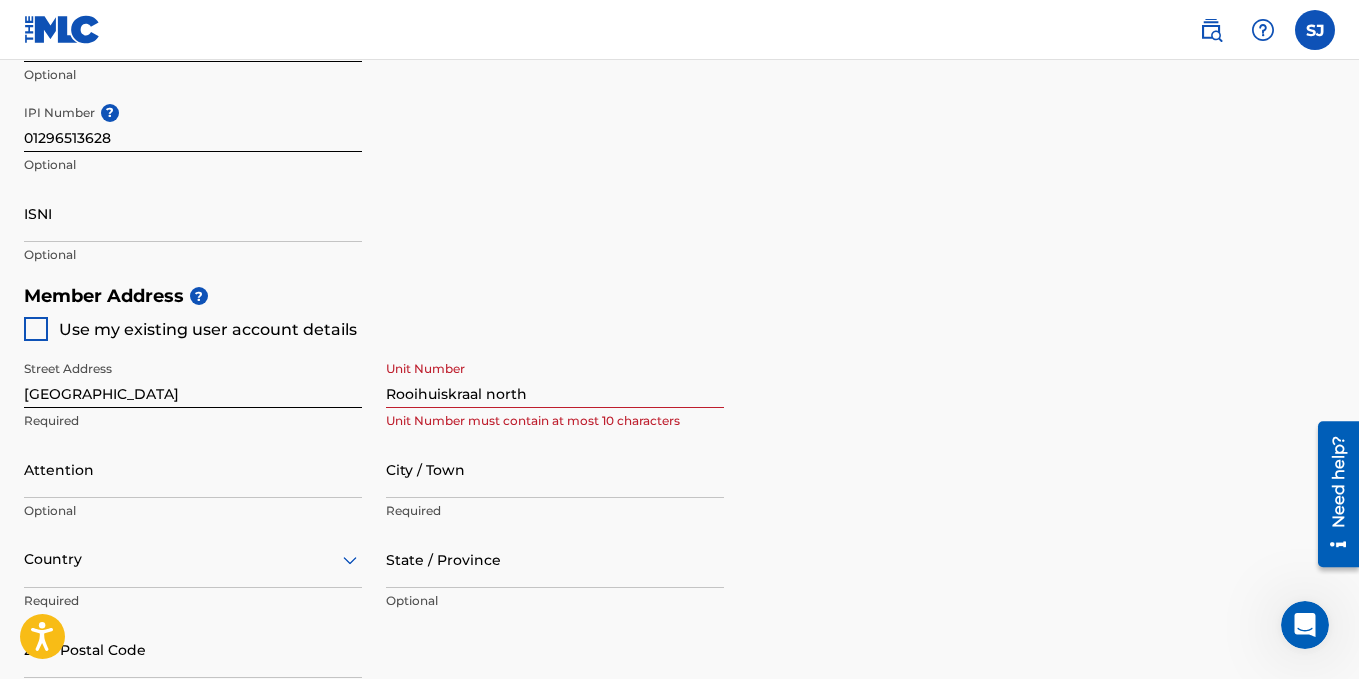 scroll, scrollTop: 800, scrollLeft: 0, axis: vertical 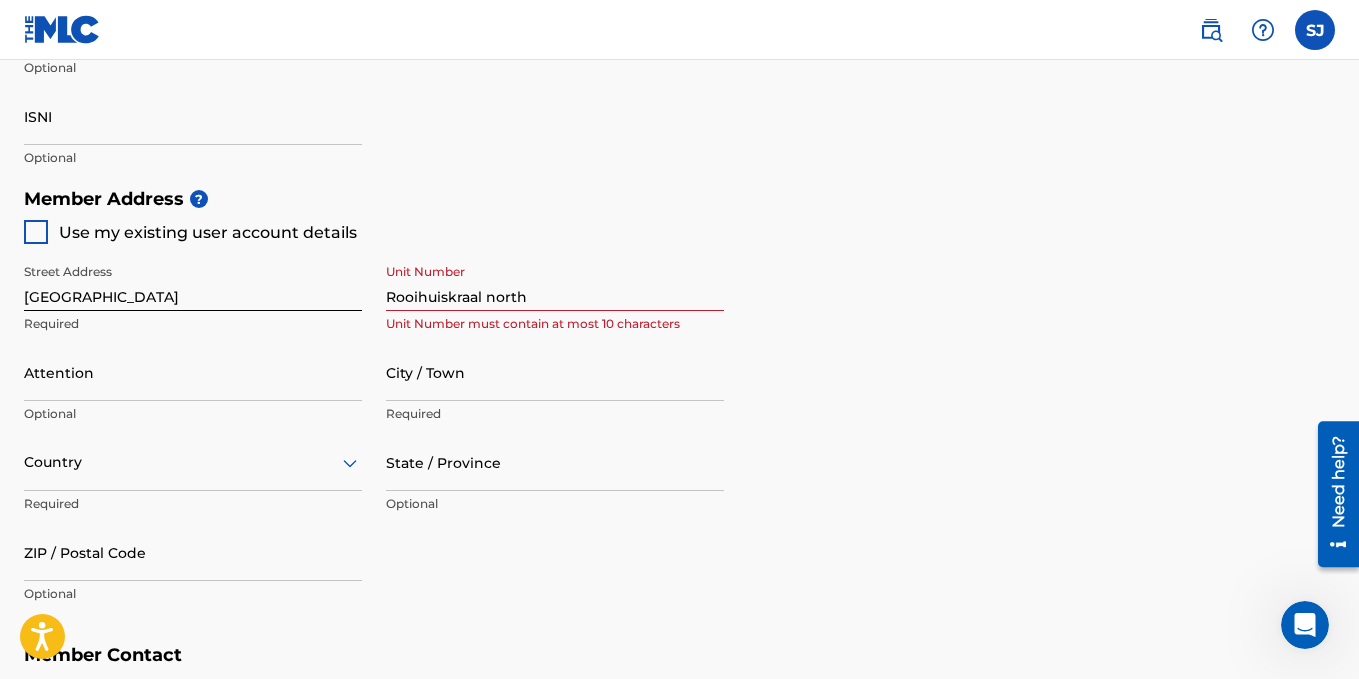 click at bounding box center [36, 232] 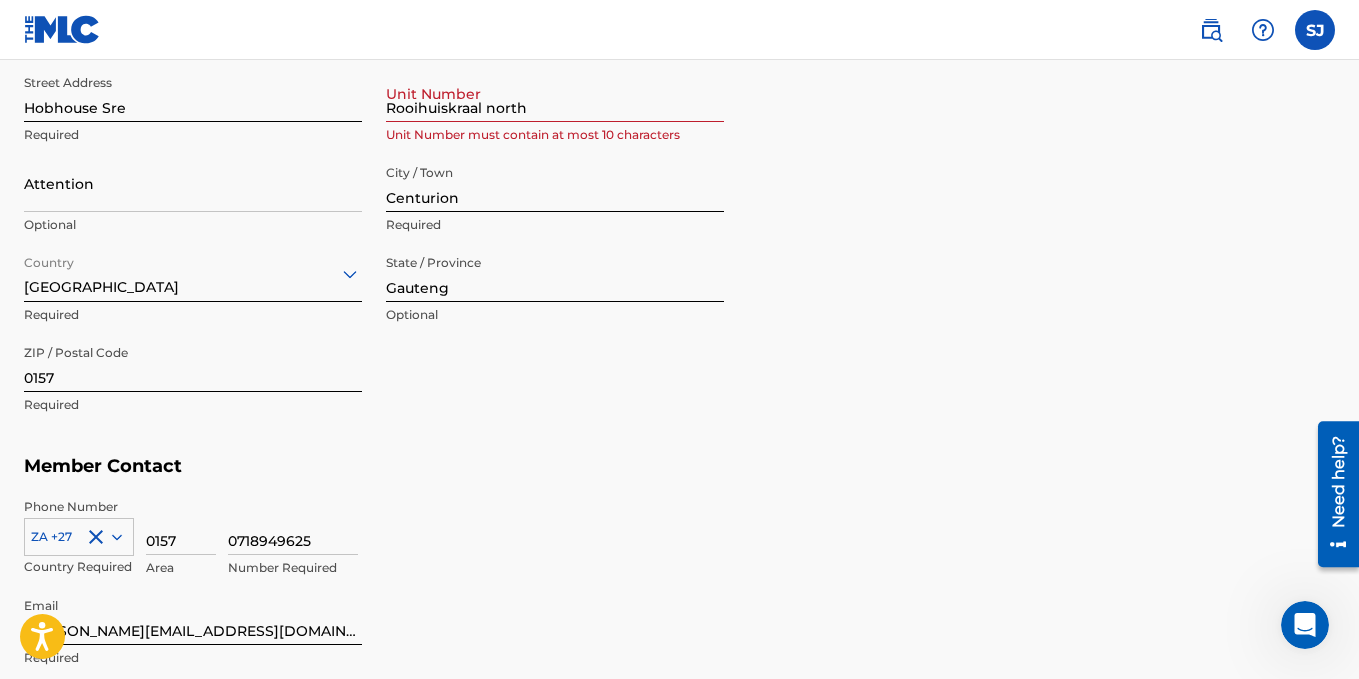 scroll, scrollTop: 1000, scrollLeft: 0, axis: vertical 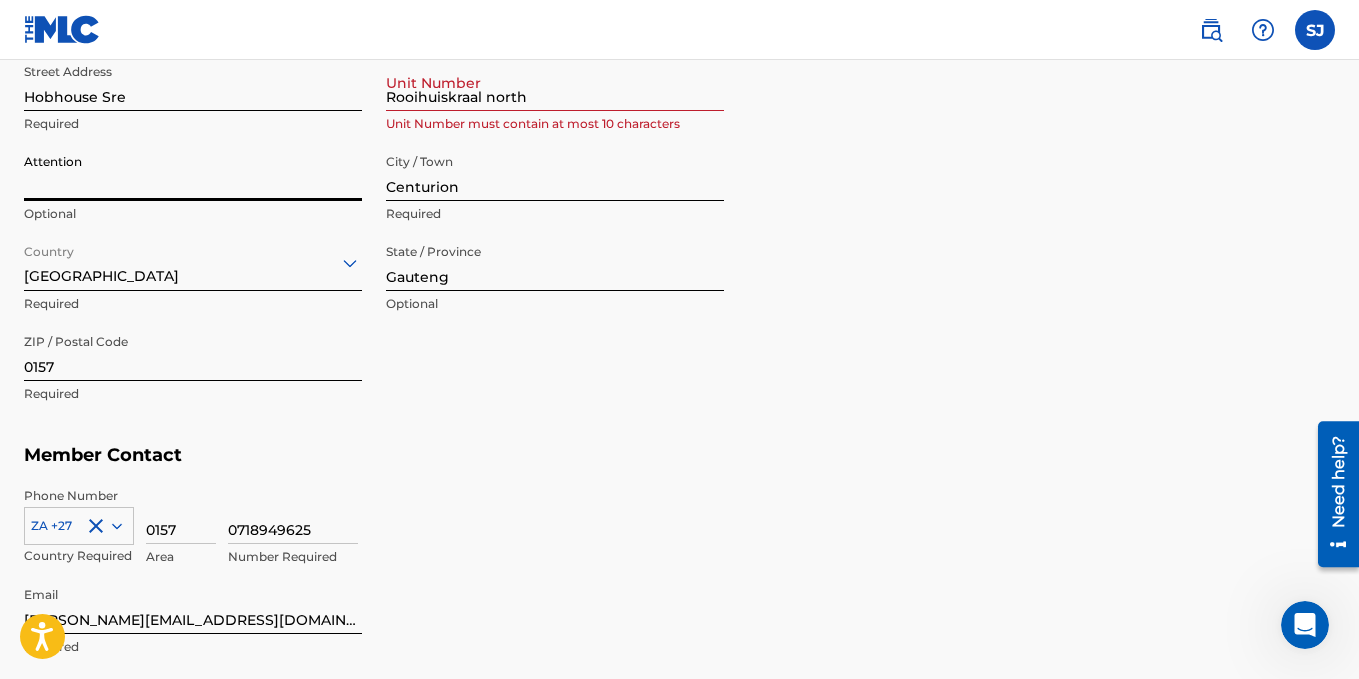 click on "Attention" at bounding box center (193, 172) 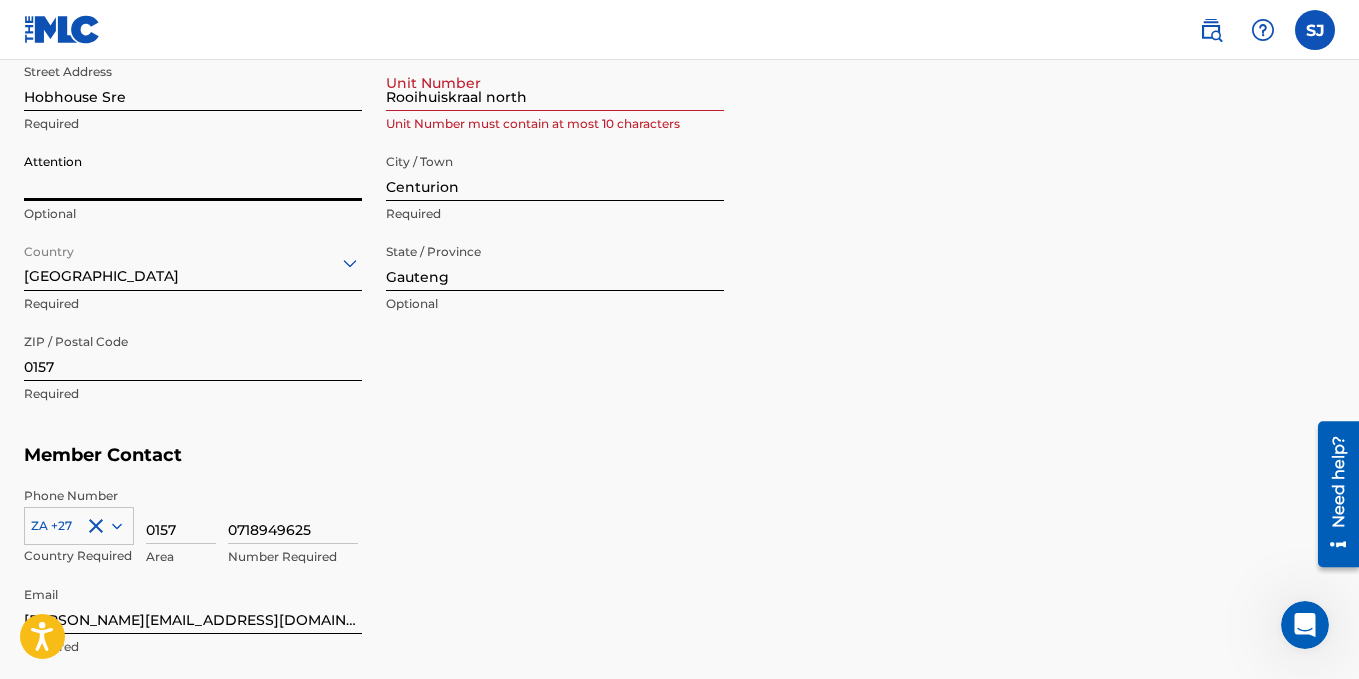 type on "[PERSON_NAME]" 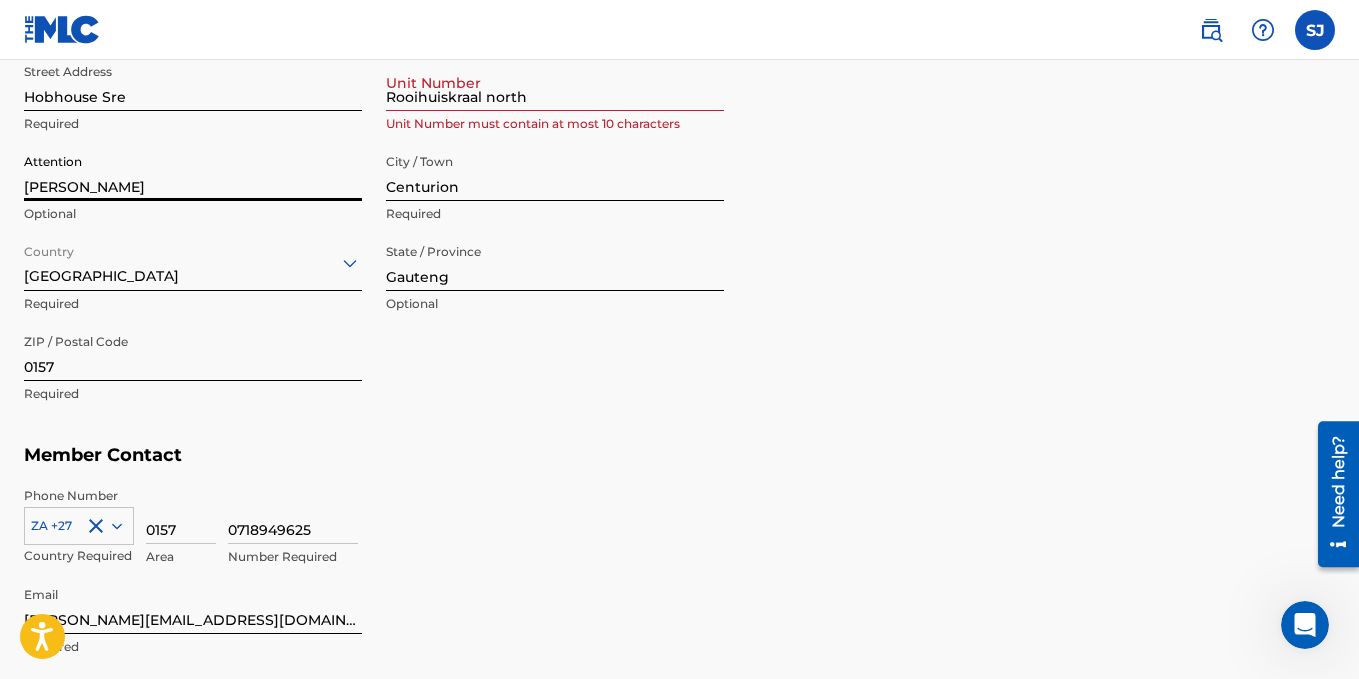type on "[GEOGRAPHIC_DATA]" 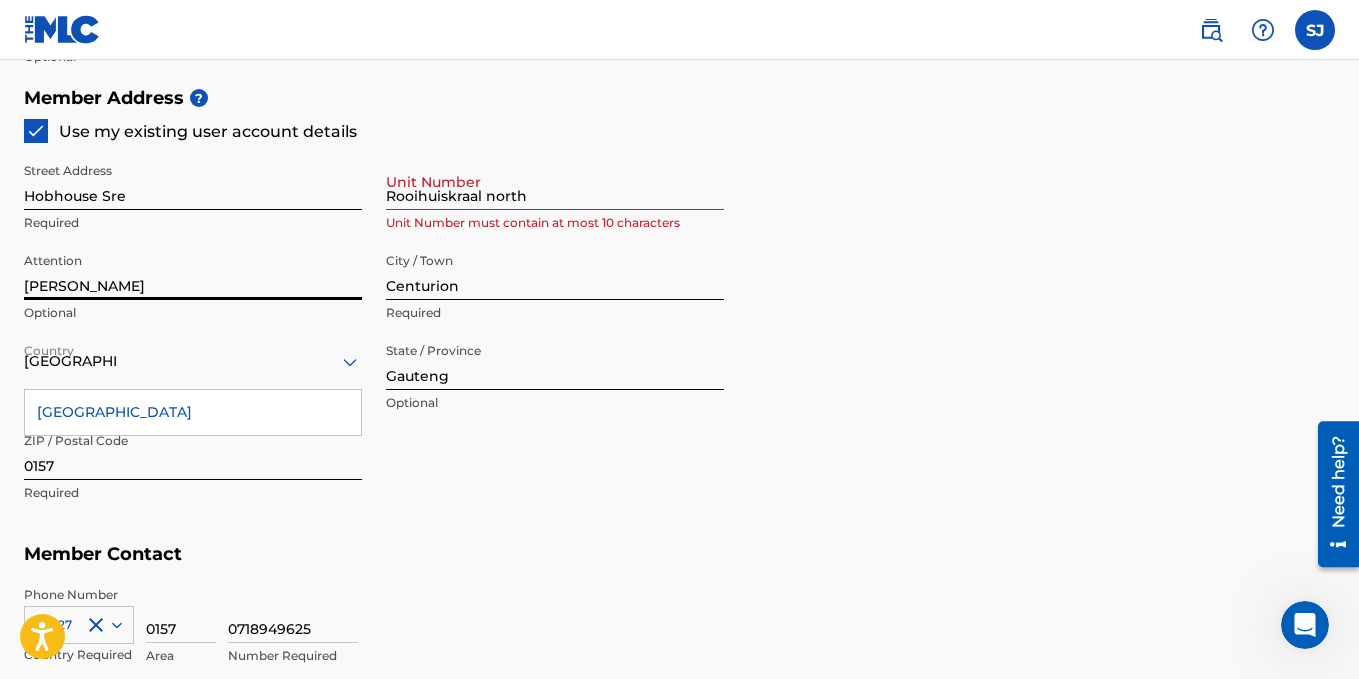 scroll, scrollTop: 800, scrollLeft: 0, axis: vertical 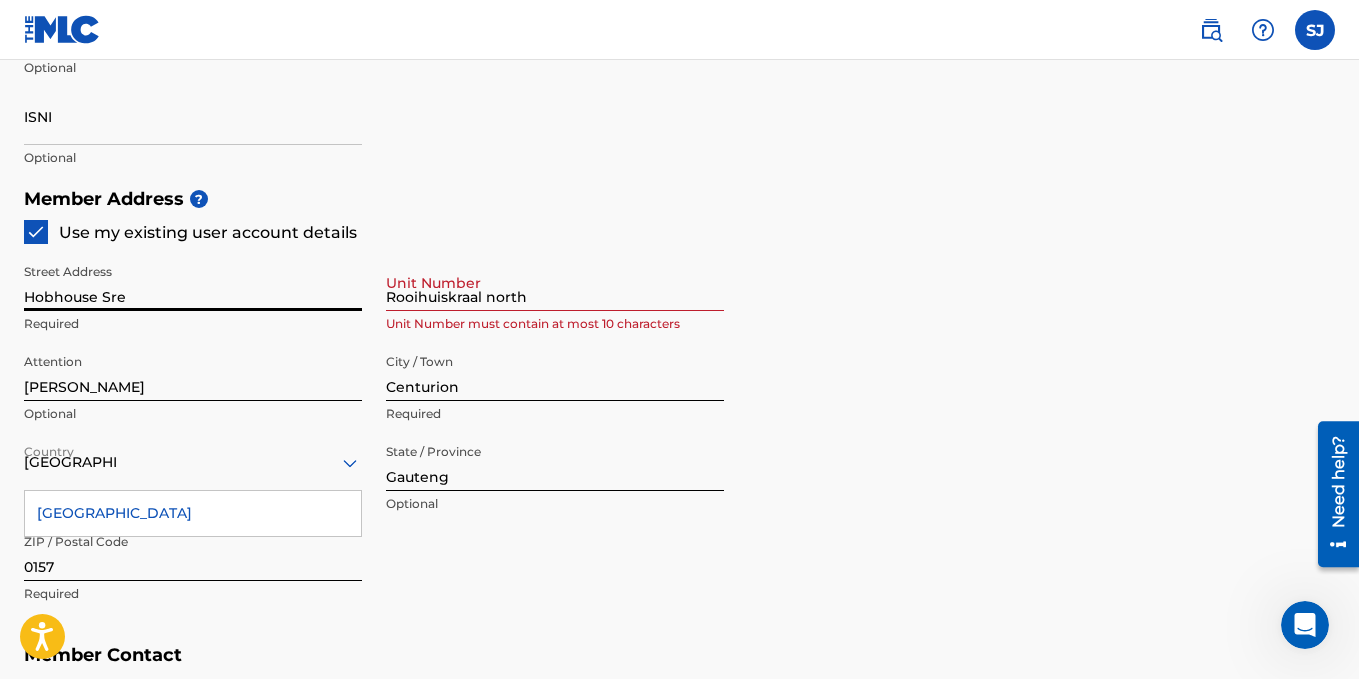 click on "Hobhouse Sre" at bounding box center (193, 282) 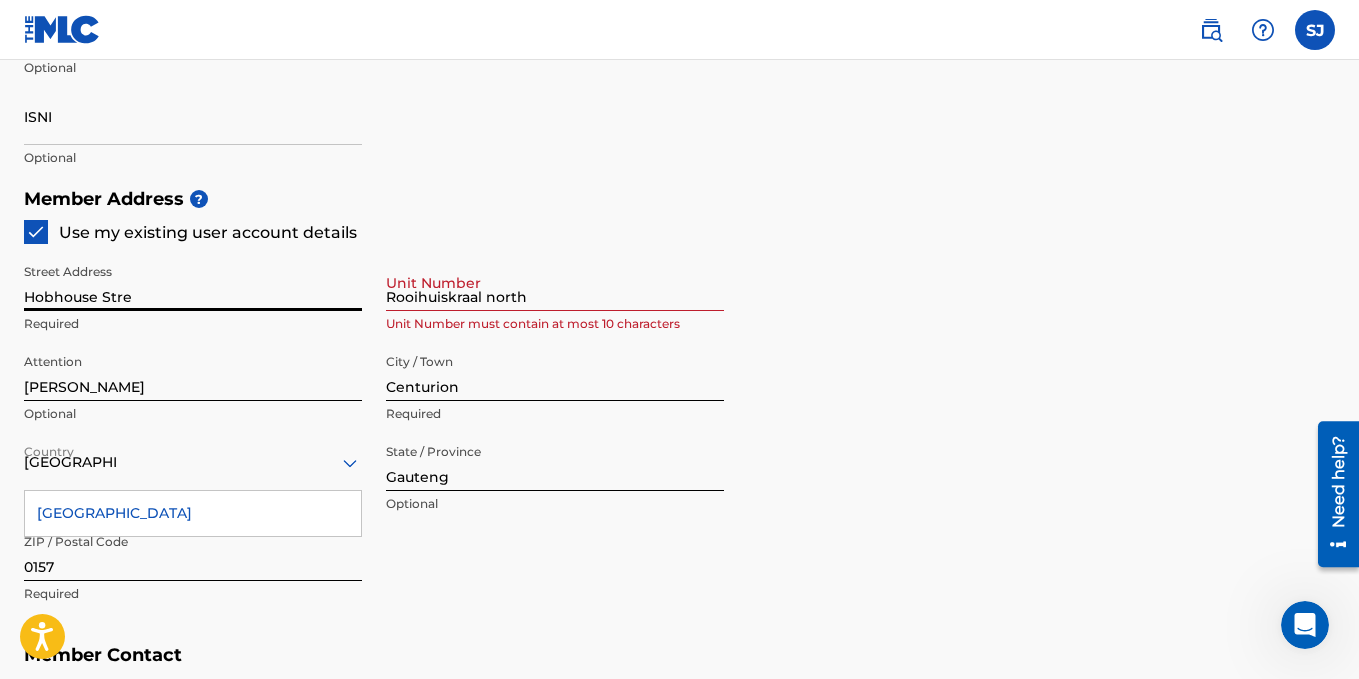 click on "Hobhouse Stre" at bounding box center [193, 282] 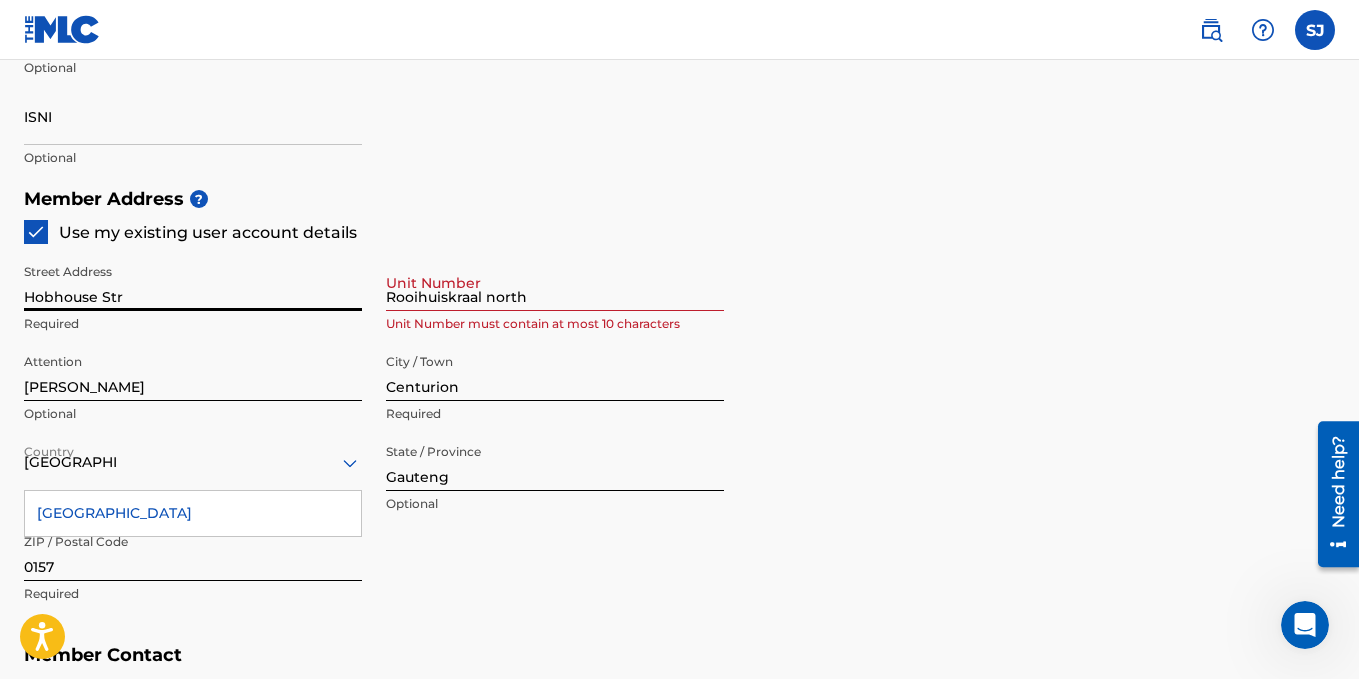 type on "Hobhouse Str" 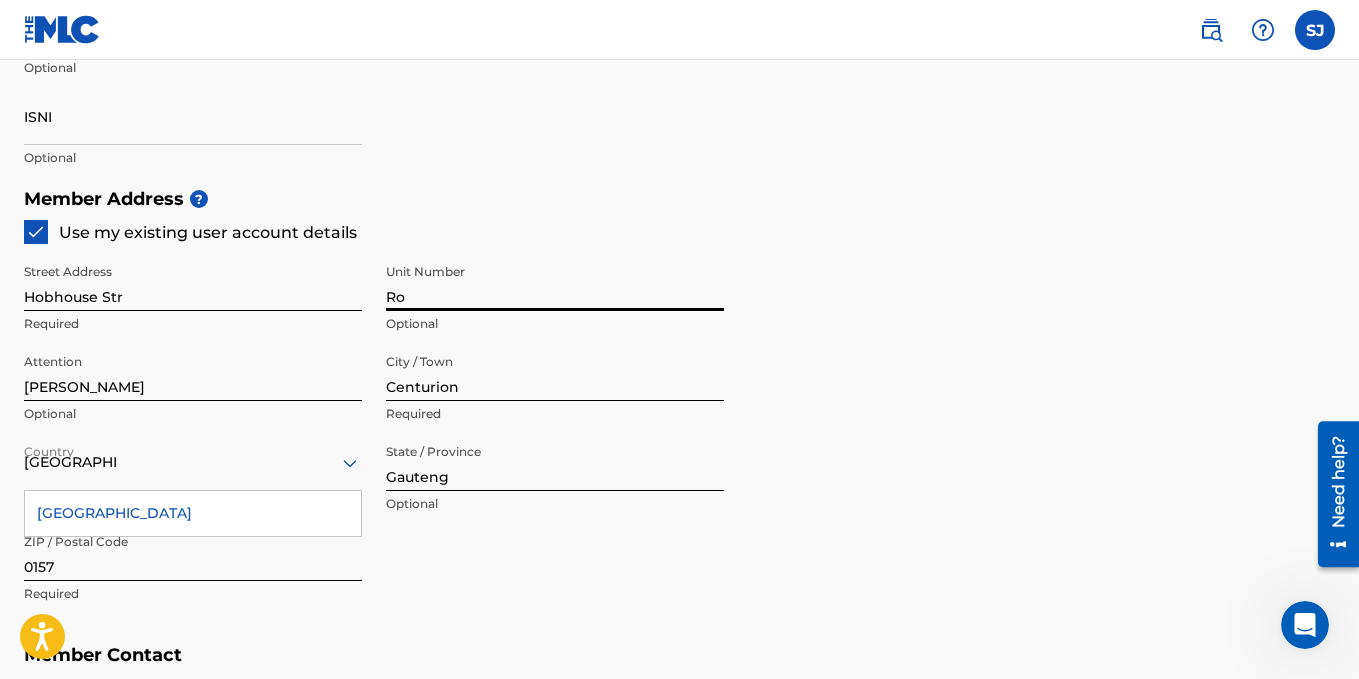 type on "R" 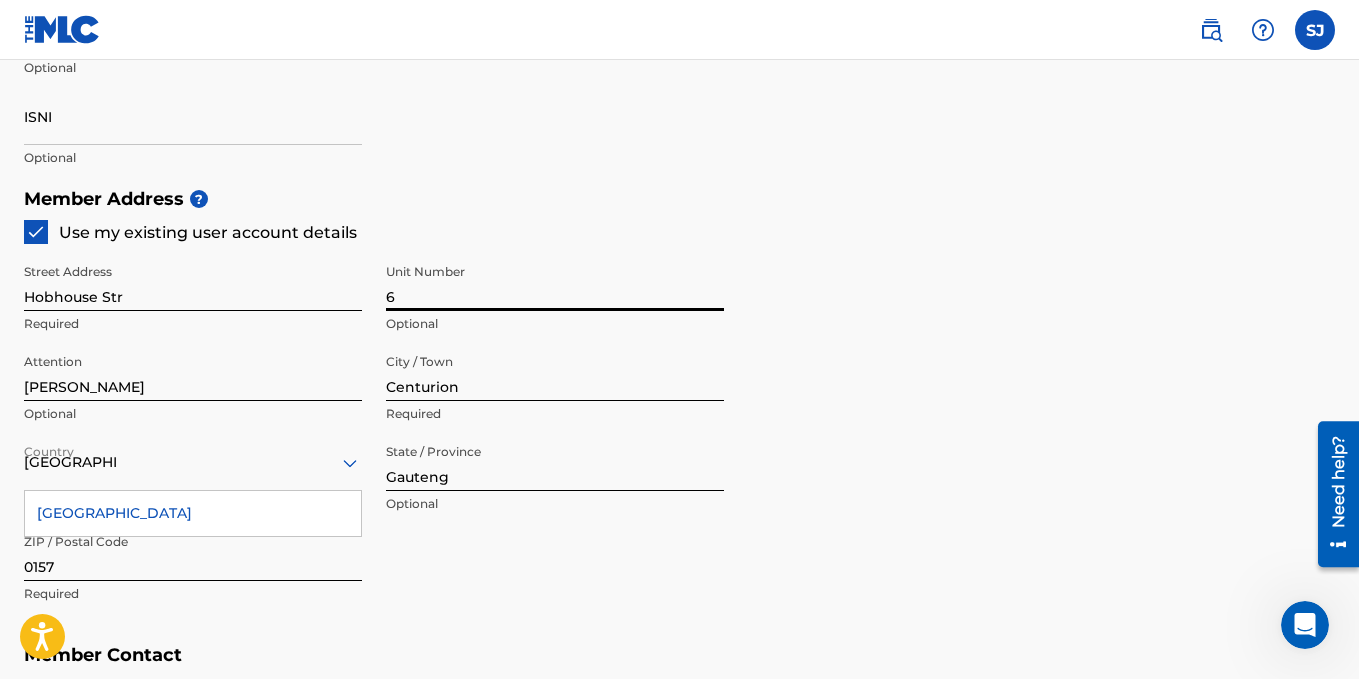 scroll, scrollTop: 900, scrollLeft: 0, axis: vertical 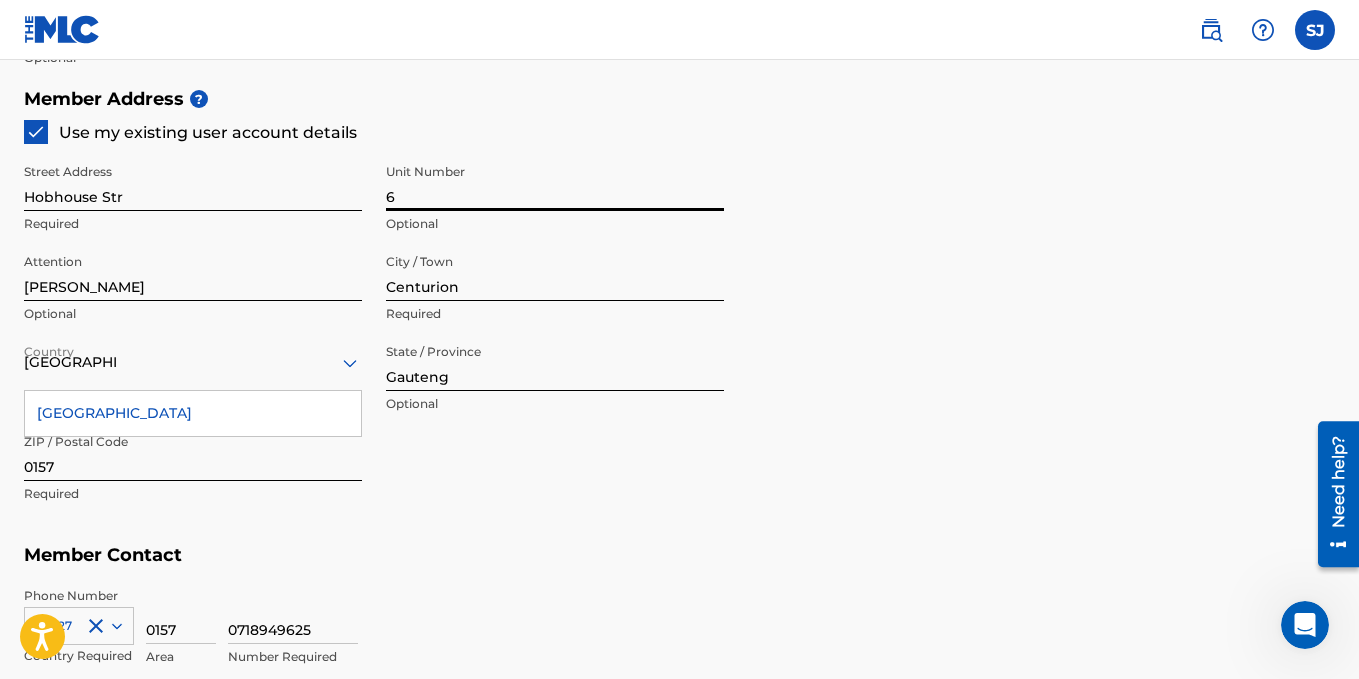 type on "6" 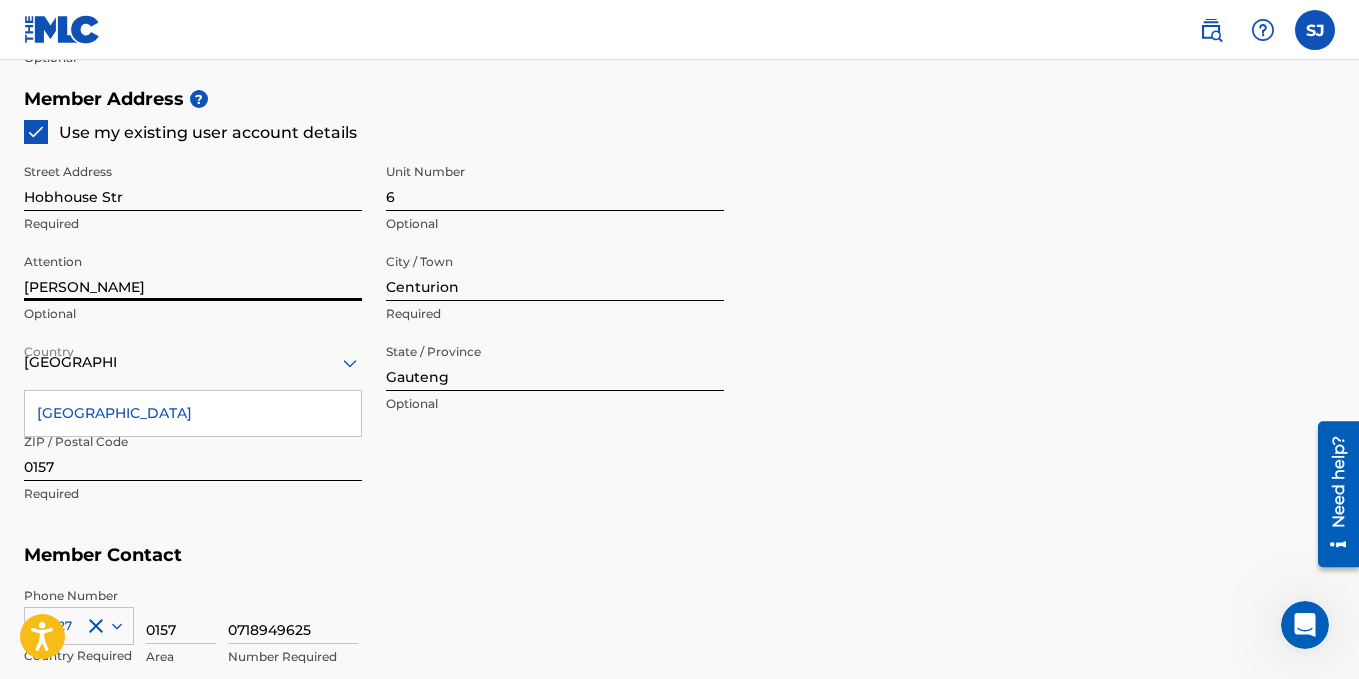 drag, startPoint x: 220, startPoint y: 288, endPoint x: 6, endPoint y: 285, distance: 214.02103 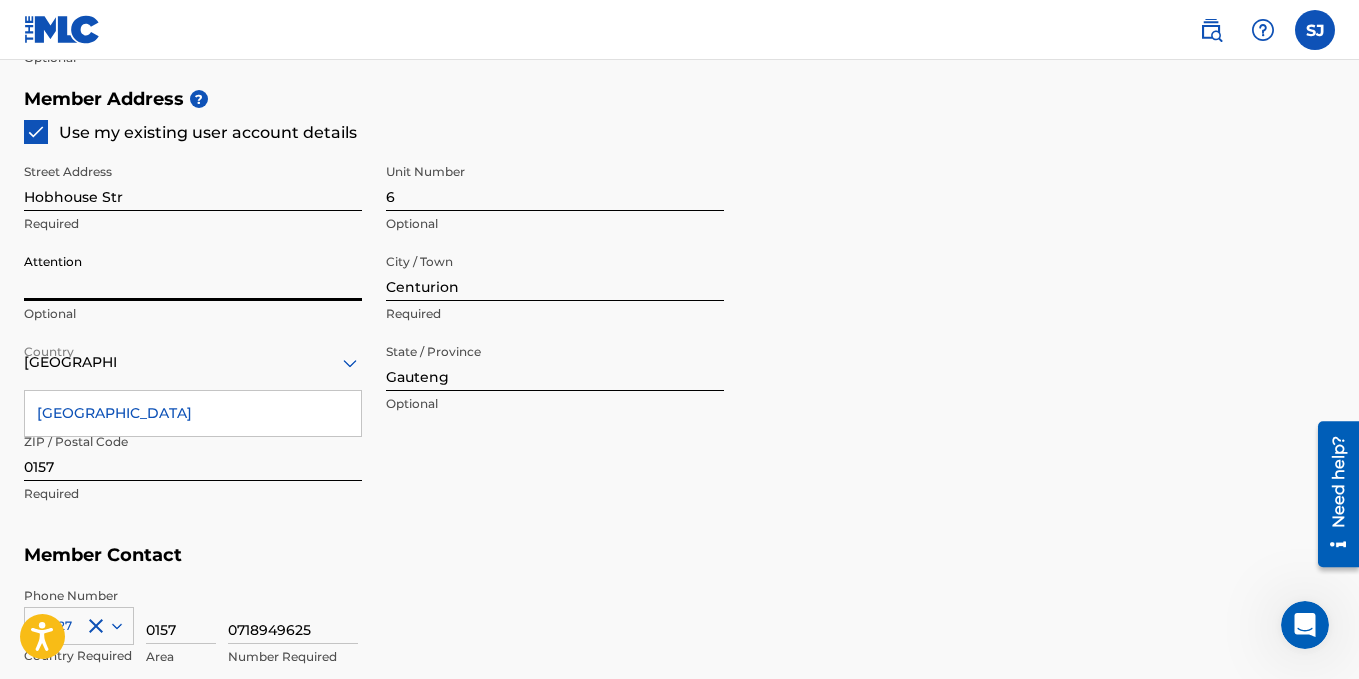 type 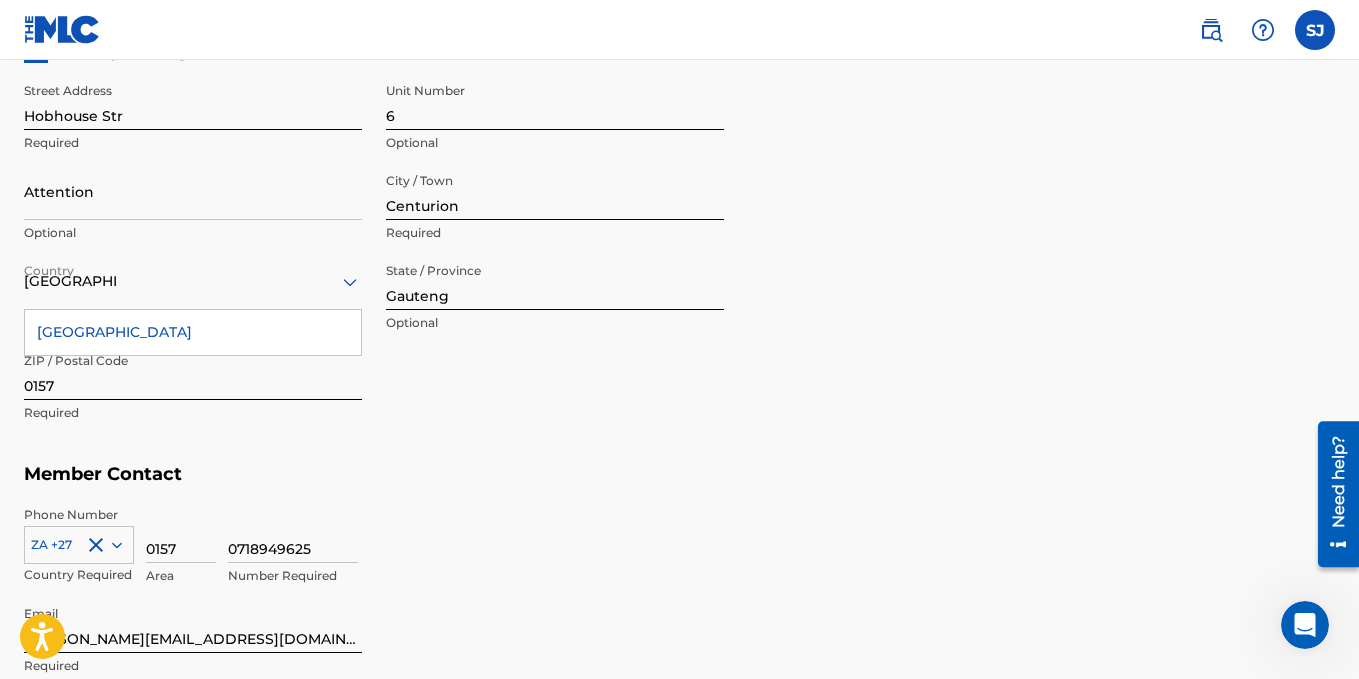 scroll, scrollTop: 1000, scrollLeft: 0, axis: vertical 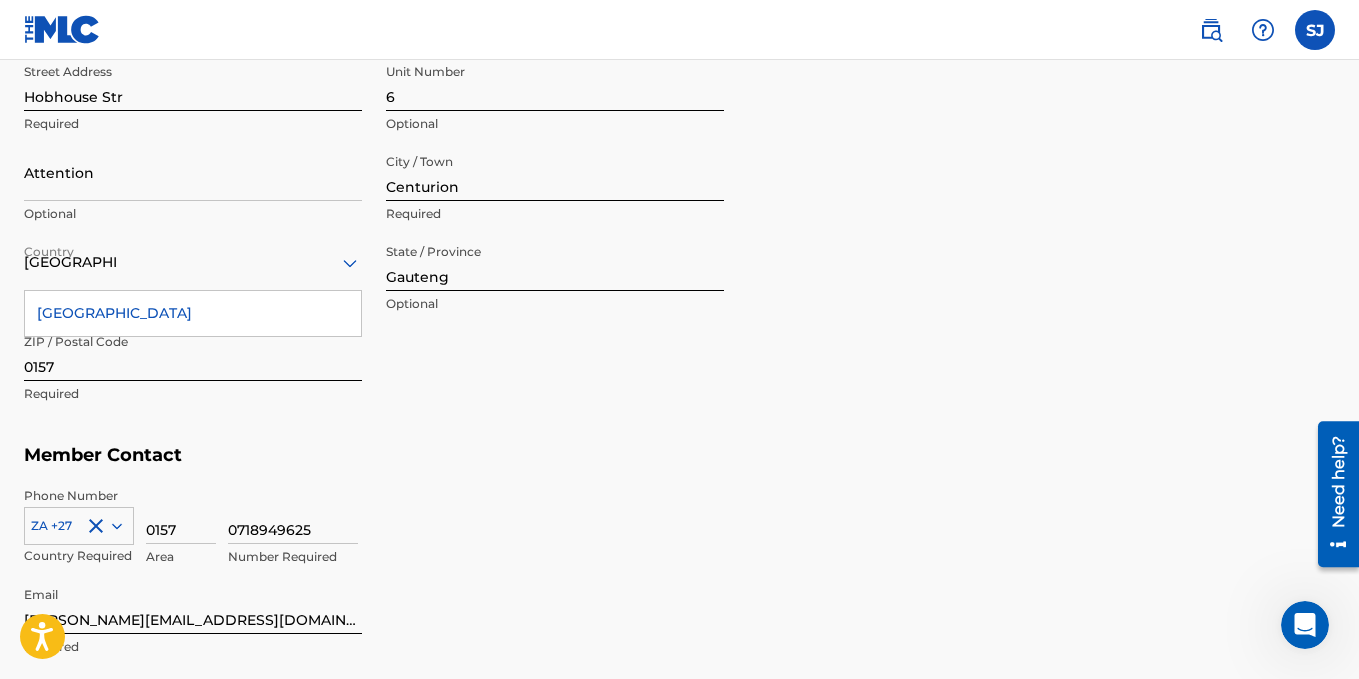 click on "[GEOGRAPHIC_DATA]" at bounding box center [193, 313] 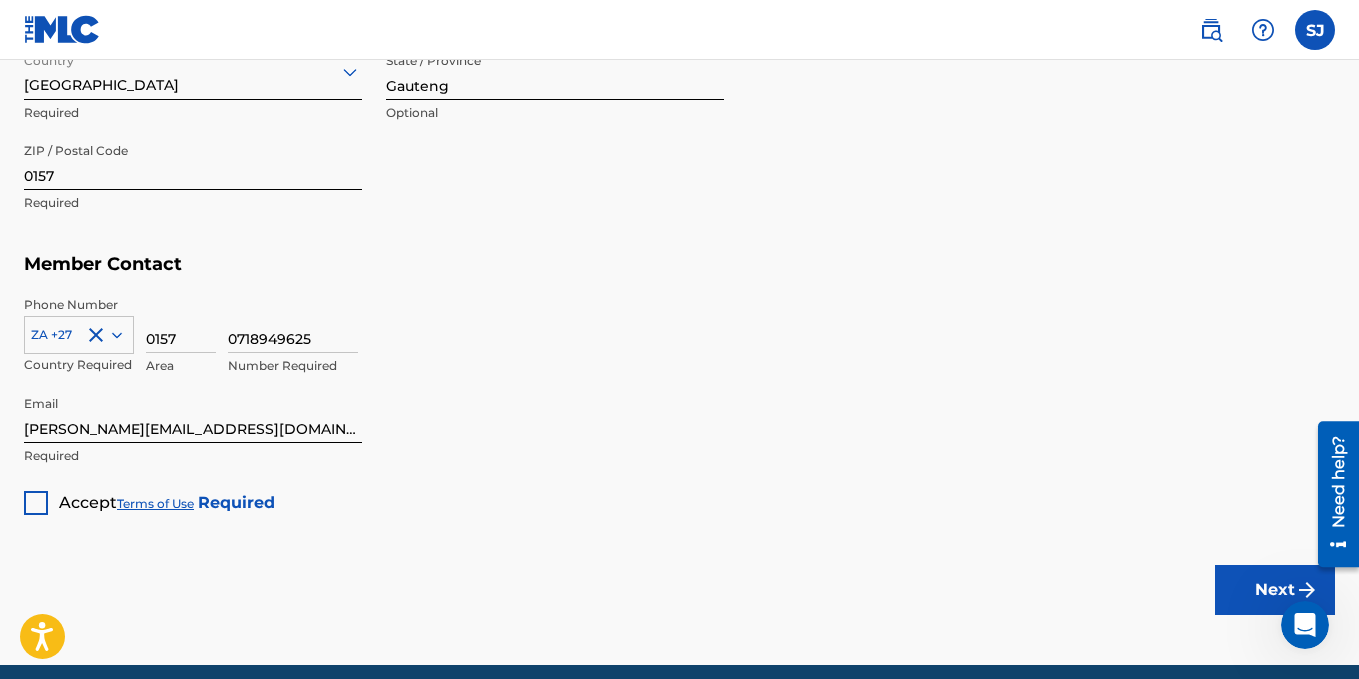 scroll, scrollTop: 1200, scrollLeft: 0, axis: vertical 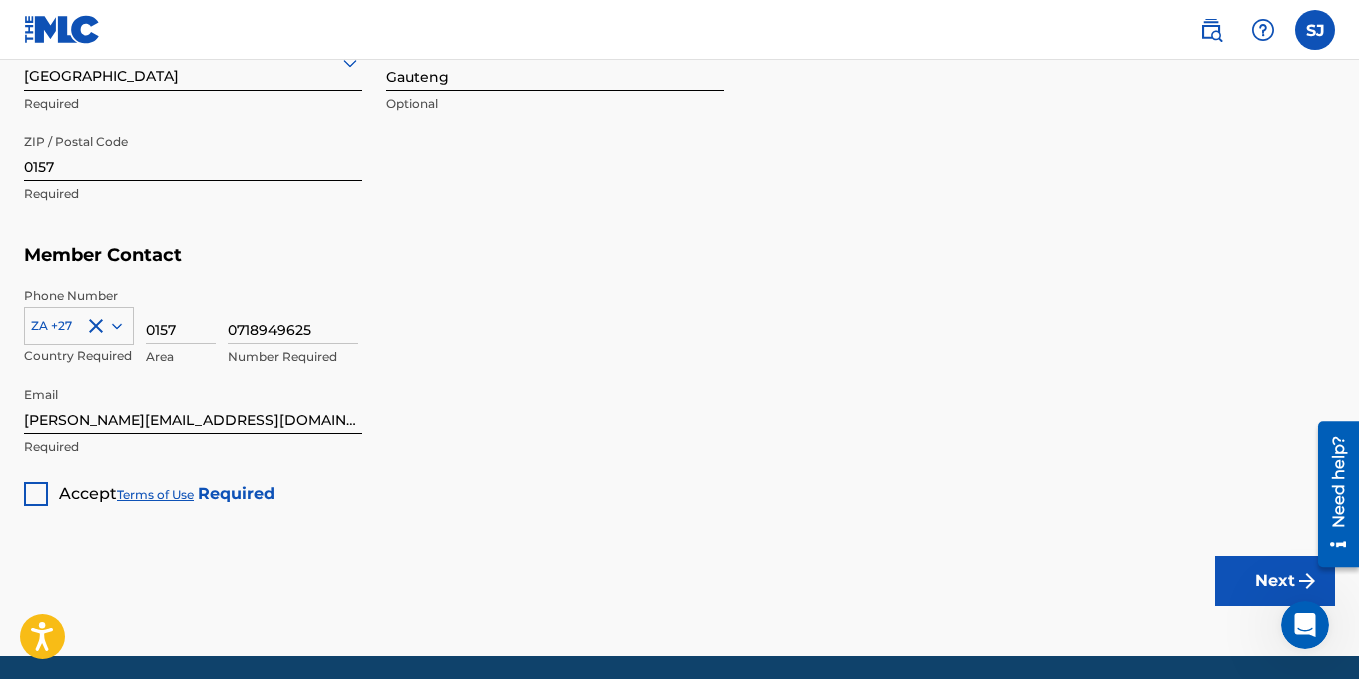 click at bounding box center (36, 494) 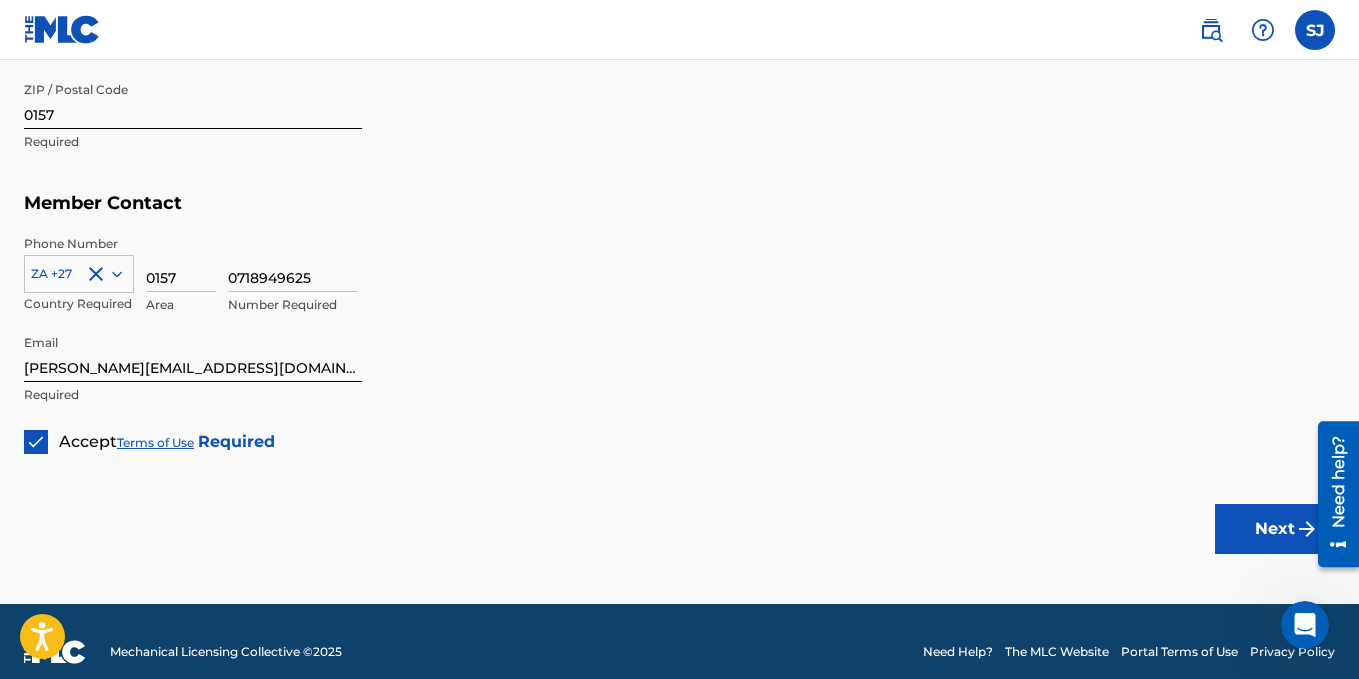 scroll, scrollTop: 1273, scrollLeft: 0, axis: vertical 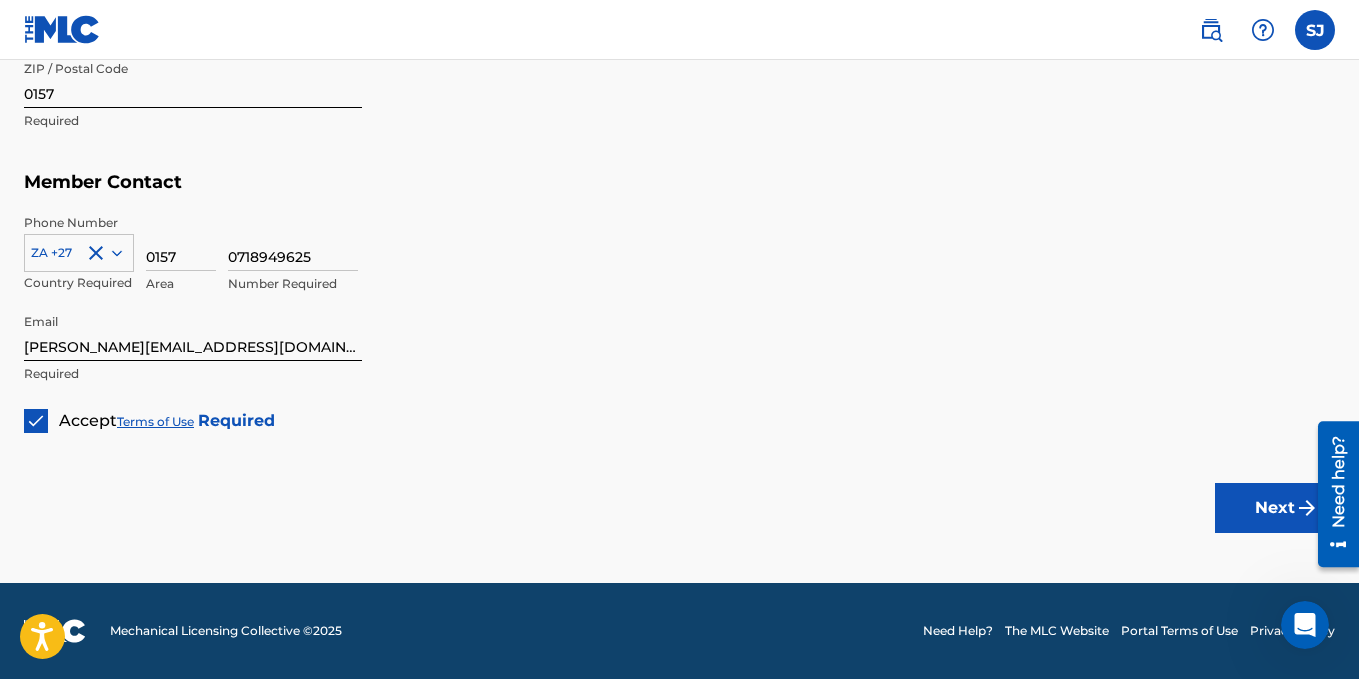 click on "Next" at bounding box center (1275, 508) 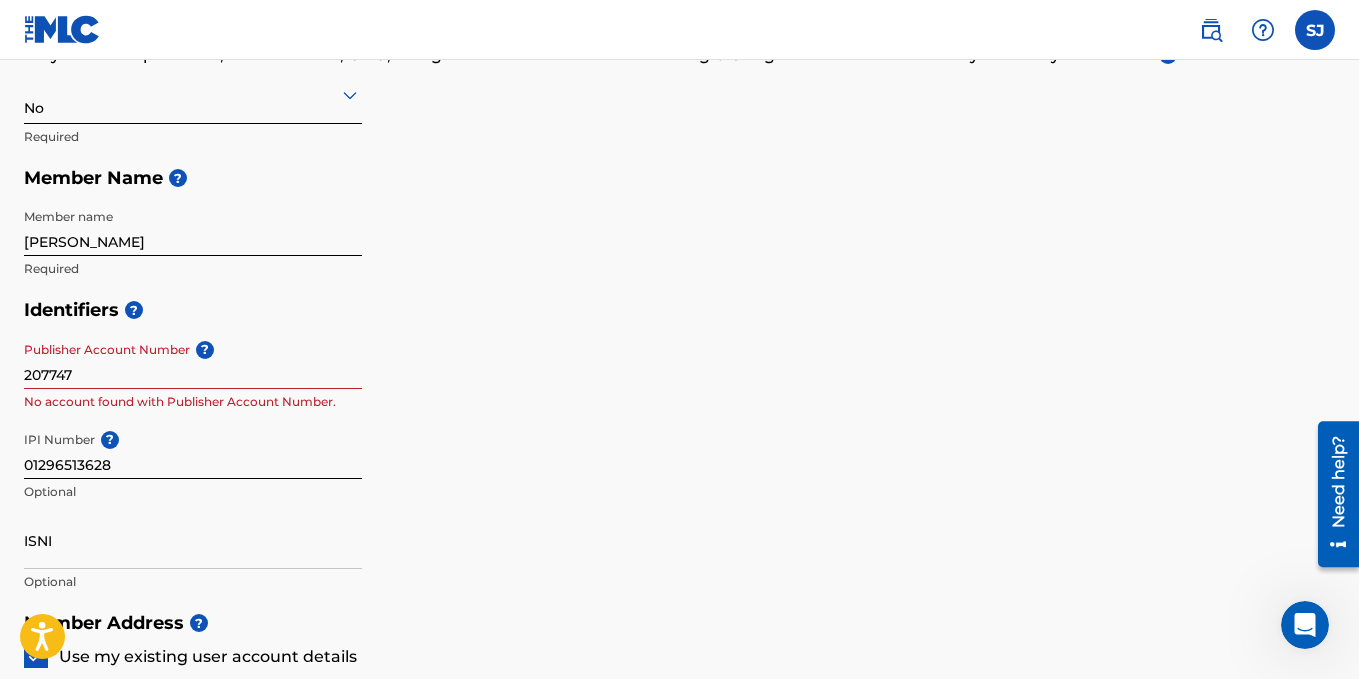 scroll, scrollTop: 373, scrollLeft: 0, axis: vertical 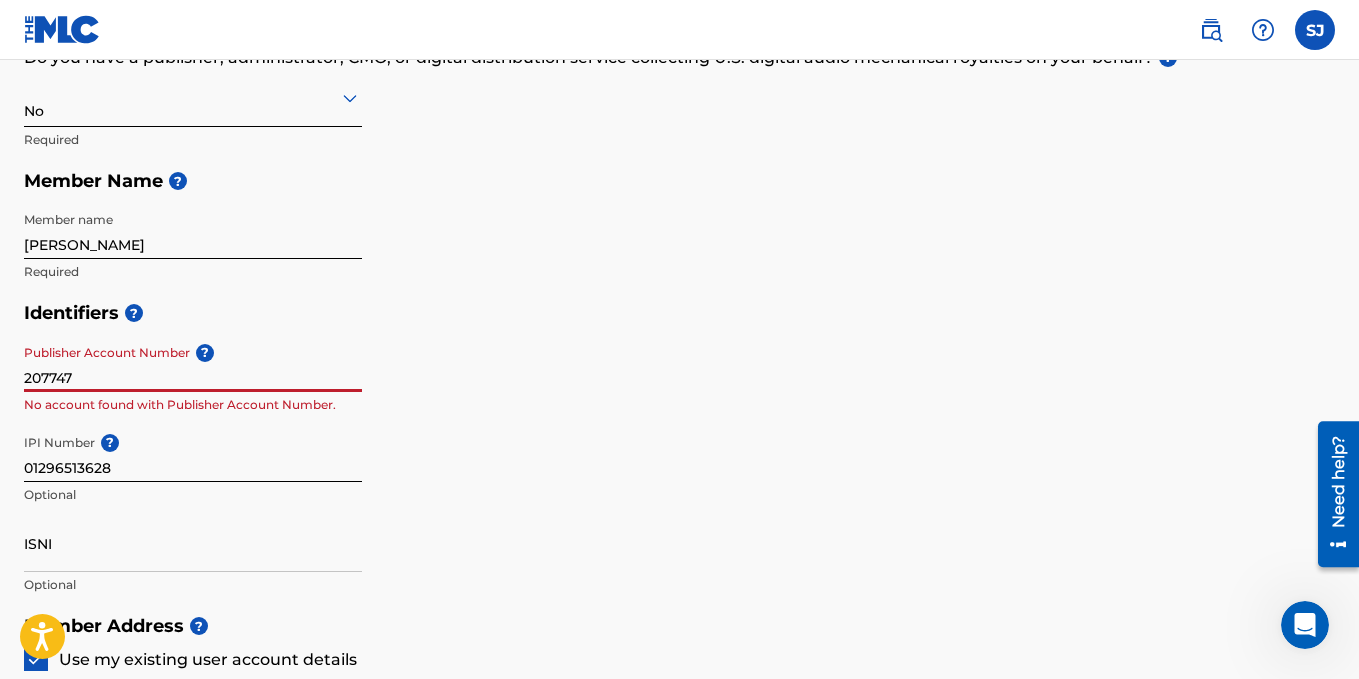 drag, startPoint x: 112, startPoint y: 381, endPoint x: 2, endPoint y: 384, distance: 110.0409 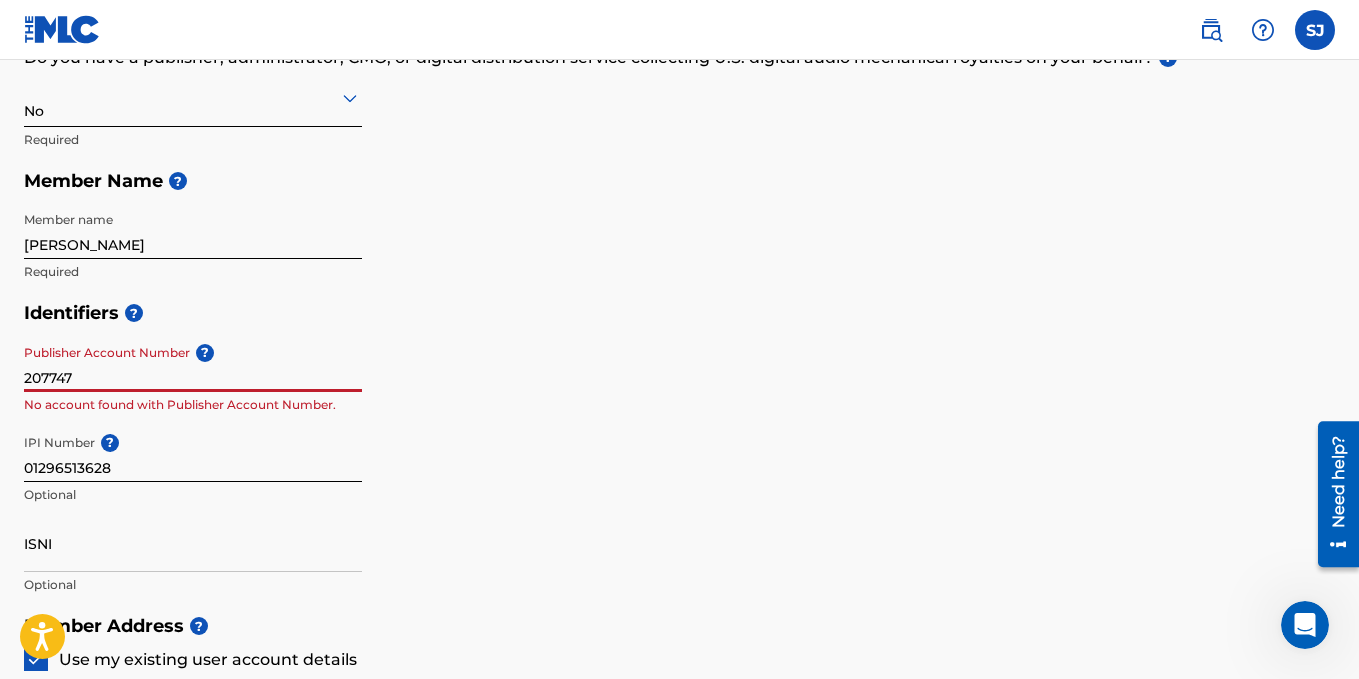 click on "Create a Member If you are a self-administered songwriter without a publisher through your PRO or legal publishing entity, we encourage you to create a publishing name. This helps to differentiate your publisher from your songwriter name within work registrations through The MLC Portal. Examples of a publishing name: [[PERSON_NAME]] Songs[[PERSON_NAME]] Publishing Member Type ? Self-Administered Songwriter Required Do you have a publisher, administrator, CMO, or digital distribution service collecting U.S. digital audio mechanical royalties on your behalf? ? No Required Member Name ? Member name [PERSON_NAME] Required Identifiers ? Publisher Account Number ? 207747 No account found with Publisher Account Number. IPI Number ? 01296513628 Optional ISNI Optional Member Address ? Use my existing user account details Street Address [GEOGRAPHIC_DATA] Required Unit Number 6 Optional Attention Optional City / Town Centurion Required Country [GEOGRAPHIC_DATA] Required State / Province [GEOGRAPHIC_DATA] Optional 0157" at bounding box center [679, 535] 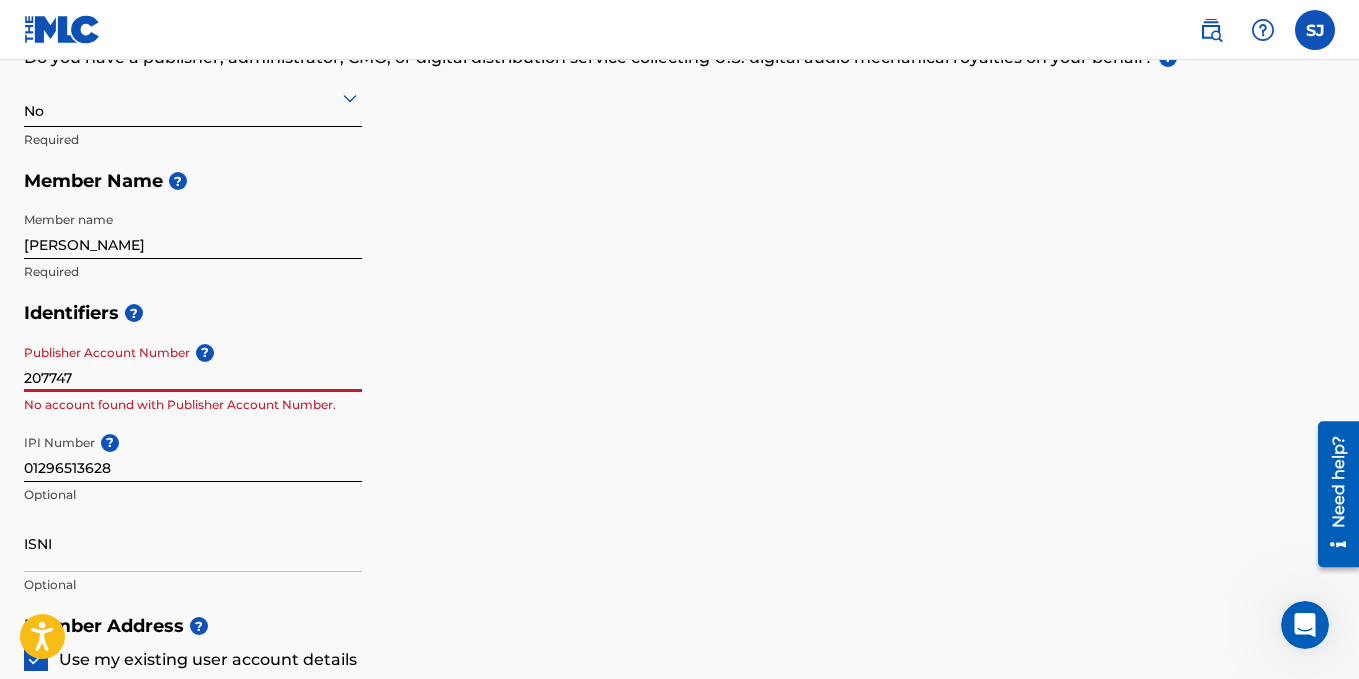 paste on "513628" 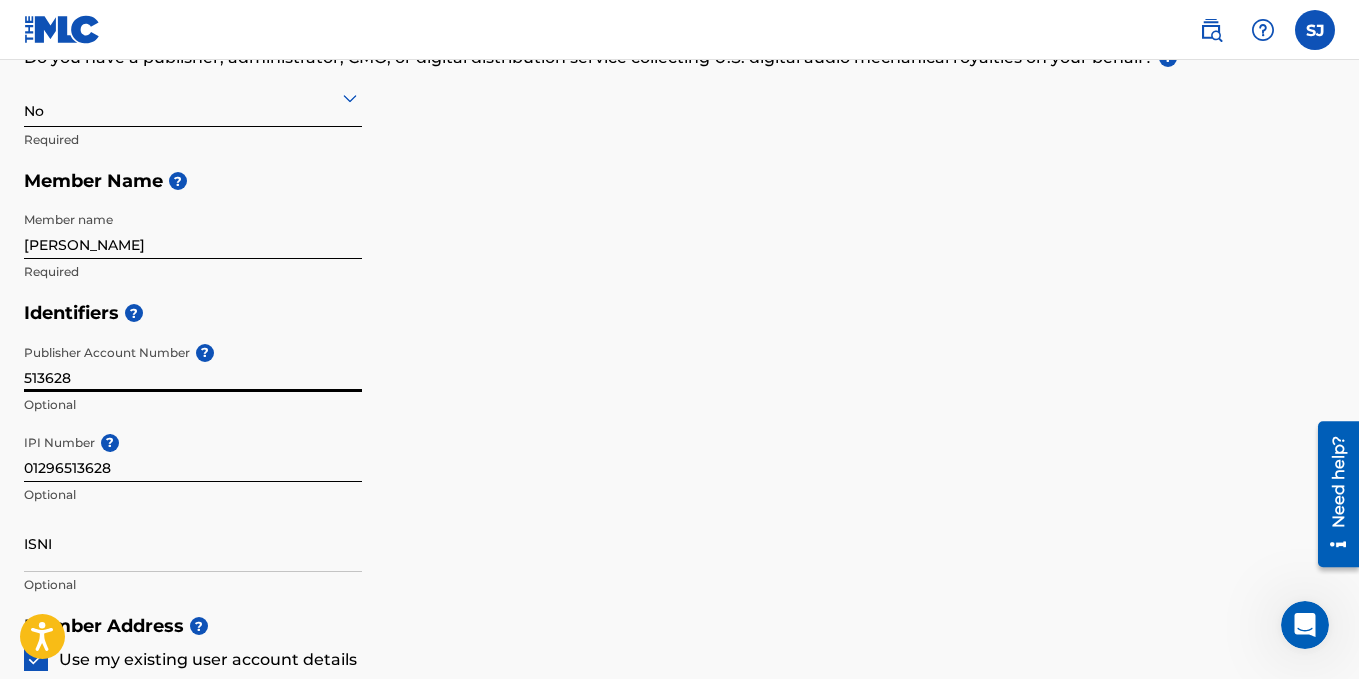 type on "513628" 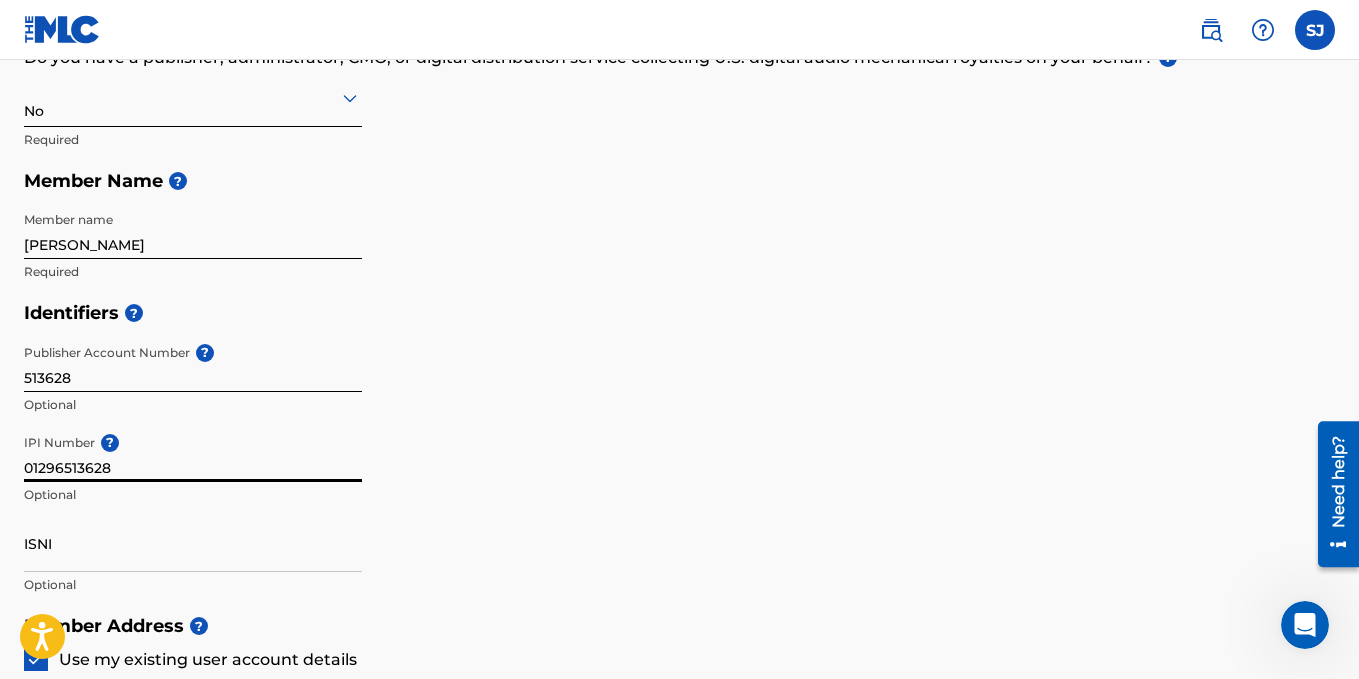 drag, startPoint x: 123, startPoint y: 469, endPoint x: 22, endPoint y: 469, distance: 101 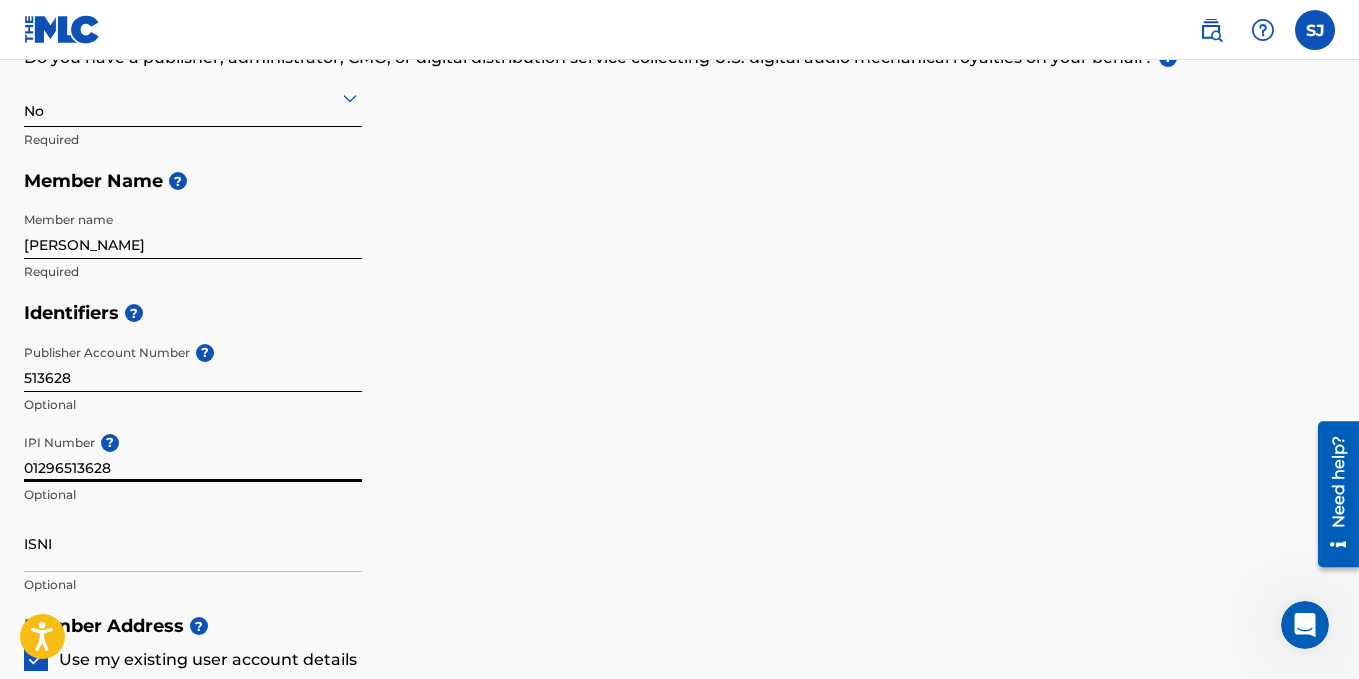 click on "Create a Member If you are a self-administered songwriter without a publisher through your PRO or legal publishing entity, we encourage you to create a publishing name. This helps to differentiate your publisher from your songwriter name within work registrations through The MLC Portal. Examples of a publishing name: [[PERSON_NAME]] Songs[[PERSON_NAME]] Publishing Member Type ? Self-Administered Songwriter Required Do you have a publisher, administrator, CMO, or digital distribution service collecting U.S. digital audio mechanical royalties on your behalf? ? No Required Member Name ? Member name [PERSON_NAME] Required Identifiers ? Publisher Account Number ? 513628 Optional IPI Number ? 01296513628 Optional ISNI Optional Member Address ? Use my existing user account details Street Address [GEOGRAPHIC_DATA] Required Unit Number 6 Optional Attention Optional City / Town Centurion Required Country [GEOGRAPHIC_DATA] Required State / Province [GEOGRAPHIC_DATA] Optional ZIP / Postal Code 0157 Required Phone Number" at bounding box center [679, 535] 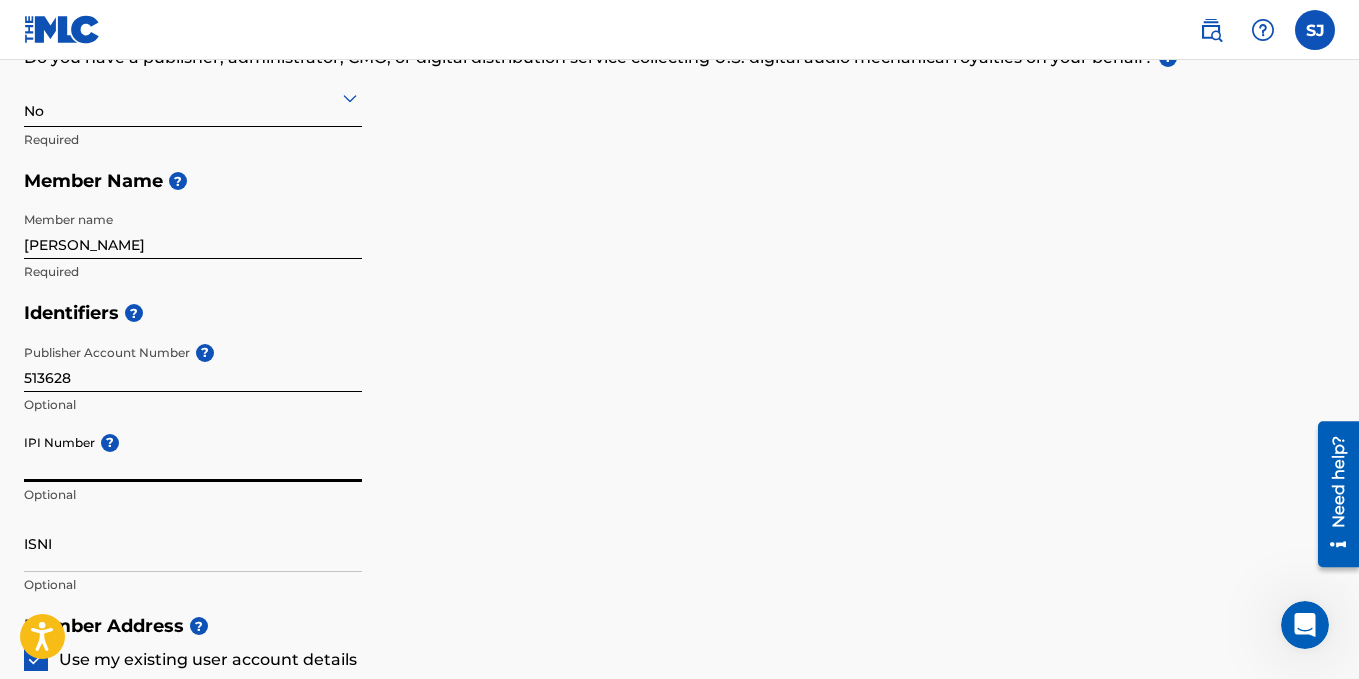 click on "IPI Number ?" at bounding box center [193, 453] 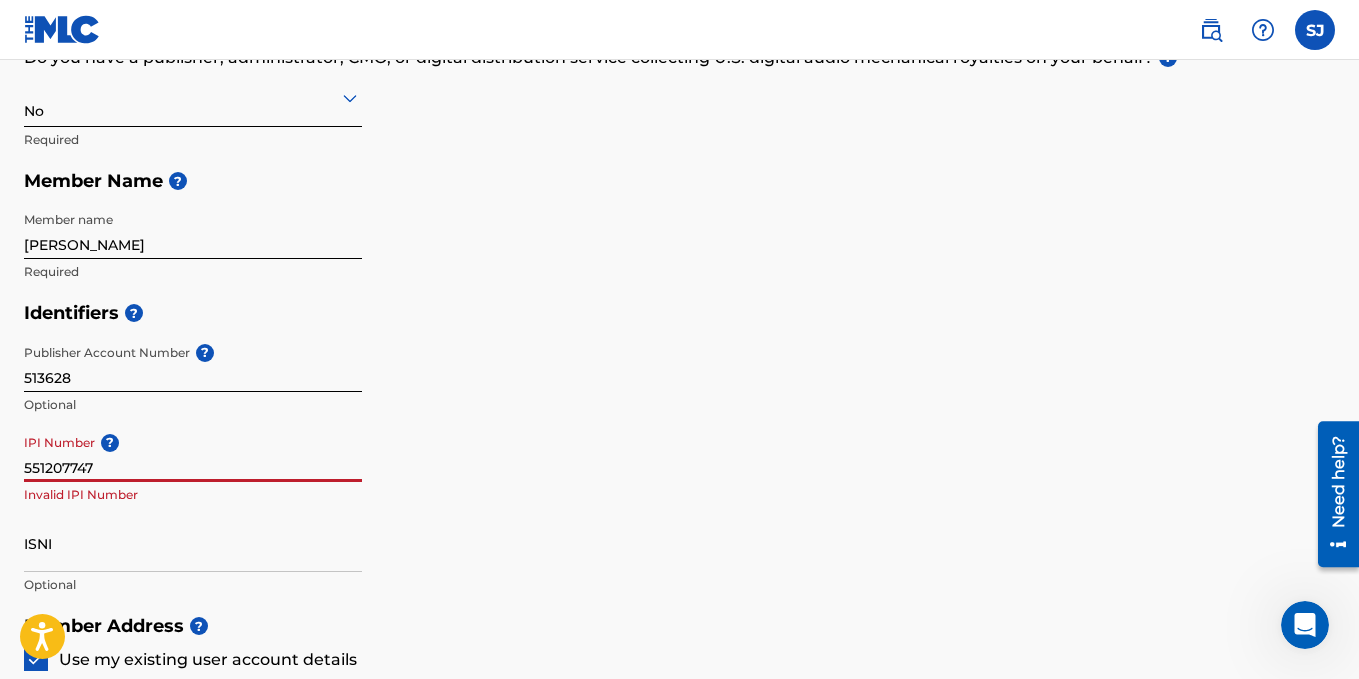type on "551207747" 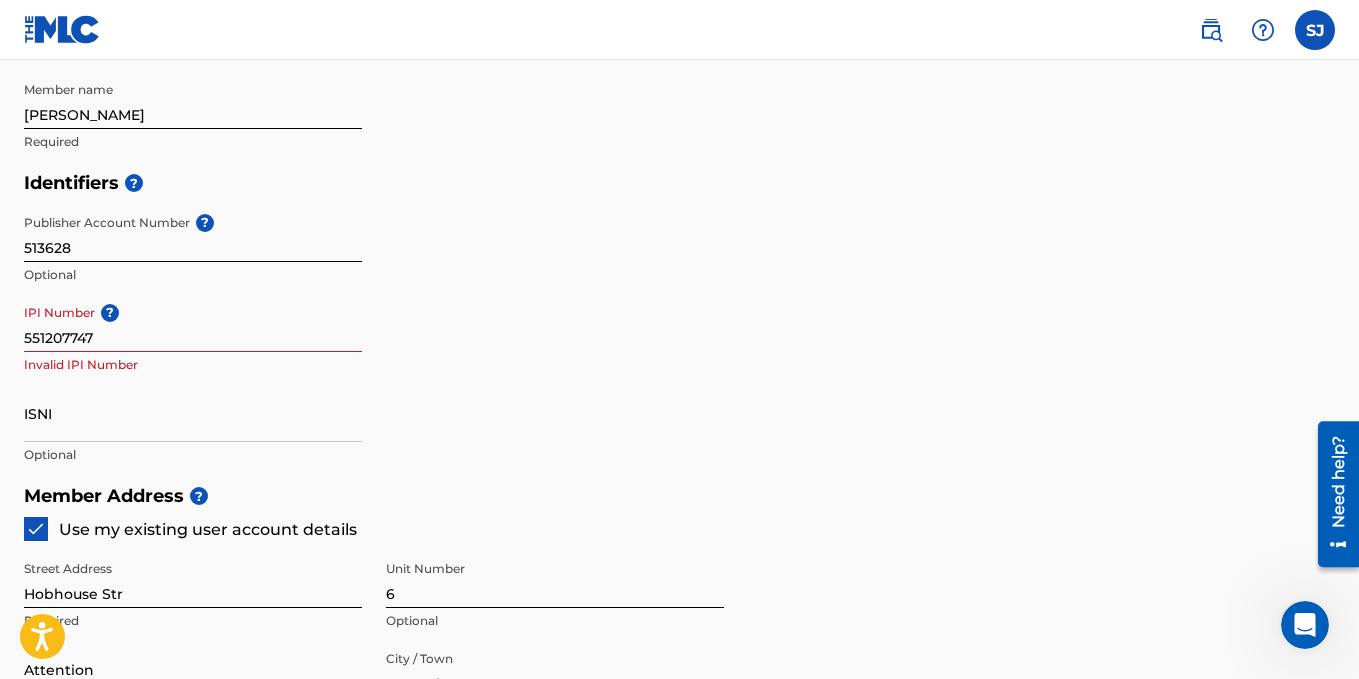 scroll, scrollTop: 473, scrollLeft: 0, axis: vertical 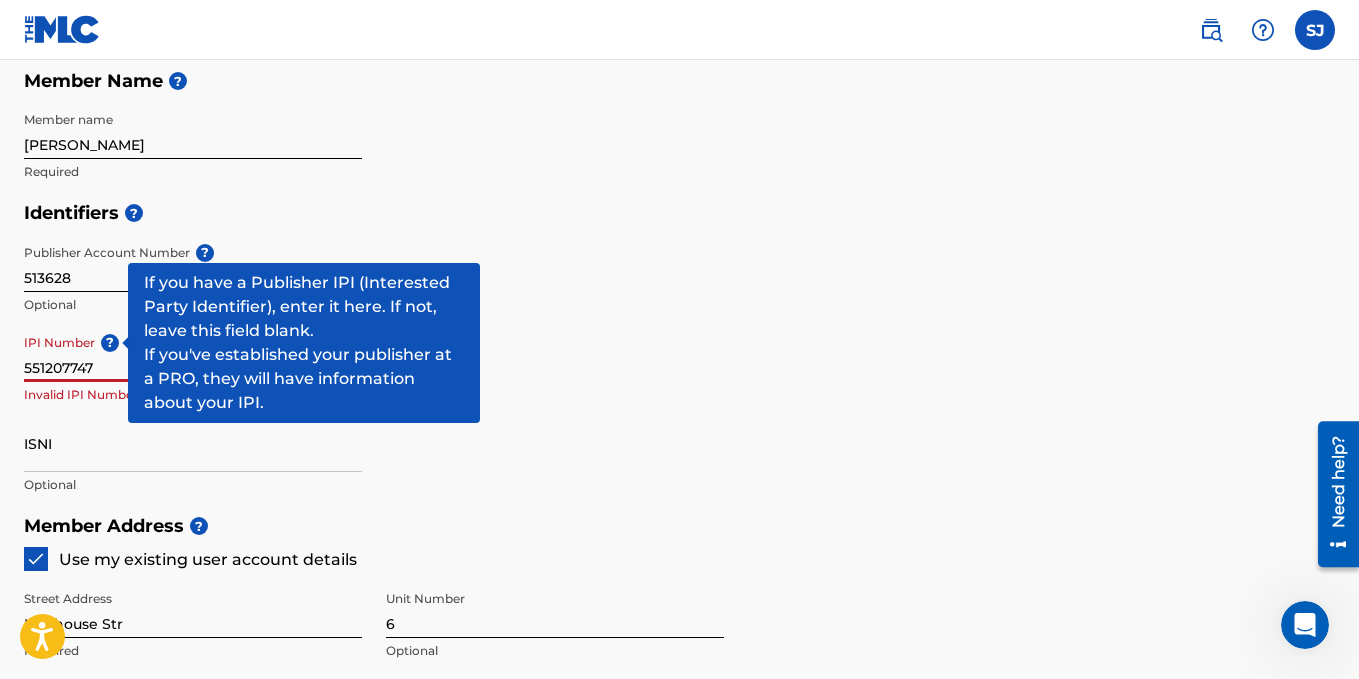 drag, startPoint x: 107, startPoint y: 365, endPoint x: 16, endPoint y: 363, distance: 91.02197 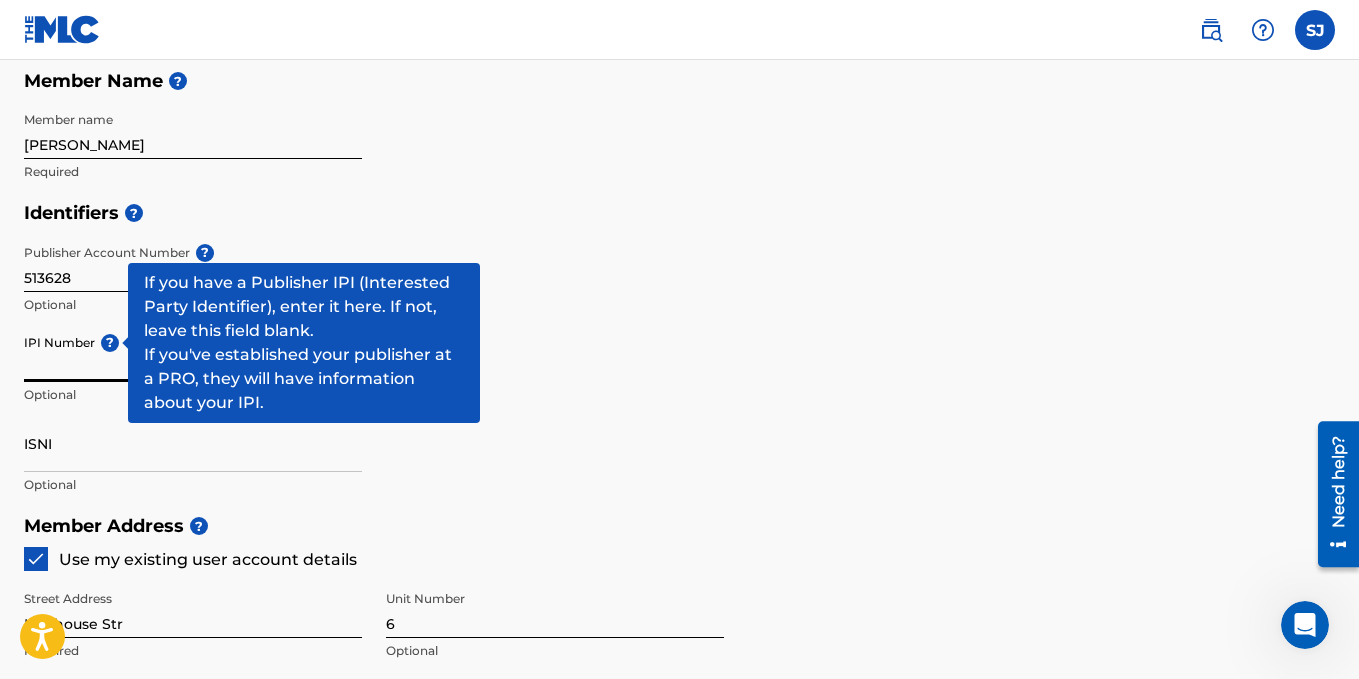 type 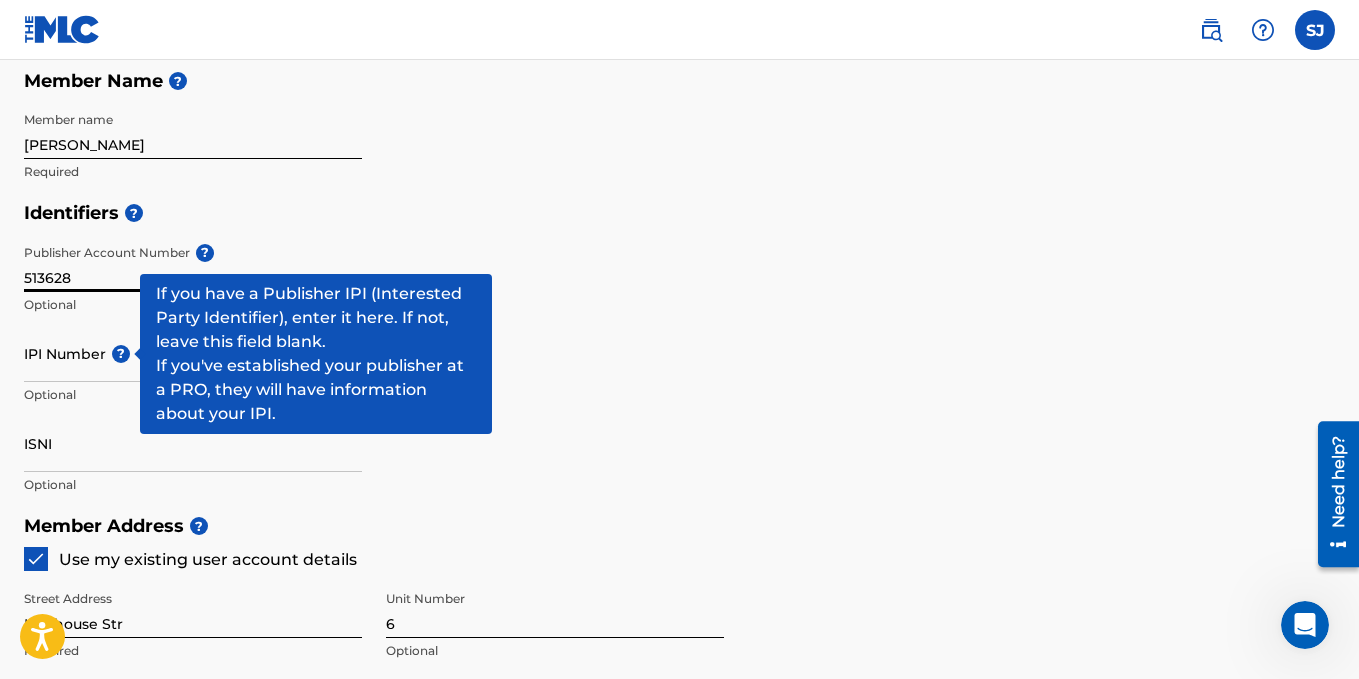 drag, startPoint x: 79, startPoint y: 265, endPoint x: 19, endPoint y: 268, distance: 60.074955 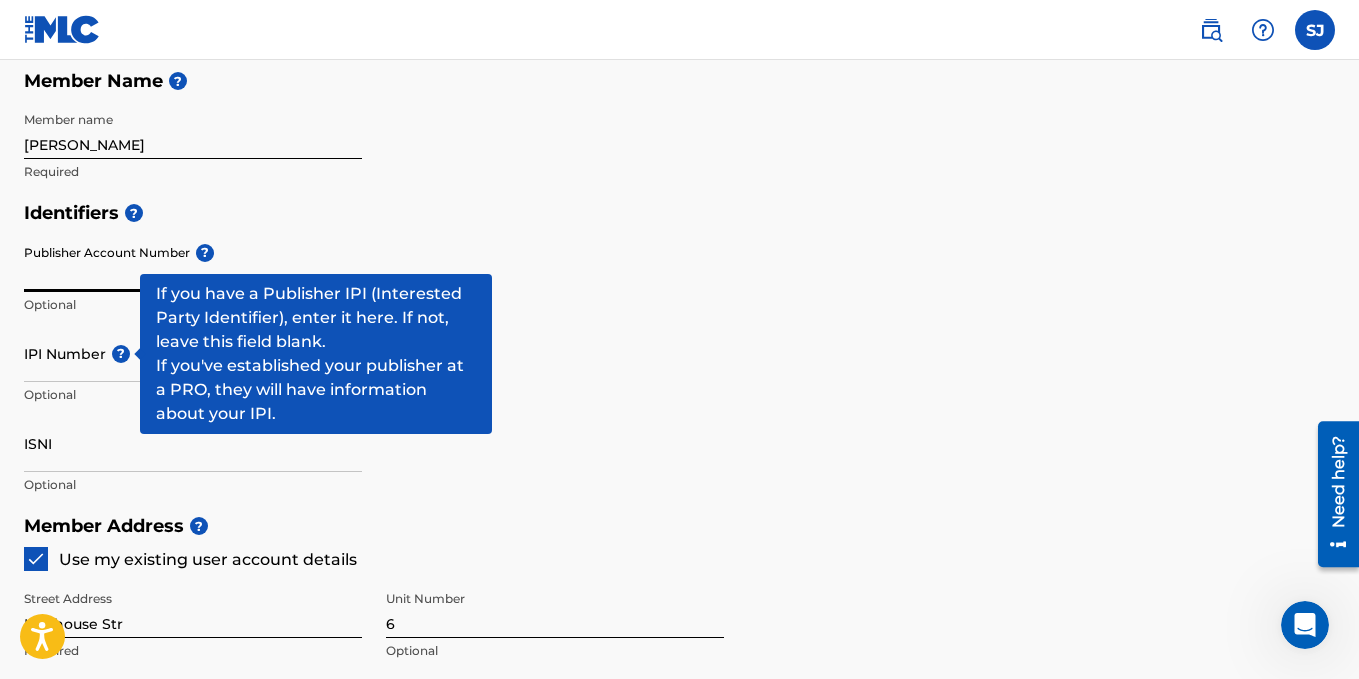 type 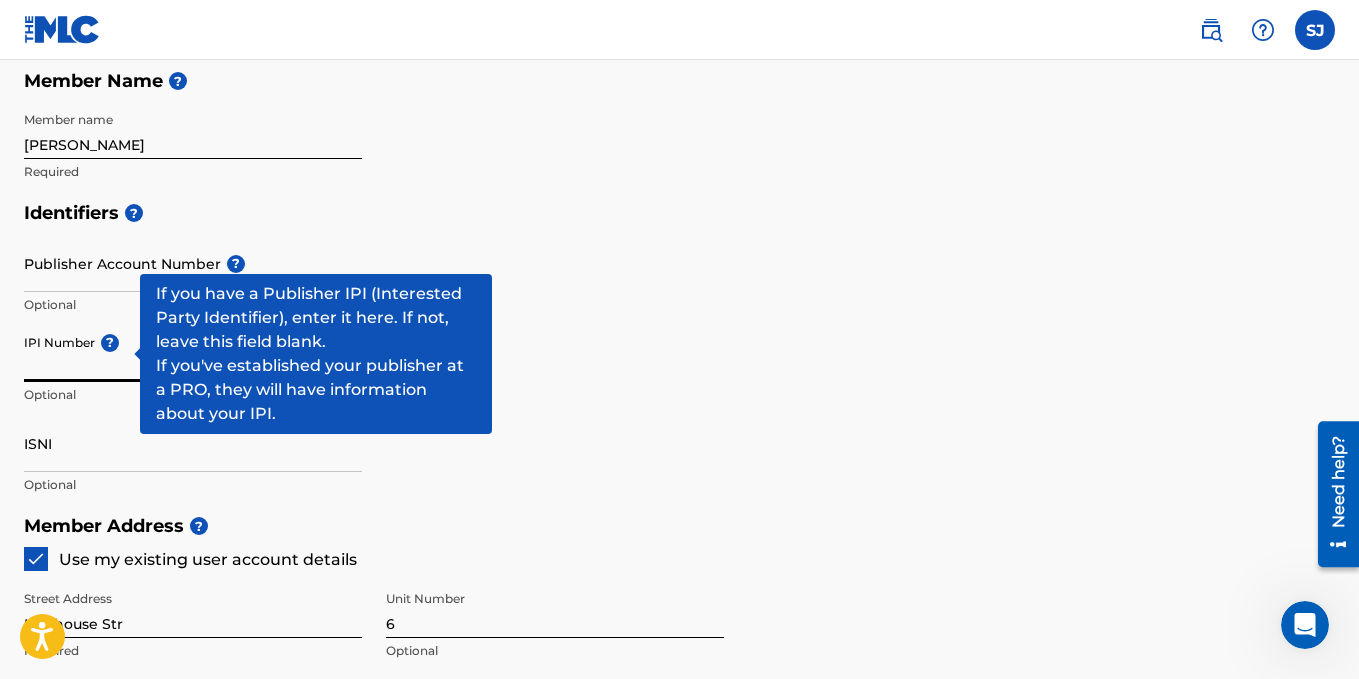 click on "IPI Number ?" at bounding box center (193, 353) 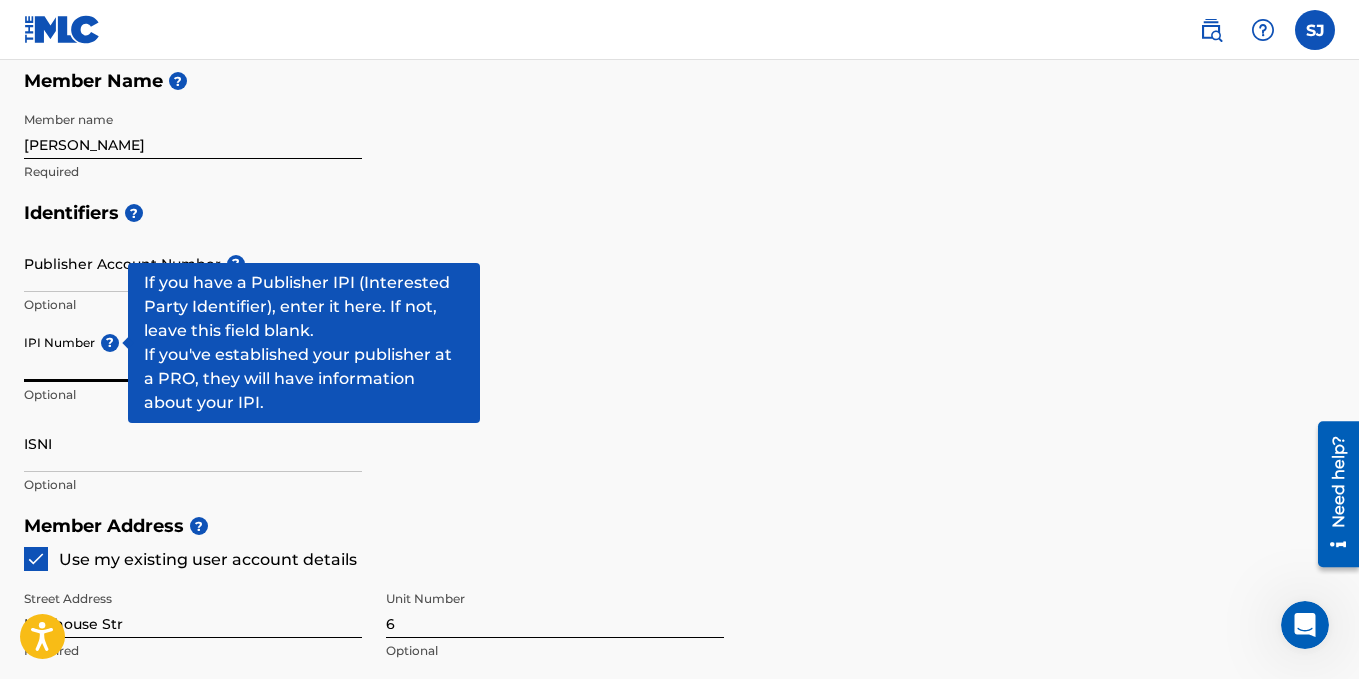 paste on "01296513628" 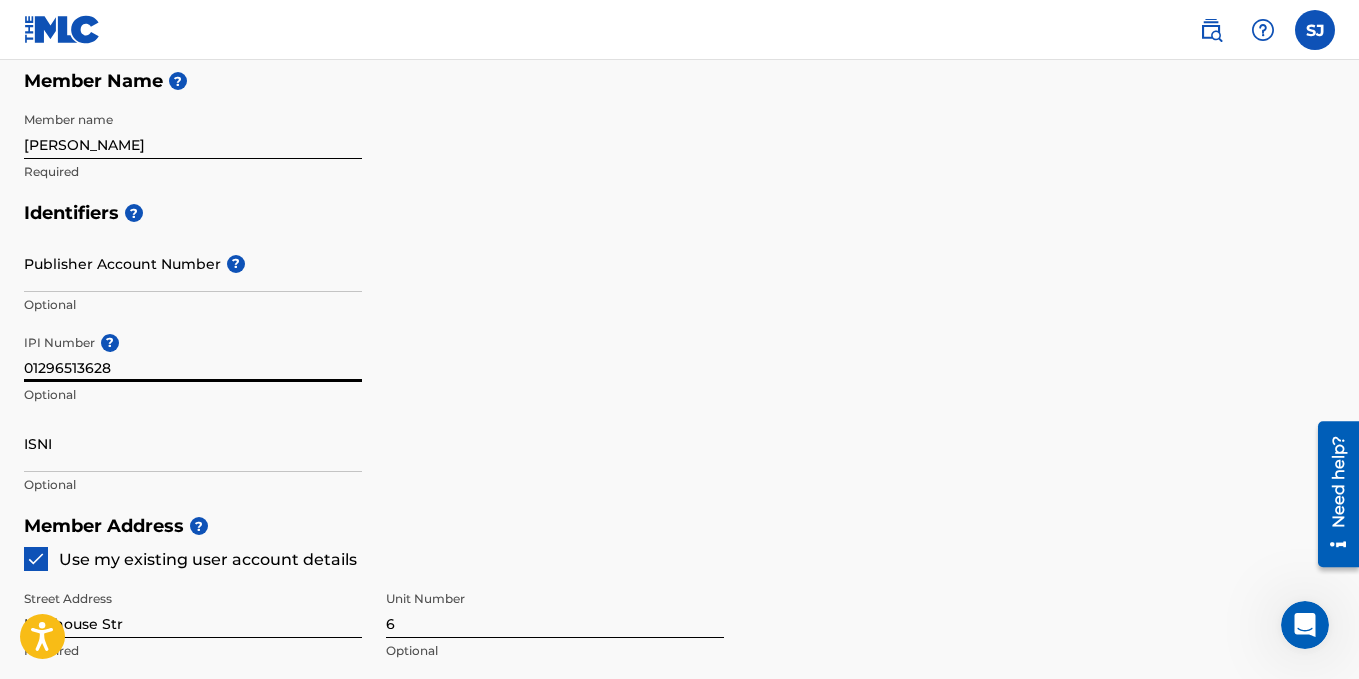 click on "Identifiers ?" at bounding box center [679, 213] 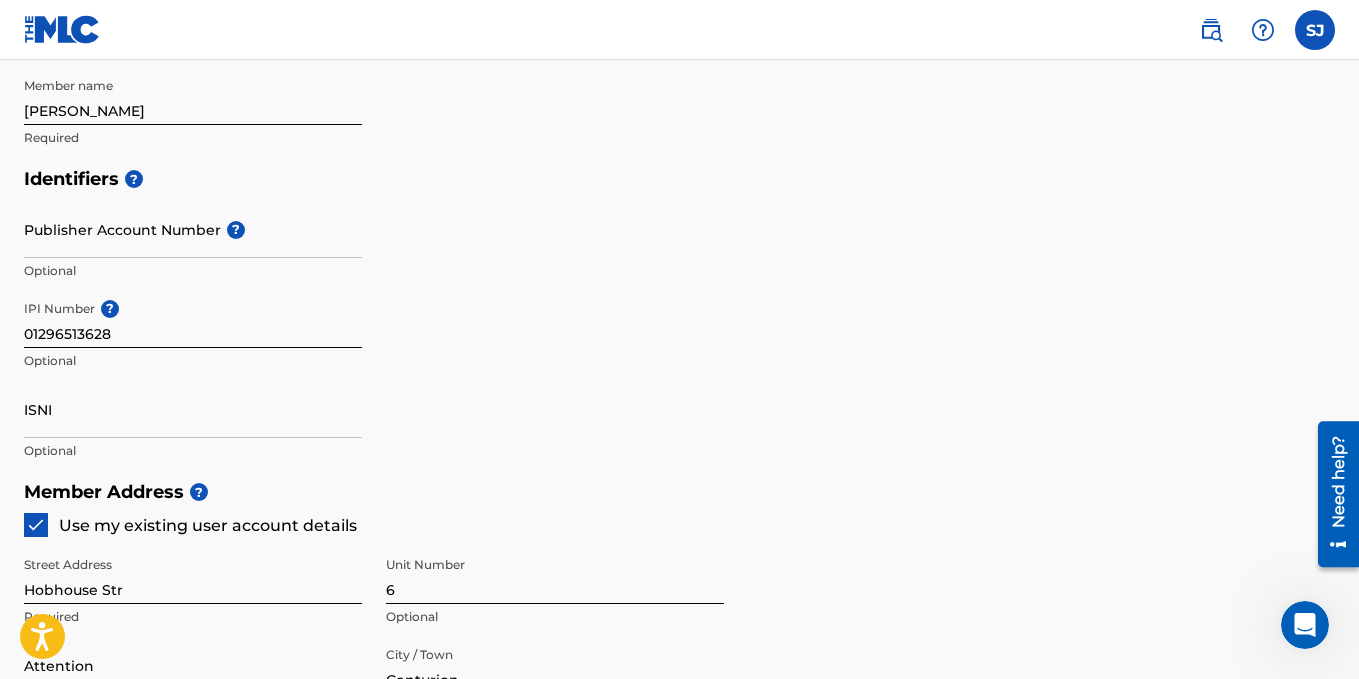 scroll, scrollTop: 473, scrollLeft: 0, axis: vertical 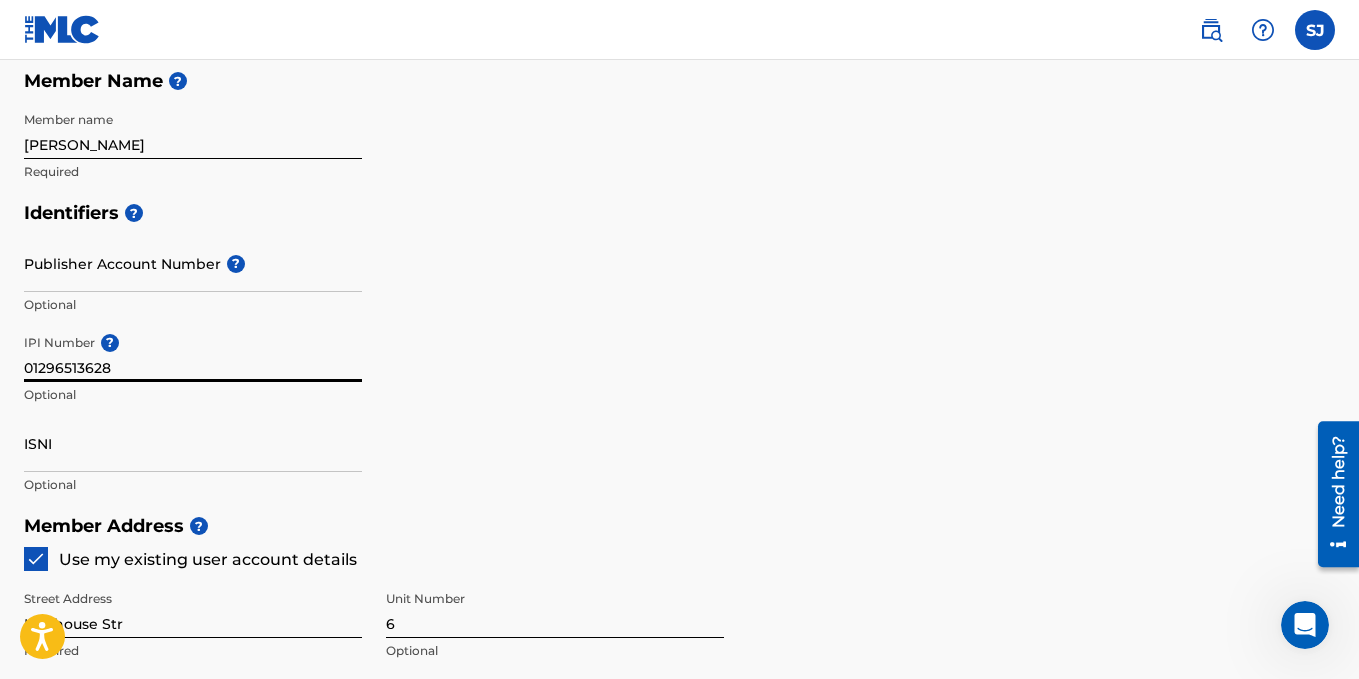 drag, startPoint x: 123, startPoint y: 369, endPoint x: 10, endPoint y: 369, distance: 113 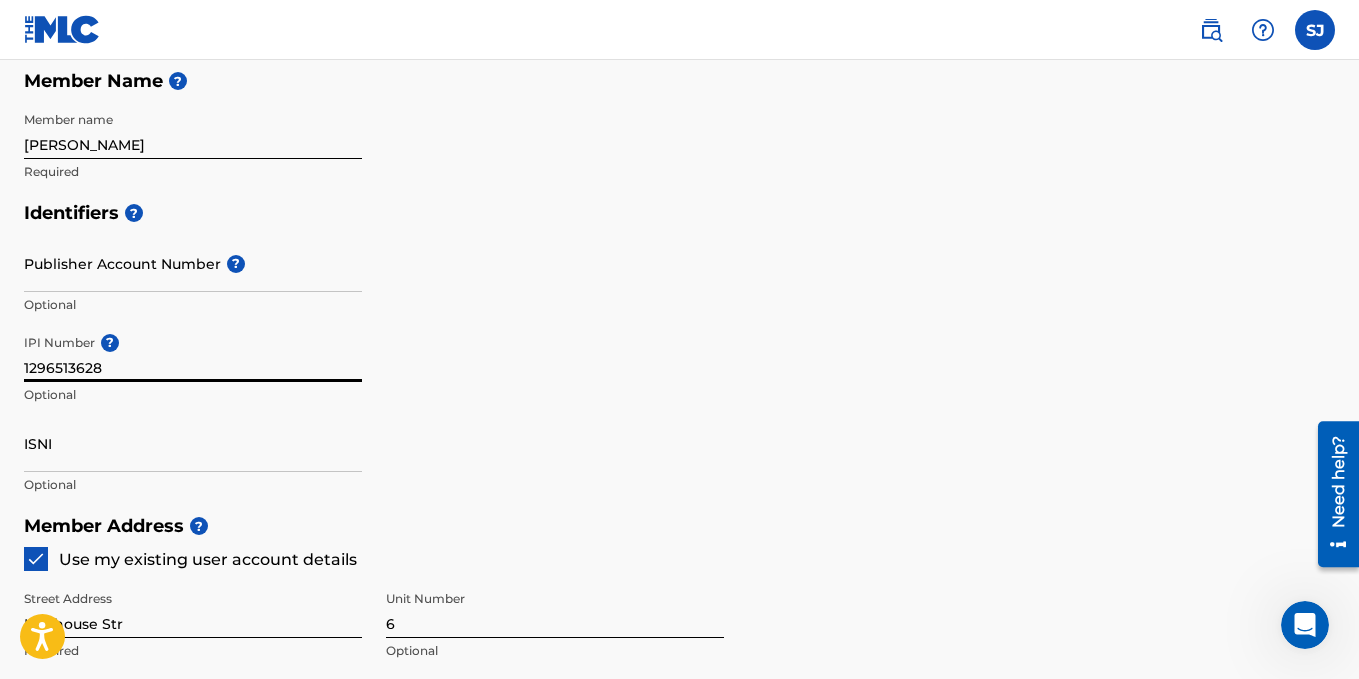 type on "1296513628" 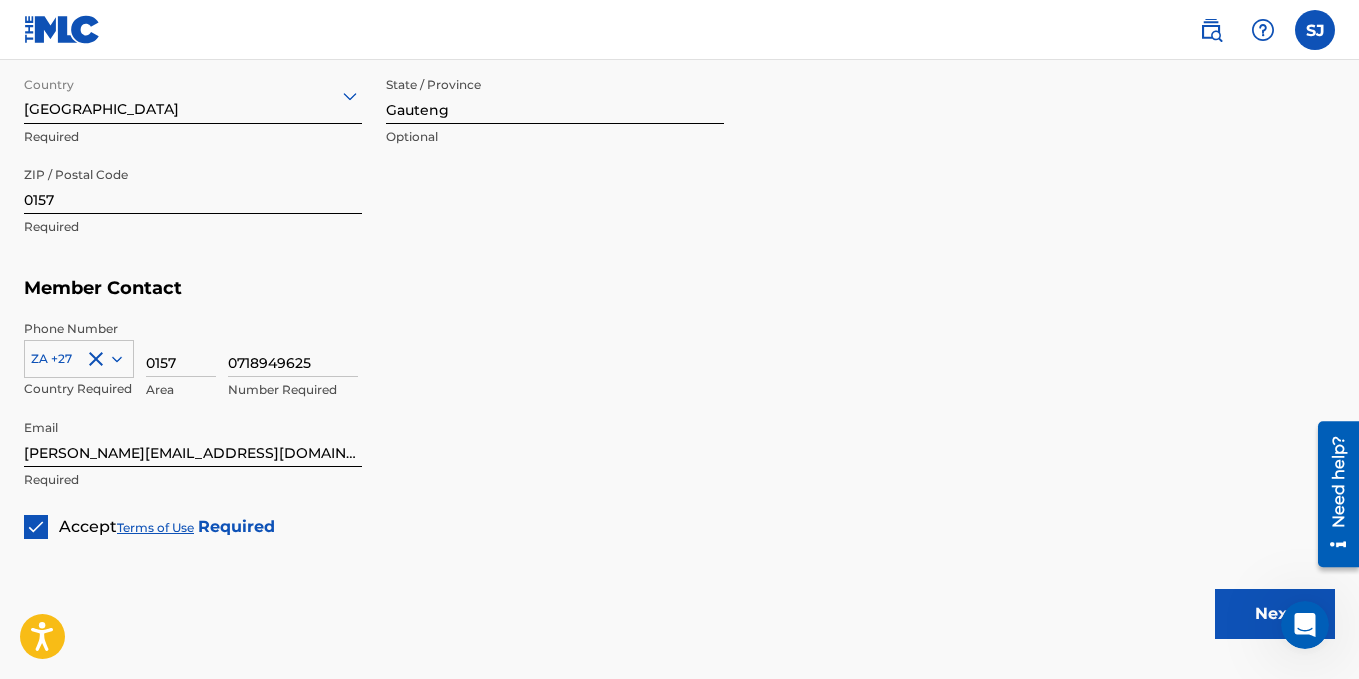 scroll, scrollTop: 1273, scrollLeft: 0, axis: vertical 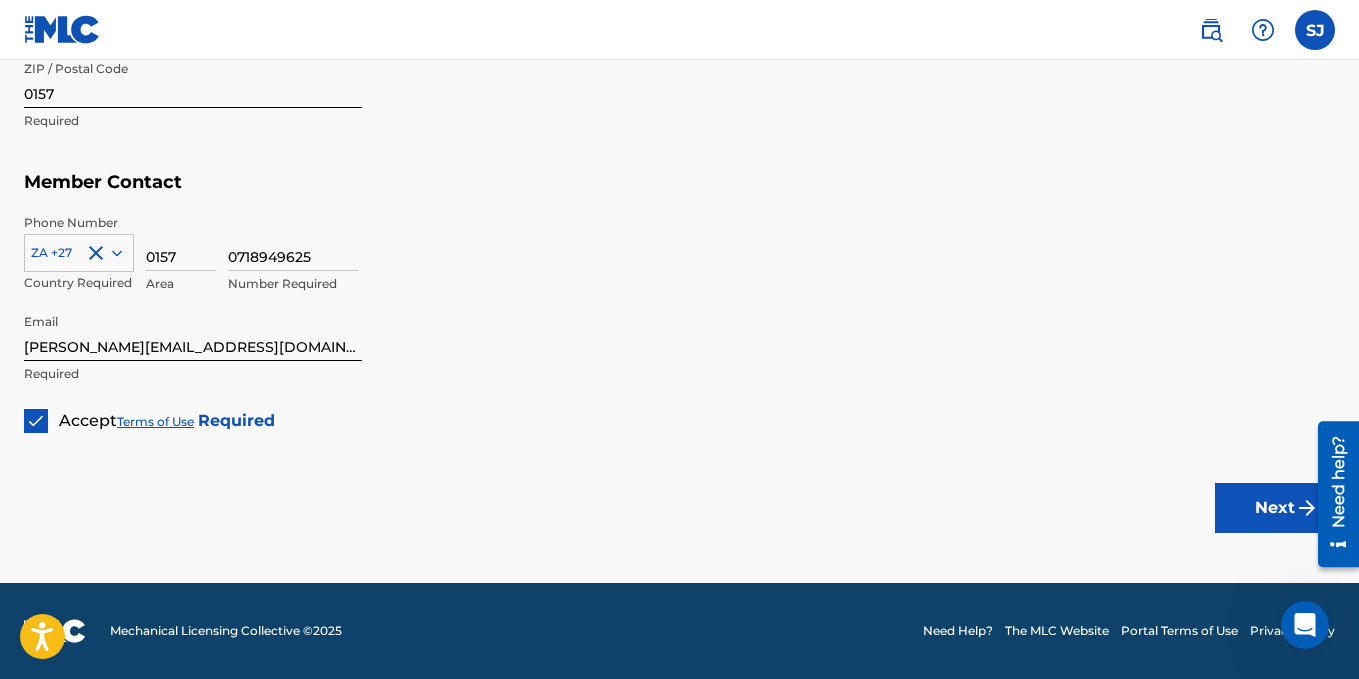 click on "Next" at bounding box center (1275, 508) 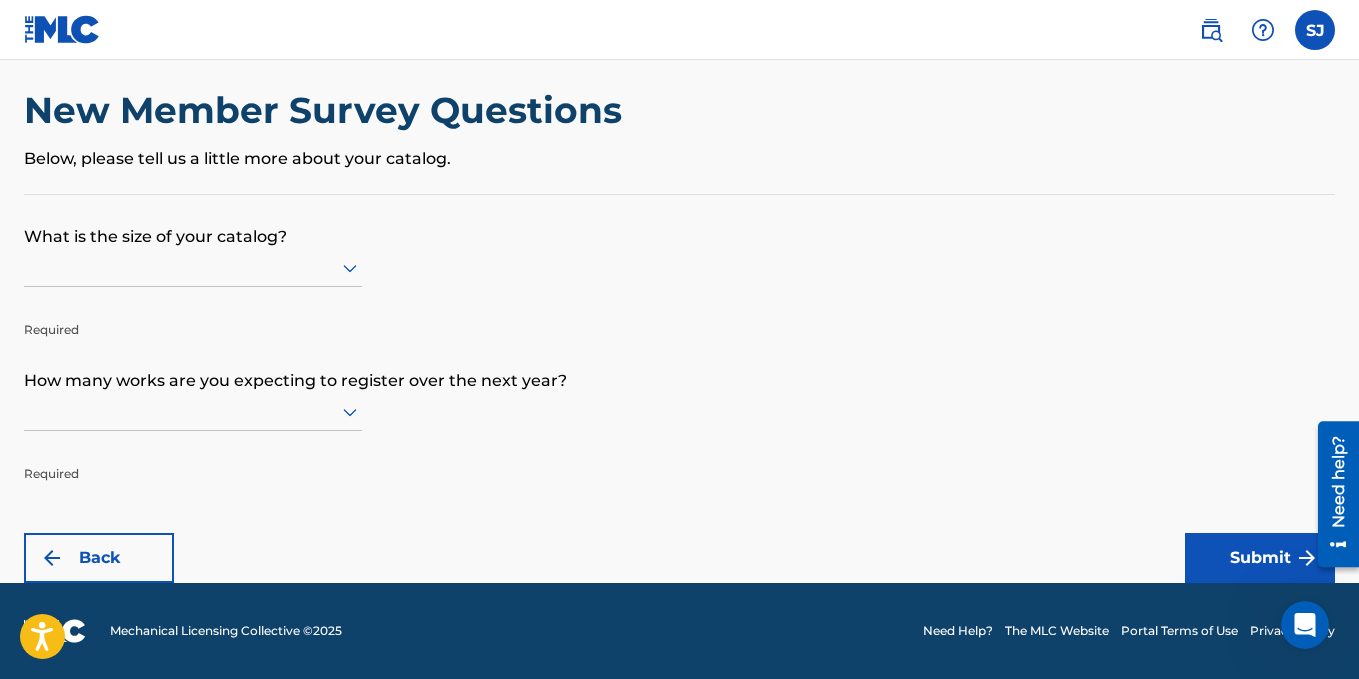 scroll, scrollTop: 0, scrollLeft: 0, axis: both 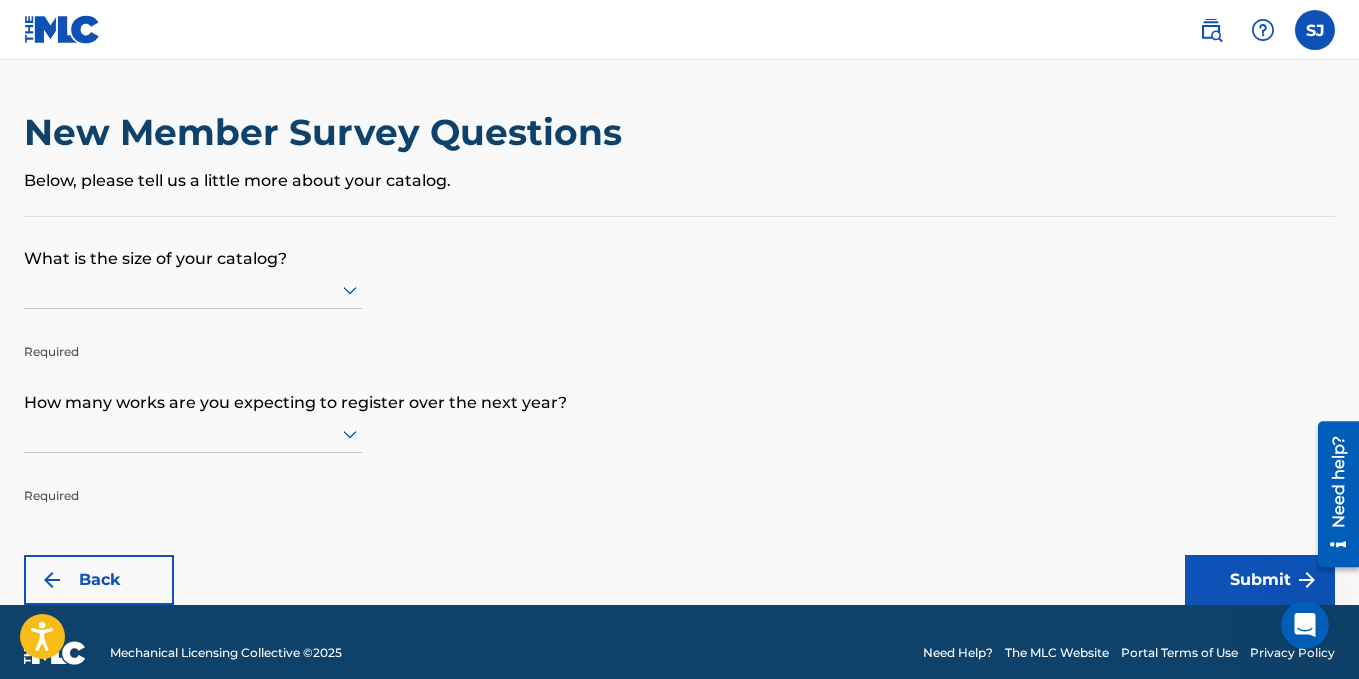 click 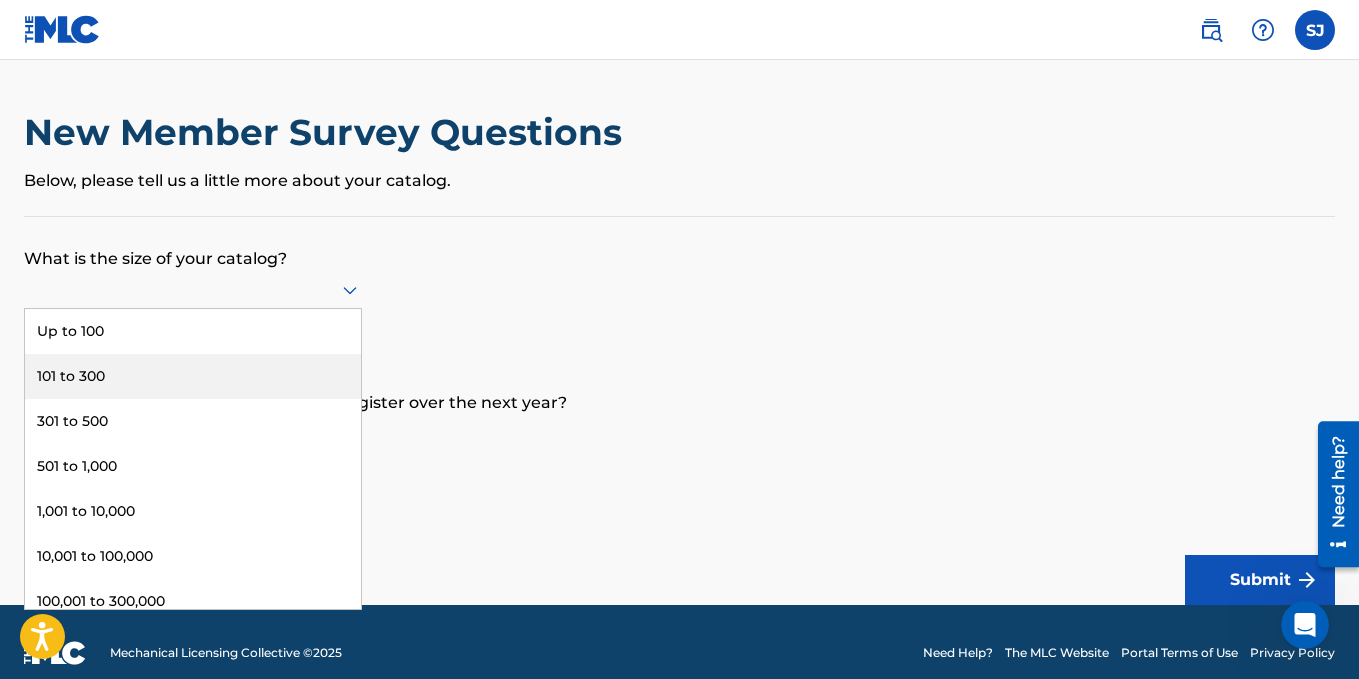 click on "101 to 300" at bounding box center (193, 376) 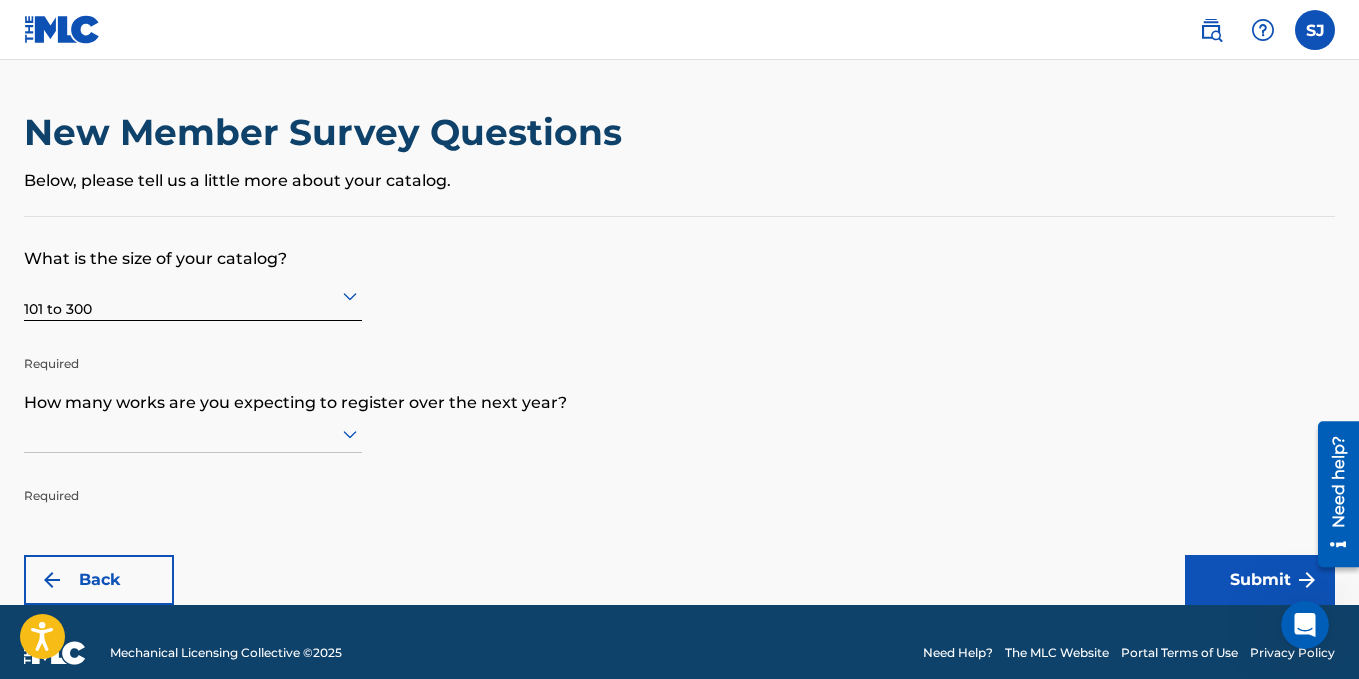 scroll, scrollTop: 22, scrollLeft: 0, axis: vertical 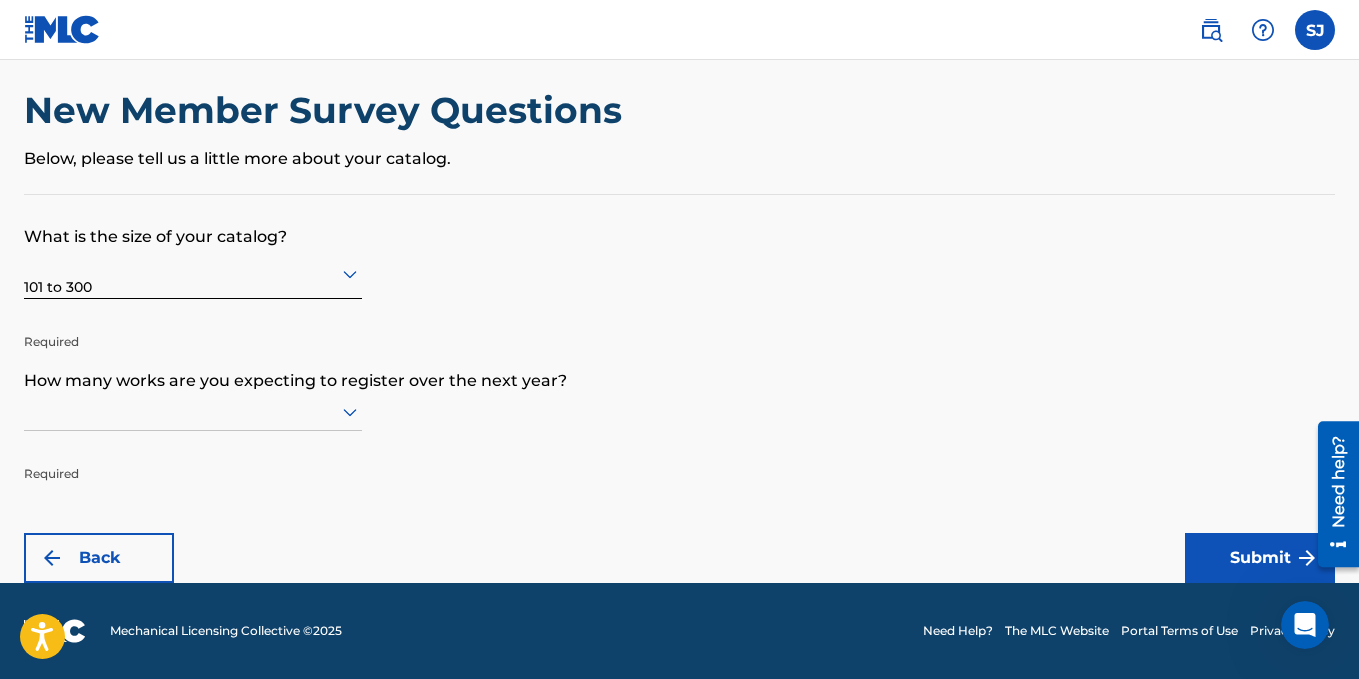 click 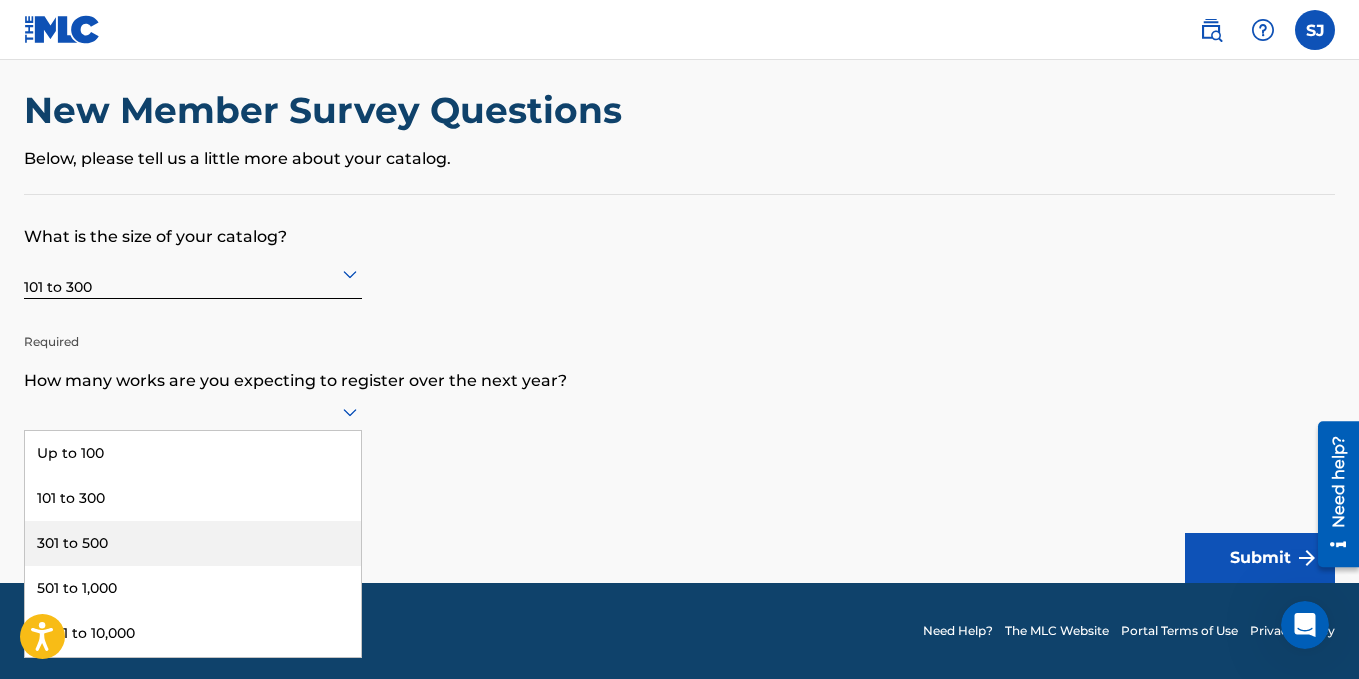 click on "301 to 500" at bounding box center [193, 543] 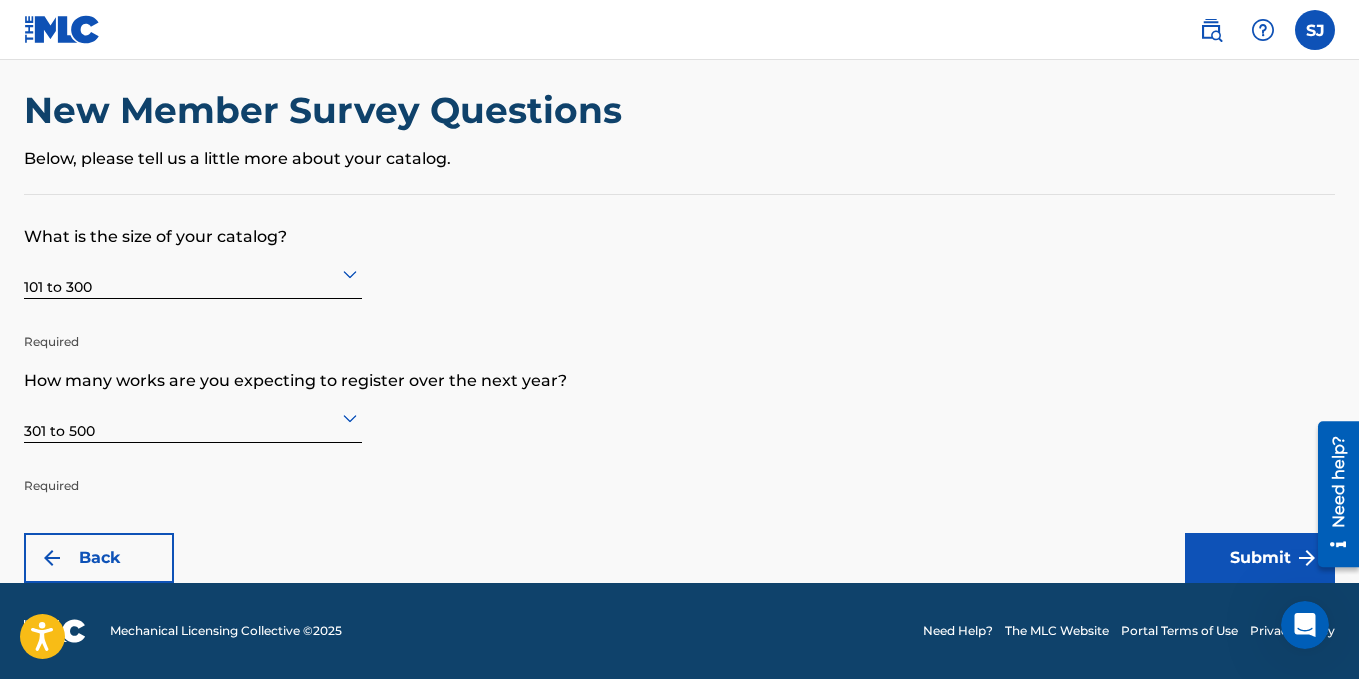 click on "Submit" at bounding box center (1260, 558) 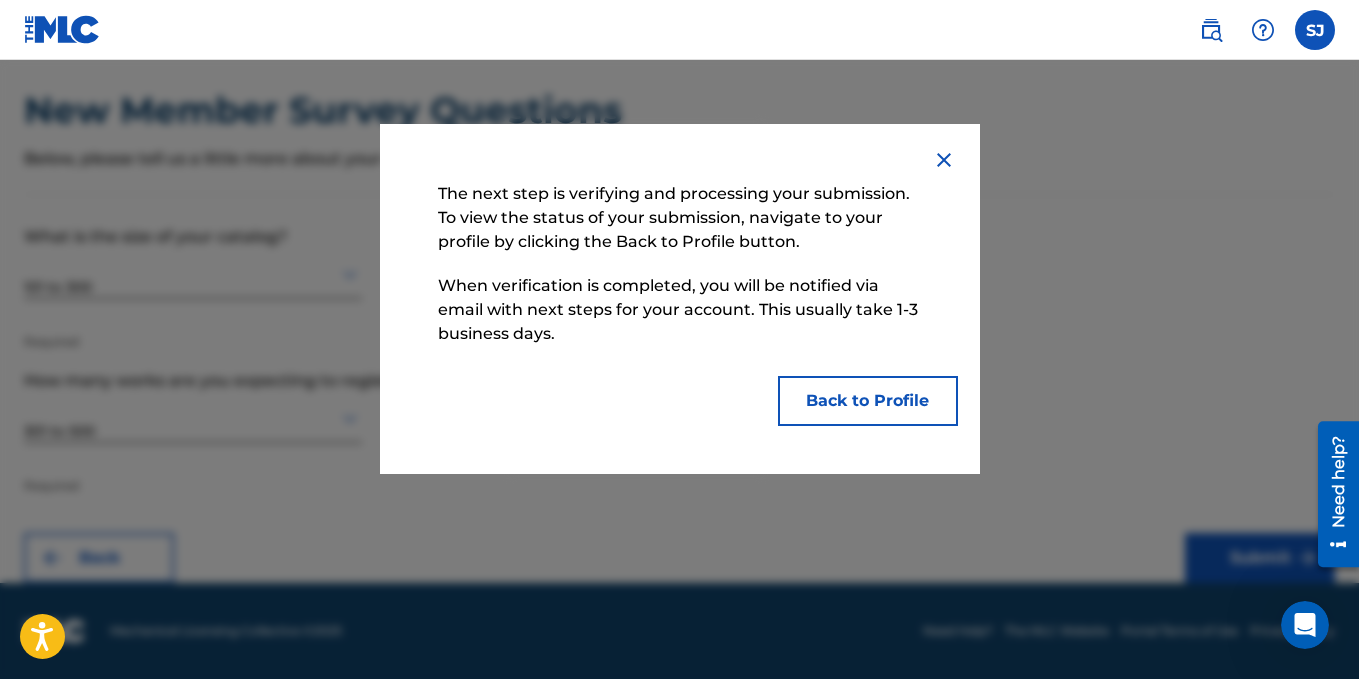 click on "Back to Profile" at bounding box center (868, 401) 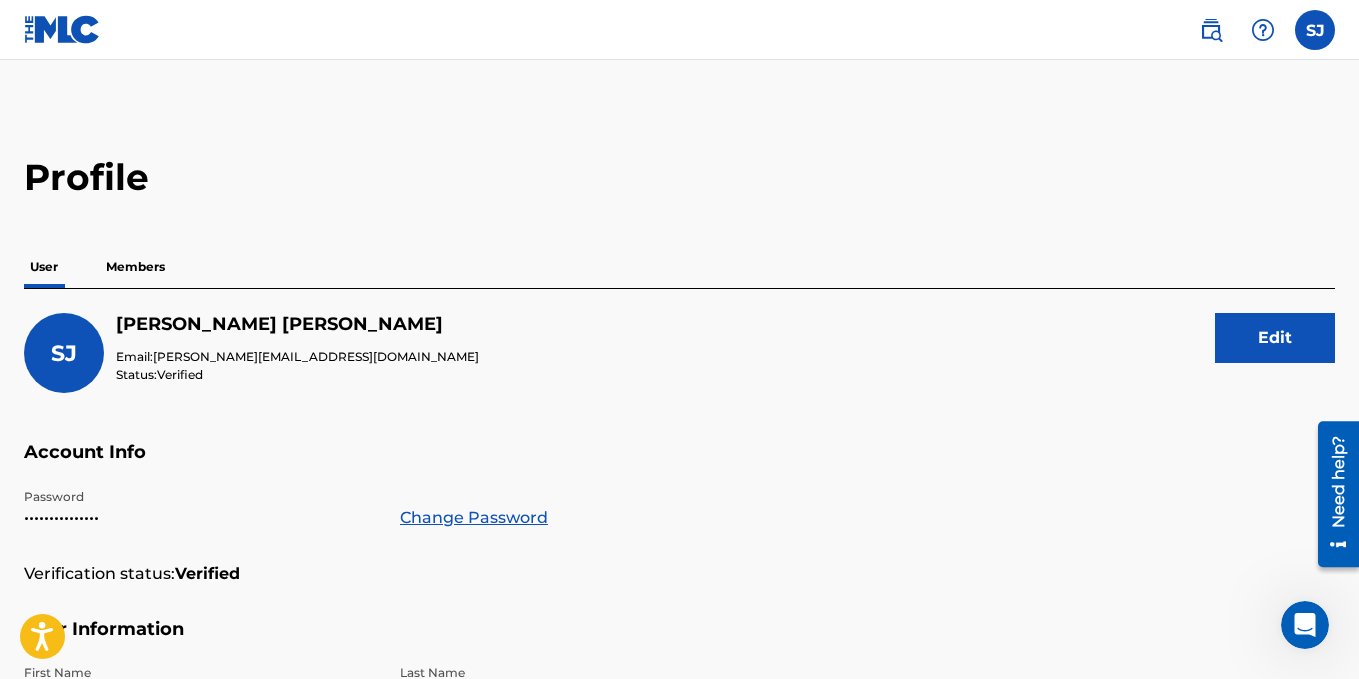 scroll, scrollTop: 0, scrollLeft: 0, axis: both 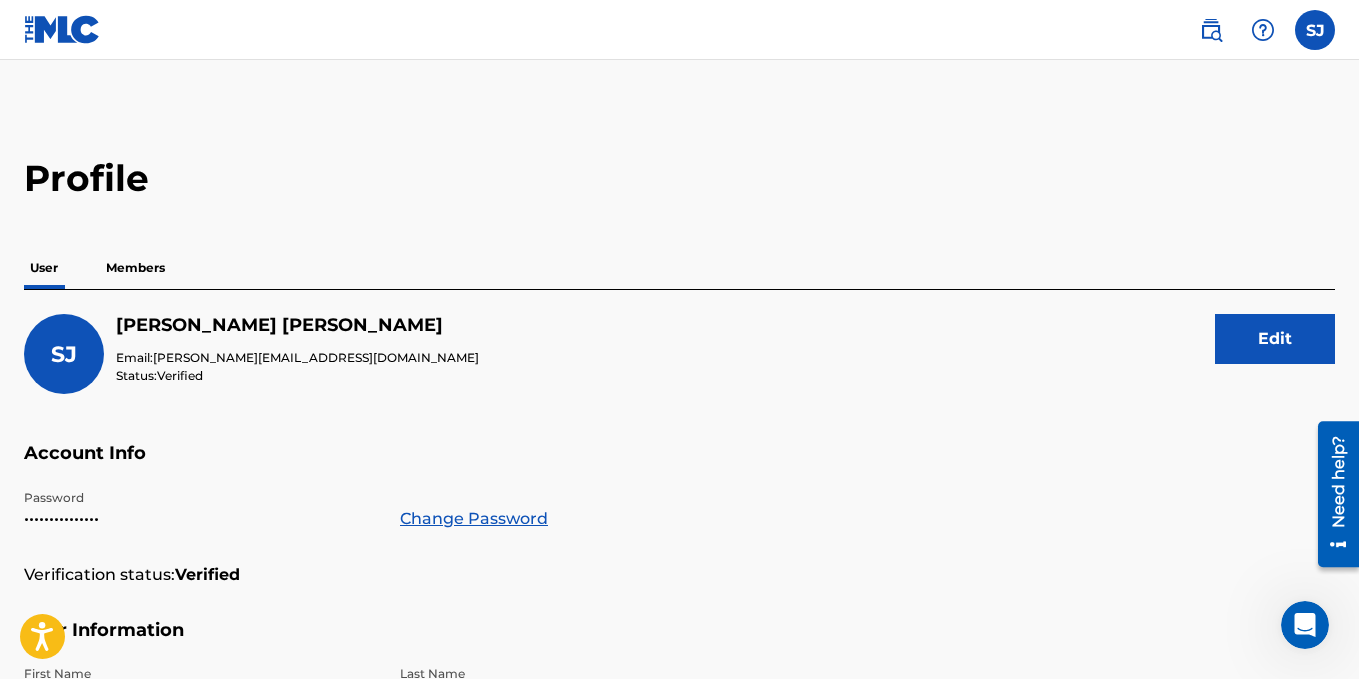 click on "Members" at bounding box center [135, 268] 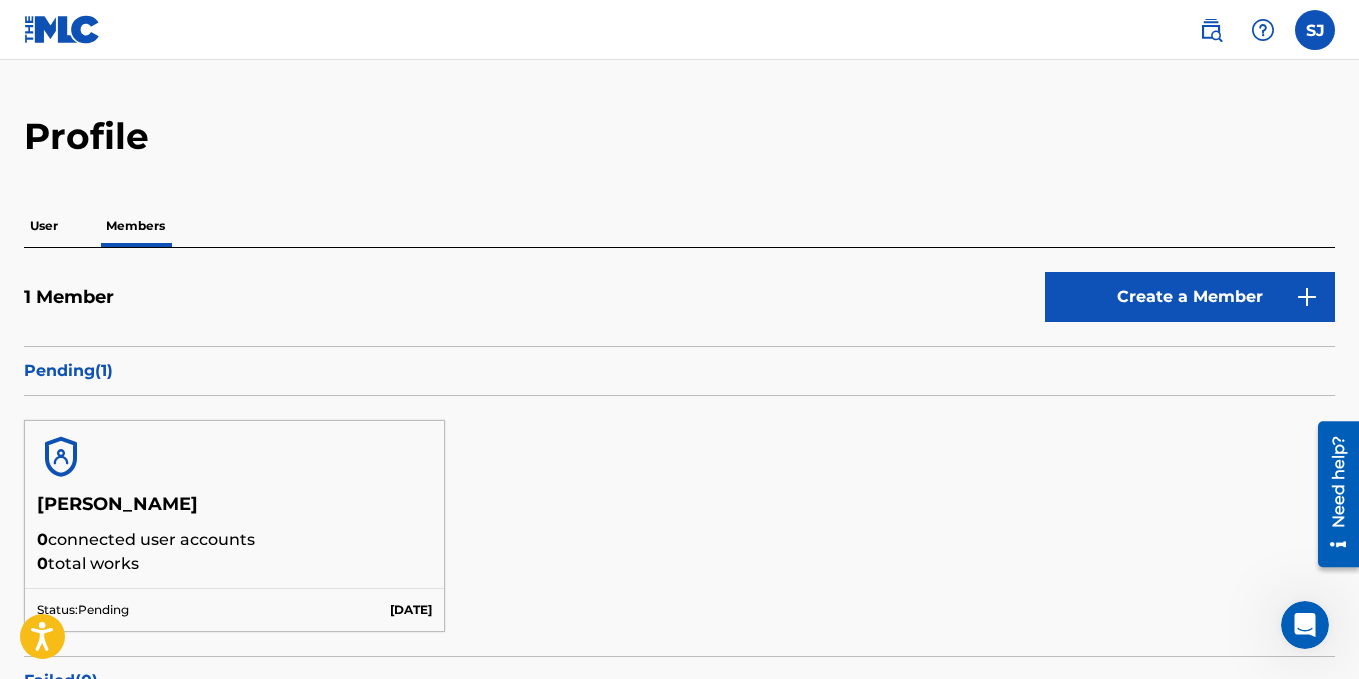 scroll, scrollTop: 0, scrollLeft: 0, axis: both 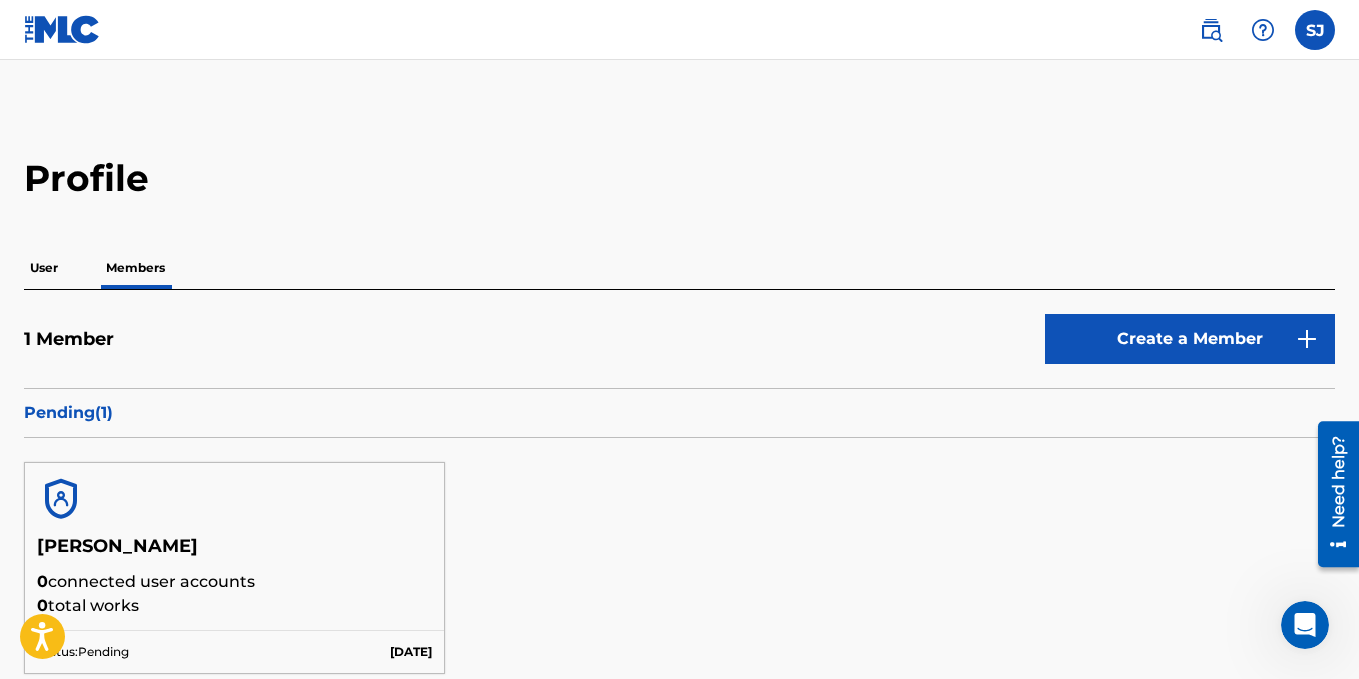 click on "User" at bounding box center (44, 268) 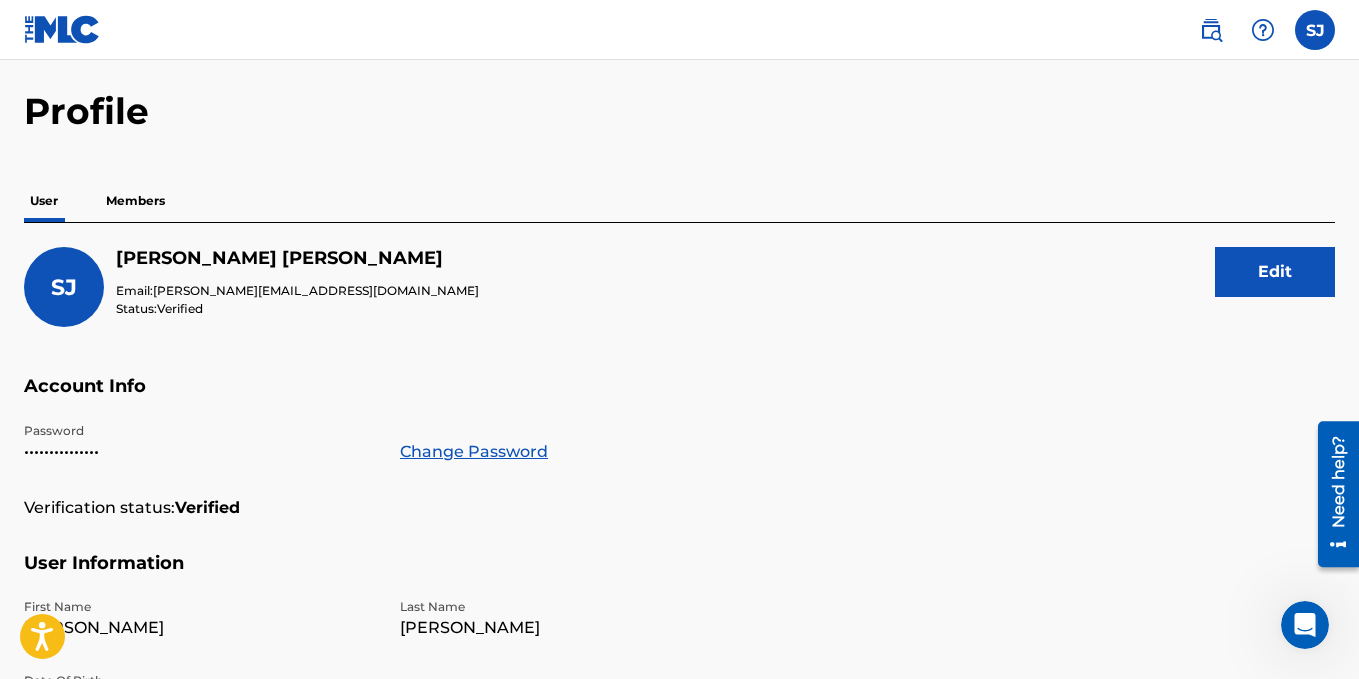 scroll, scrollTop: 0, scrollLeft: 0, axis: both 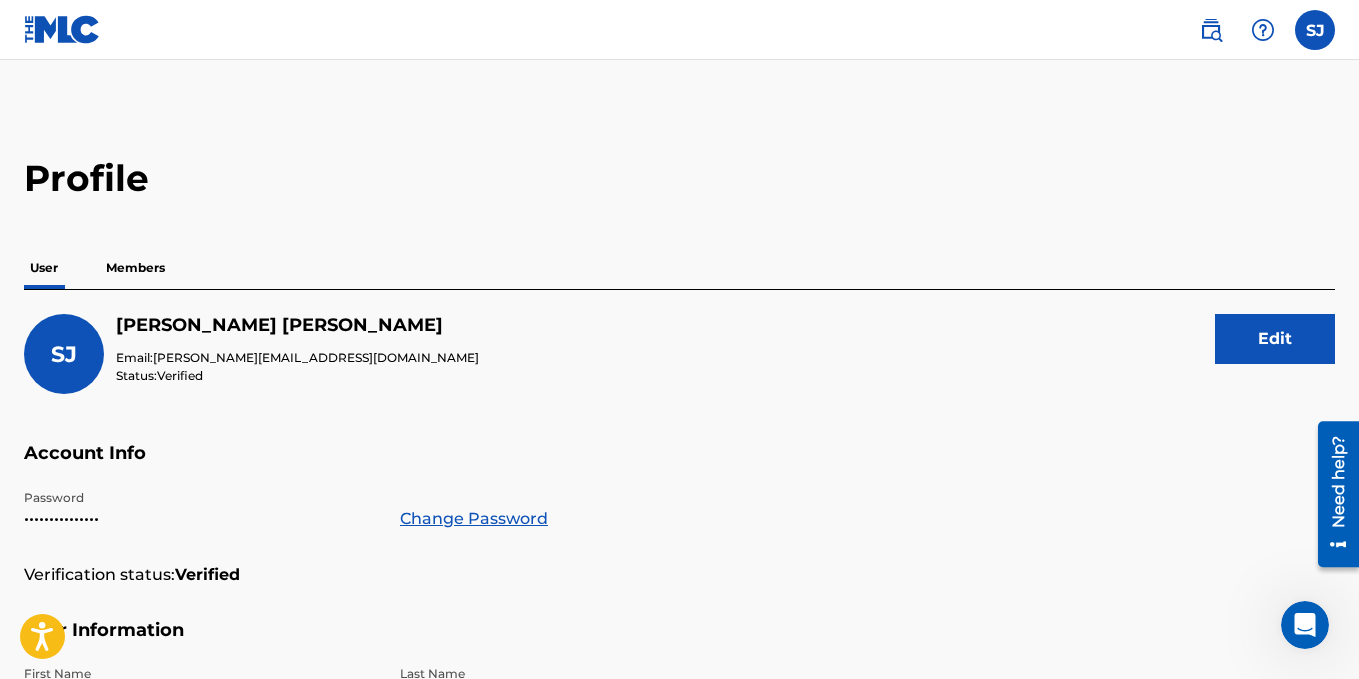 click on "Members" at bounding box center [135, 268] 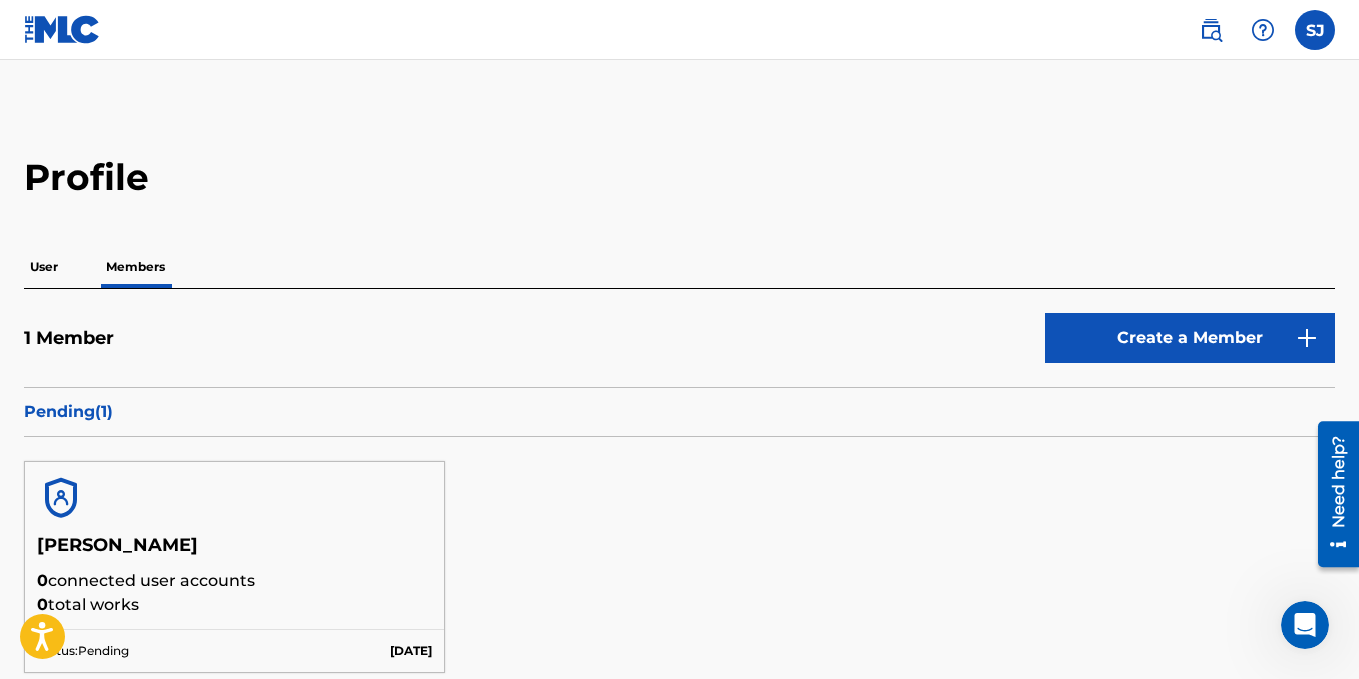 scroll, scrollTop: 0, scrollLeft: 0, axis: both 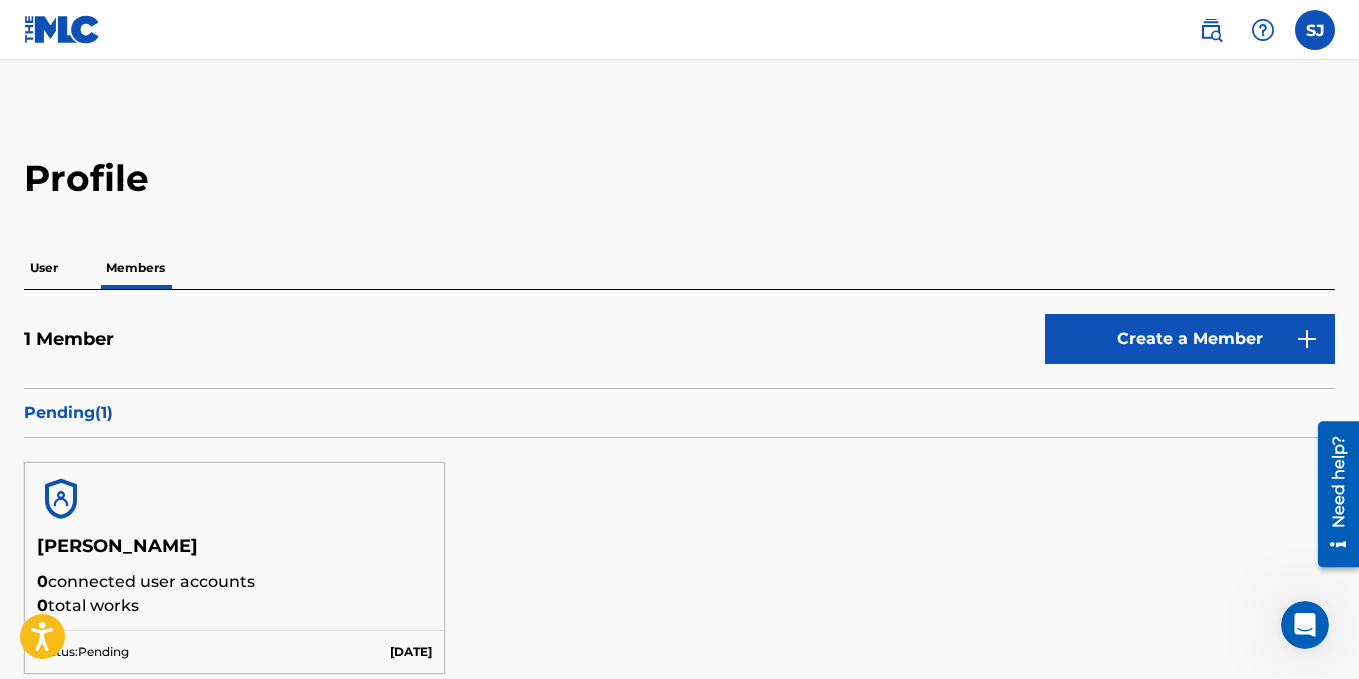 click on "User" at bounding box center [44, 268] 